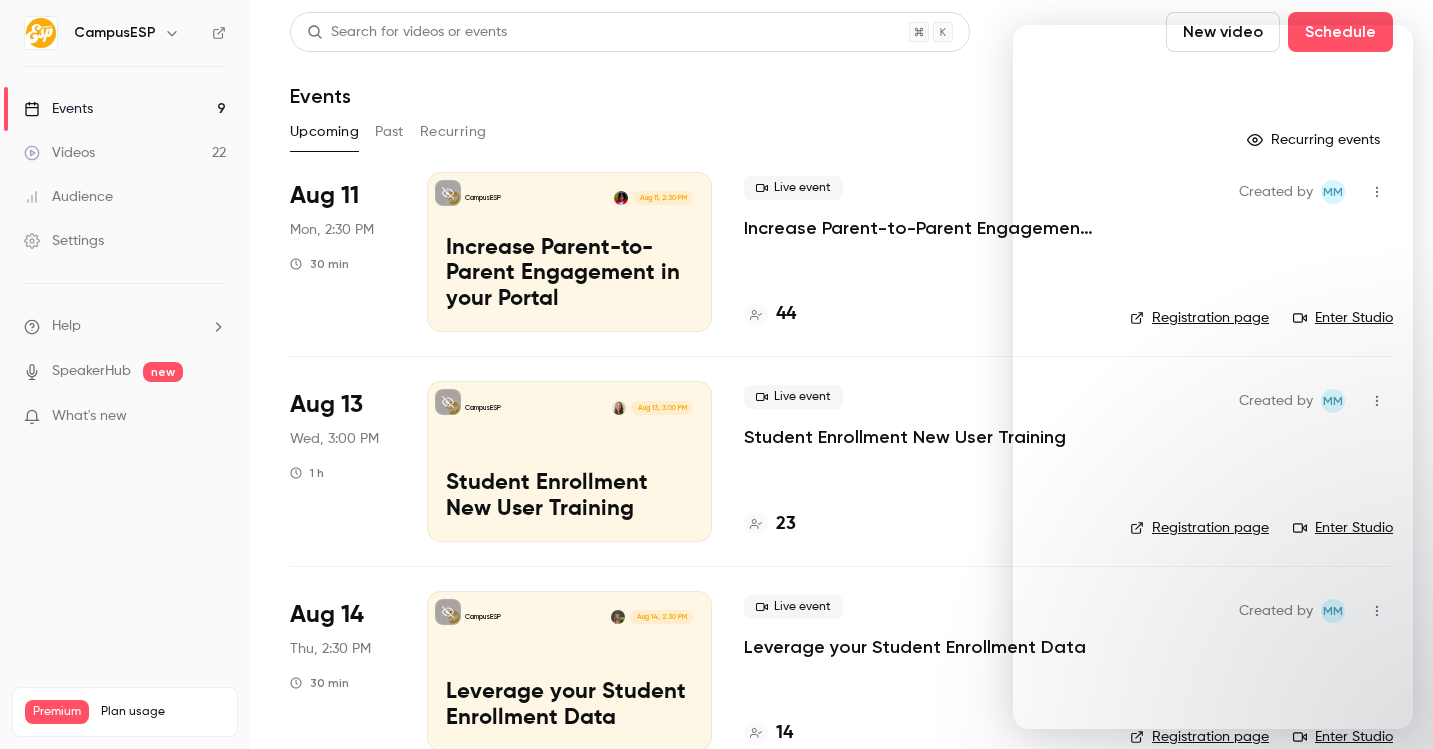 scroll, scrollTop: 0, scrollLeft: 0, axis: both 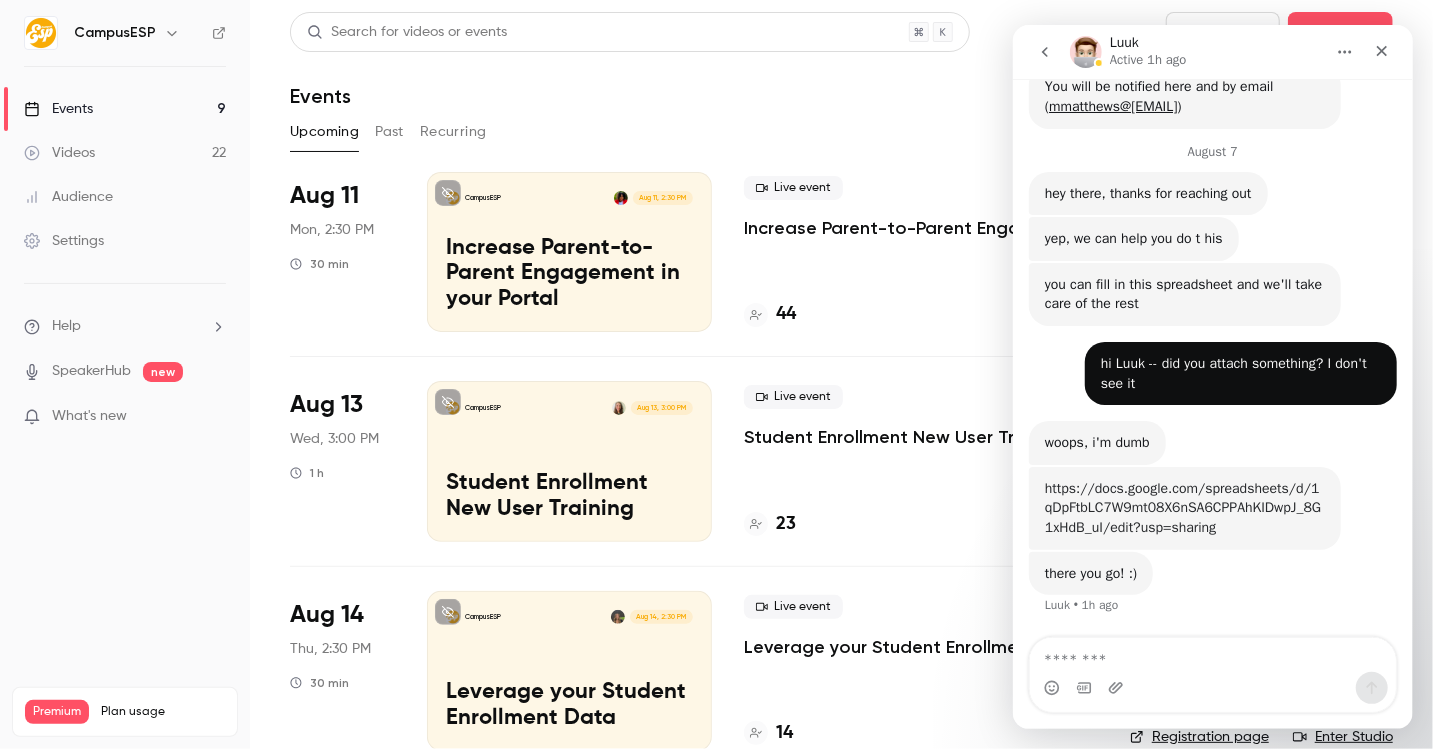 click on "https://docs.google.com/spreadsheets/d/1qDpFtbLC7W9mt08X6nSA6CPPAhKIDwpJ_8G1xHdB_uI/edit?usp=sharing" at bounding box center [1182, 508] 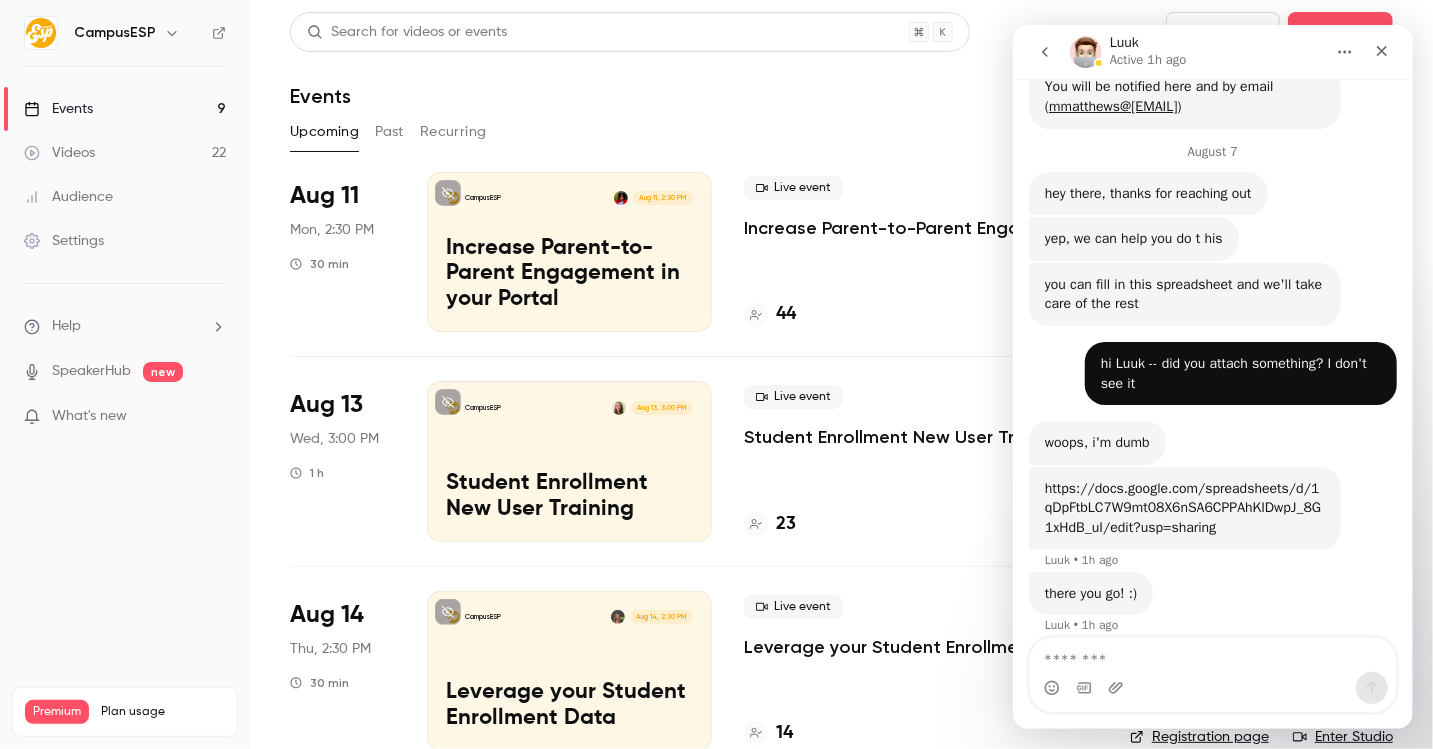 scroll, scrollTop: 238, scrollLeft: 0, axis: vertical 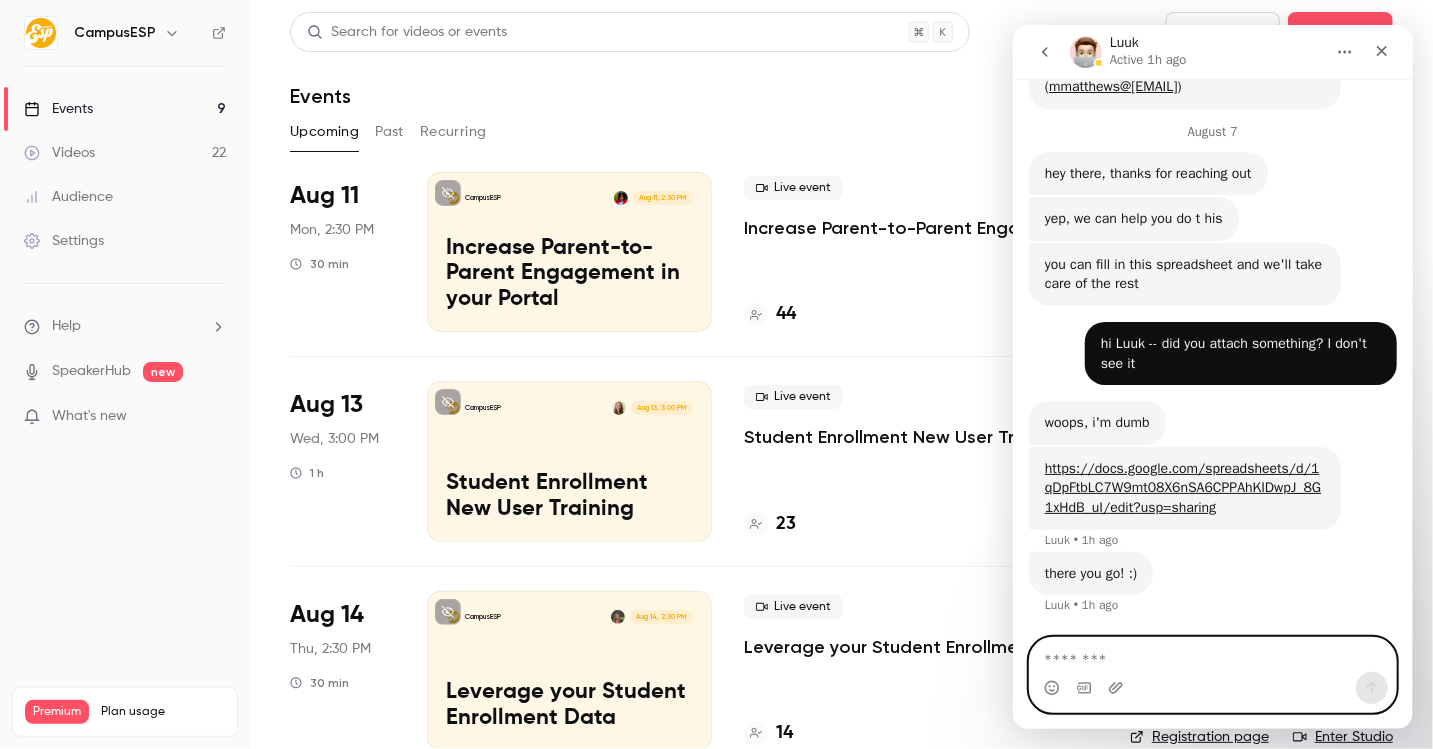 click at bounding box center [1212, 655] 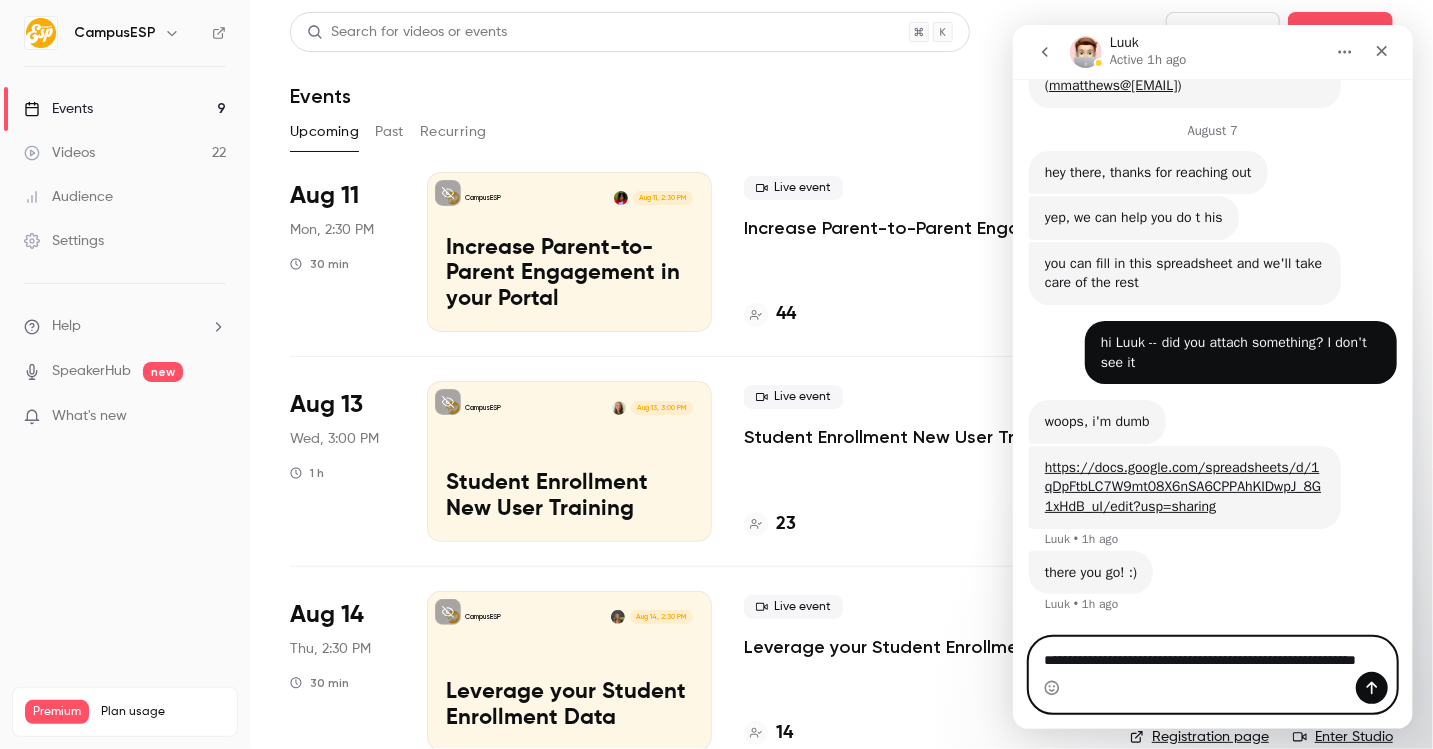 type on "**********" 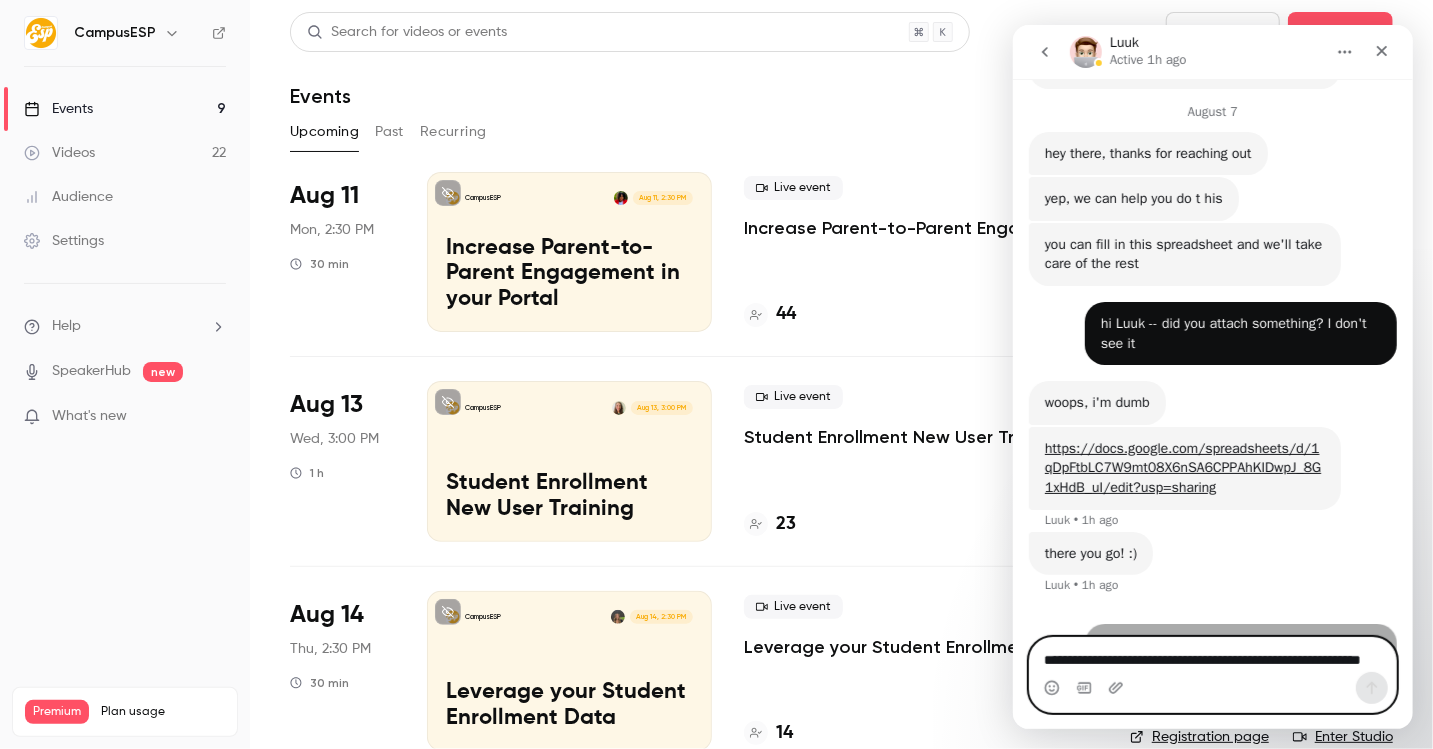 type 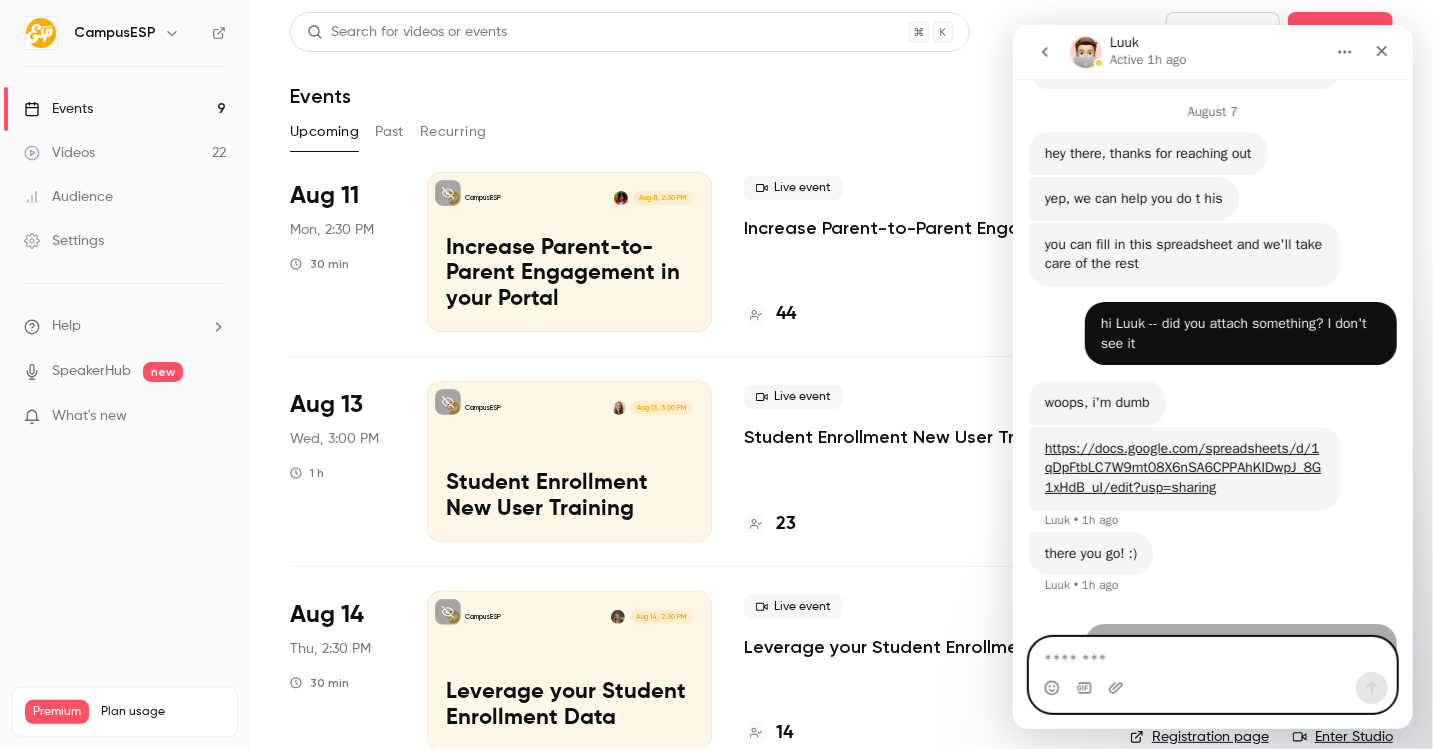 scroll, scrollTop: 317, scrollLeft: 0, axis: vertical 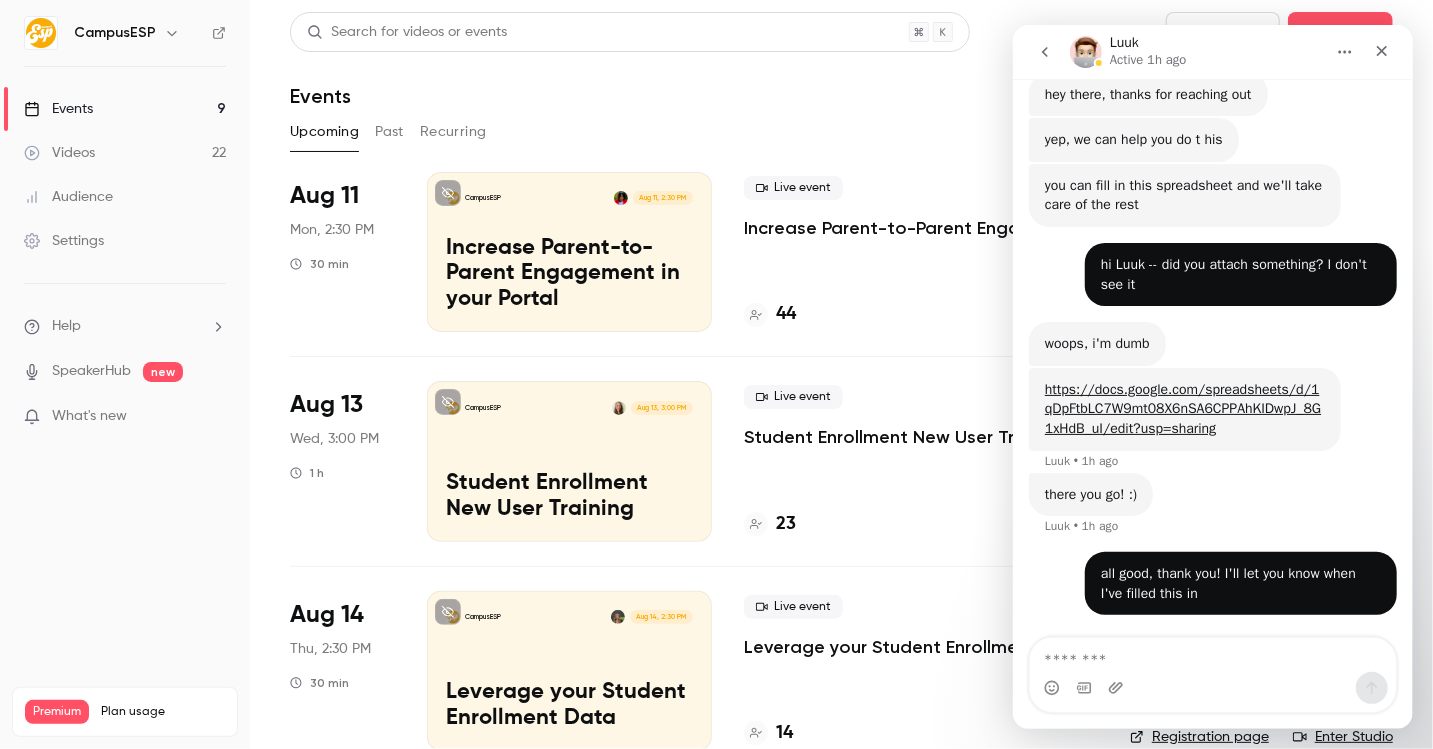 click on "Upcoming Past Recurring" at bounding box center [841, 132] 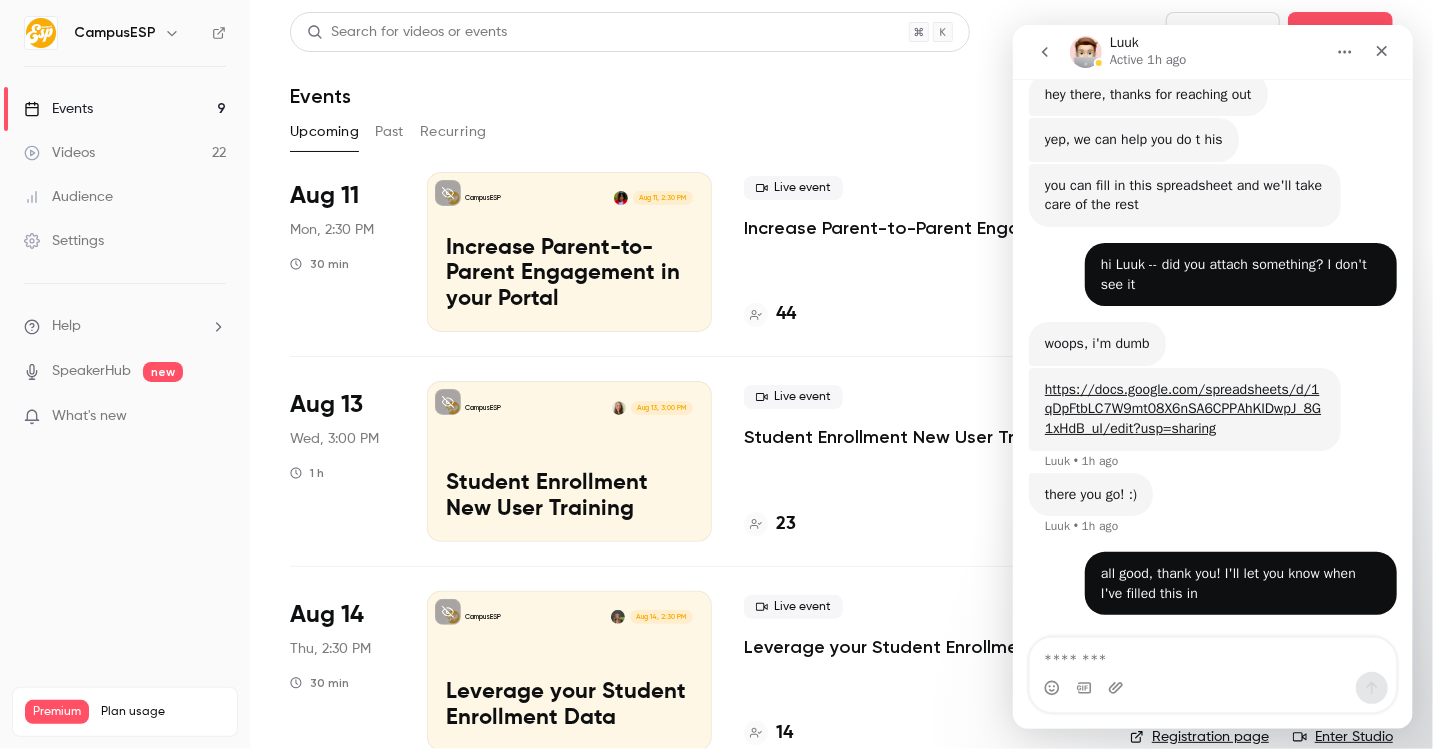 click on "CampusESP Aug 11, 2:30 PM Increase Parent-to-Parent Engagement in your Portal" at bounding box center [569, 252] 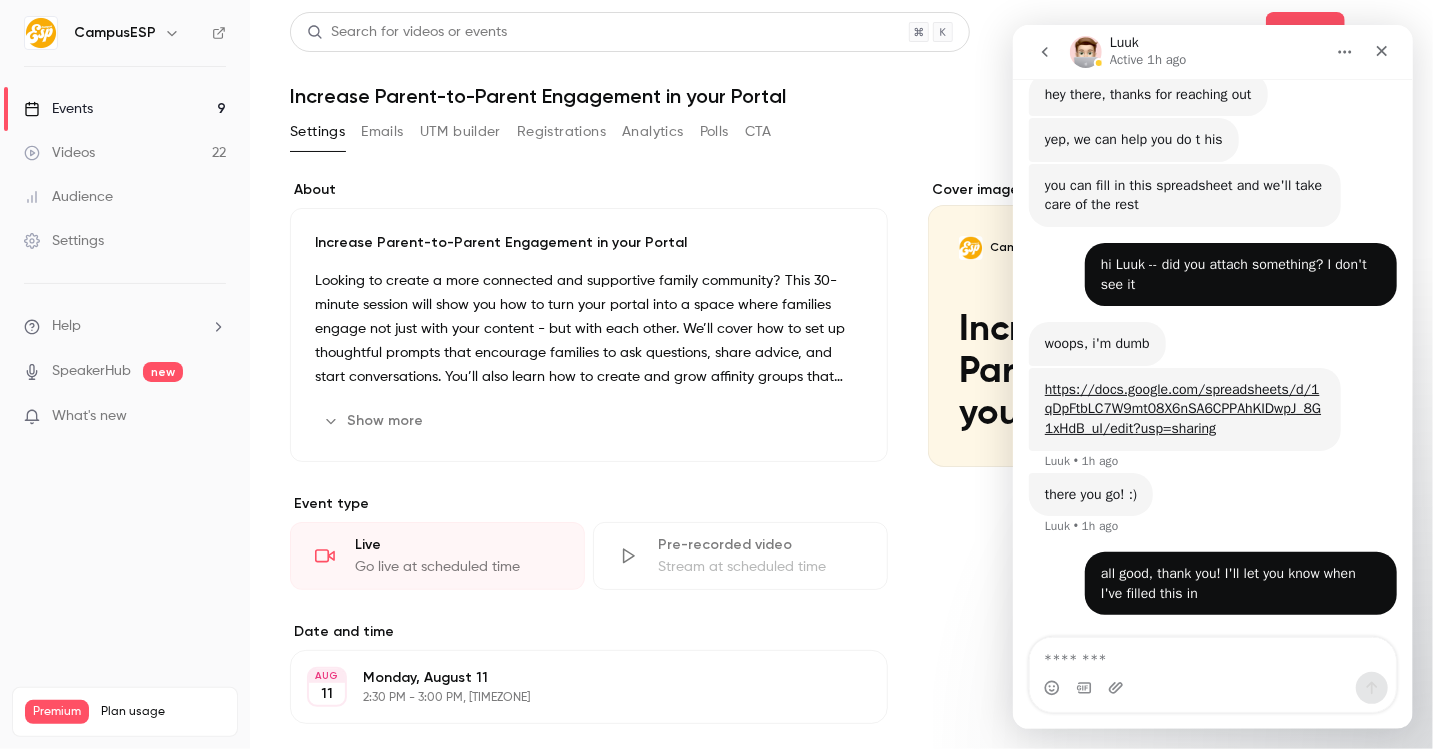 click 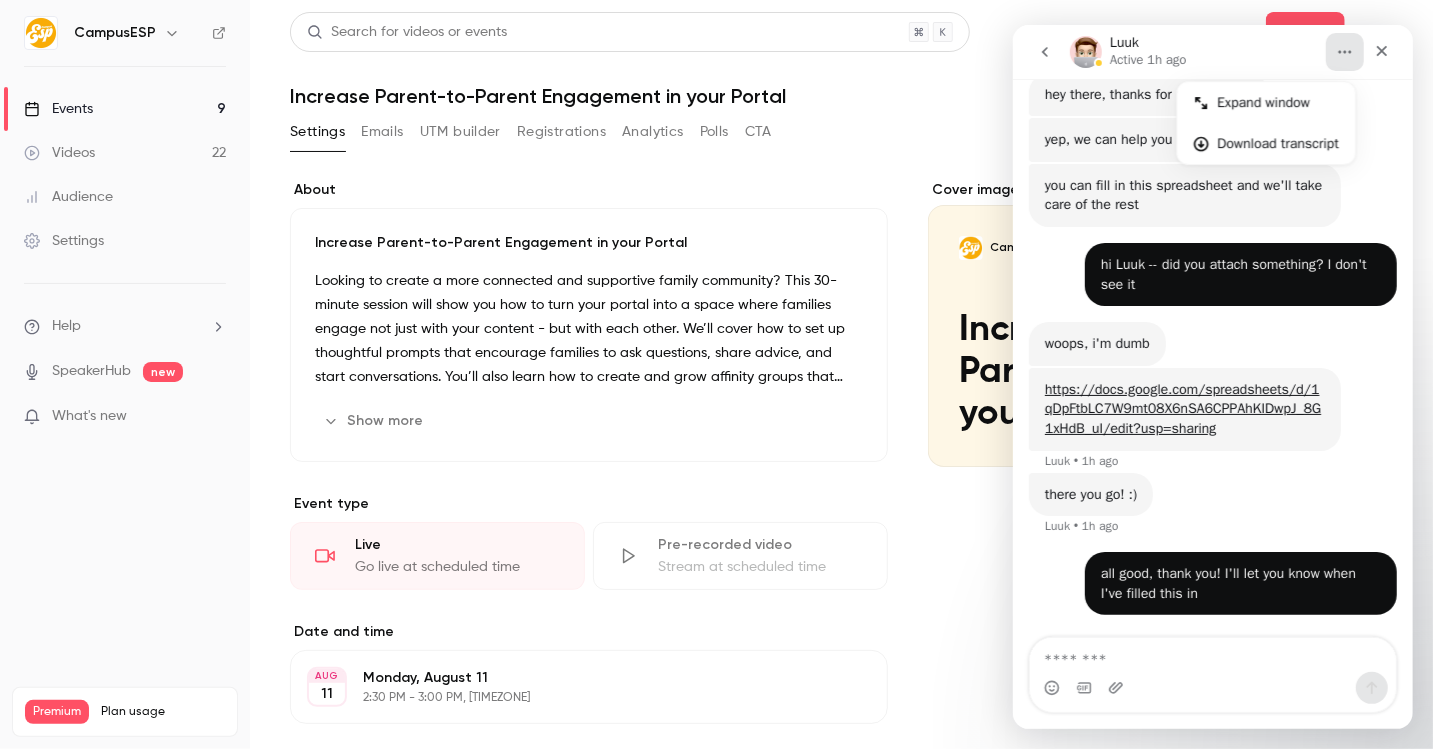 click 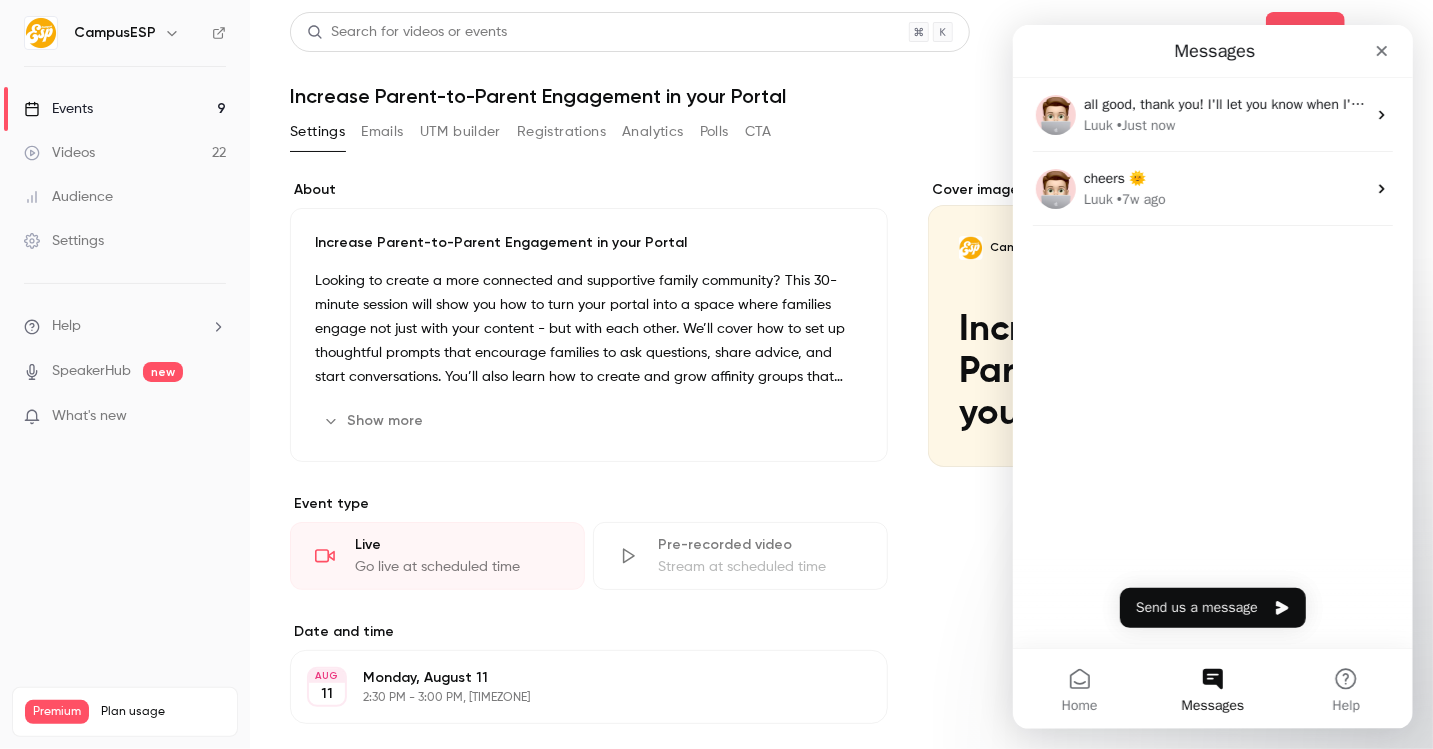 scroll, scrollTop: 0, scrollLeft: 0, axis: both 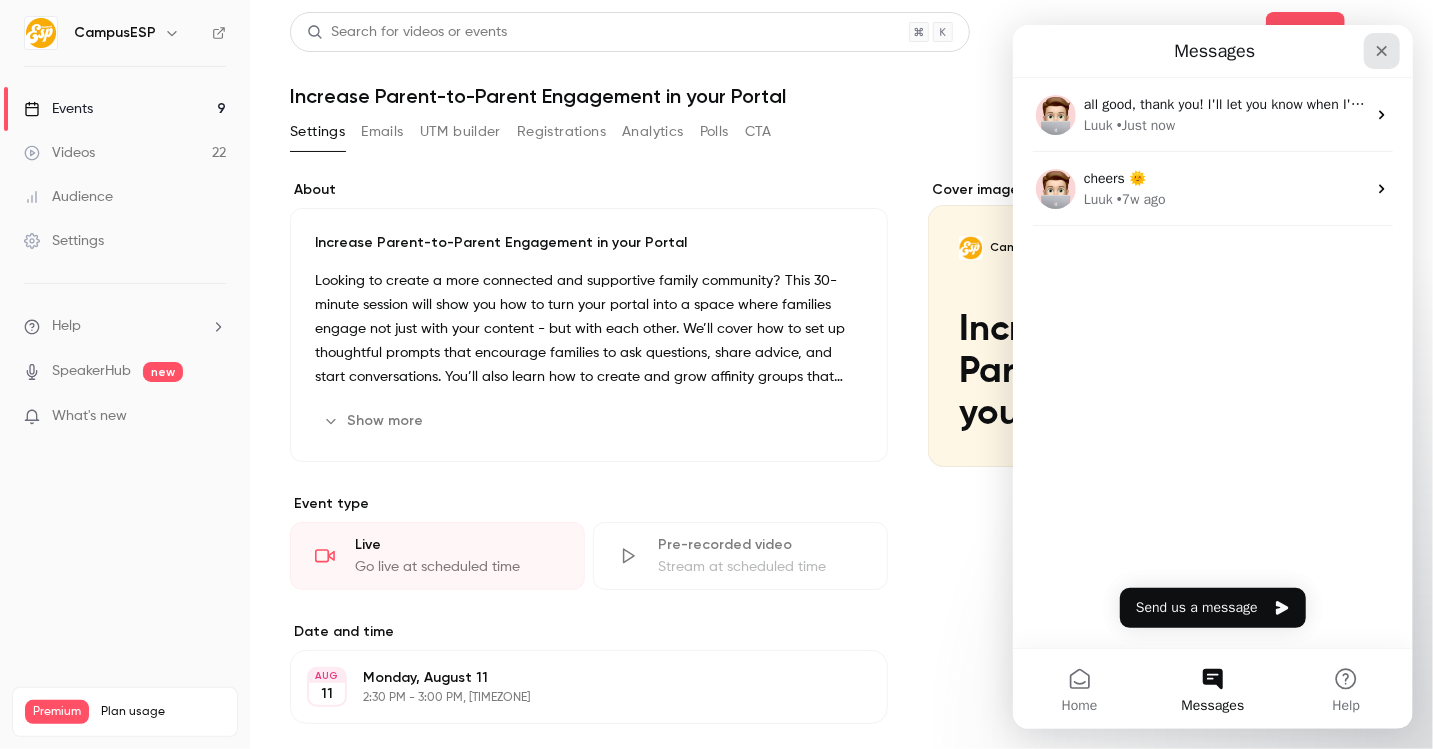 click 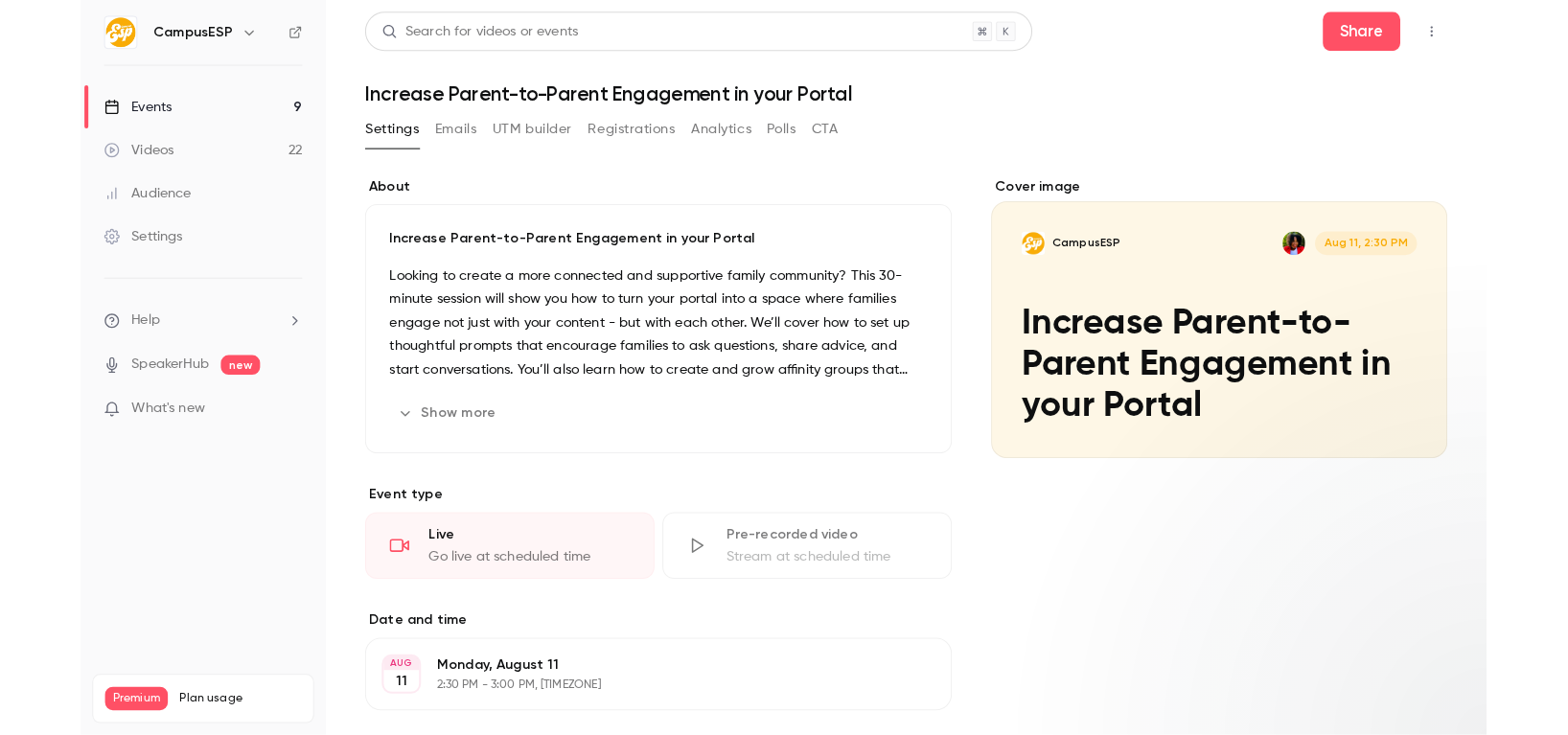 scroll, scrollTop: 0, scrollLeft: 0, axis: both 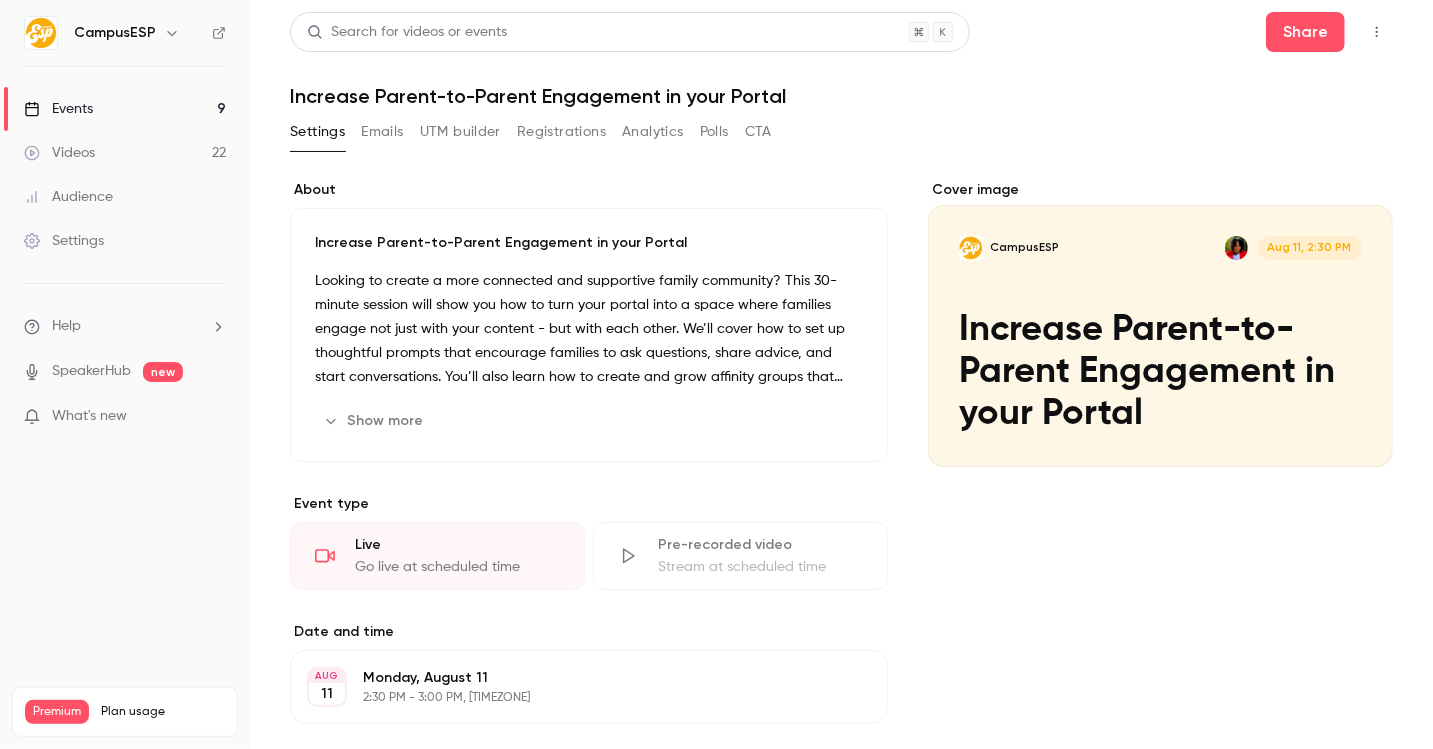 click on "Events" at bounding box center [58, 109] 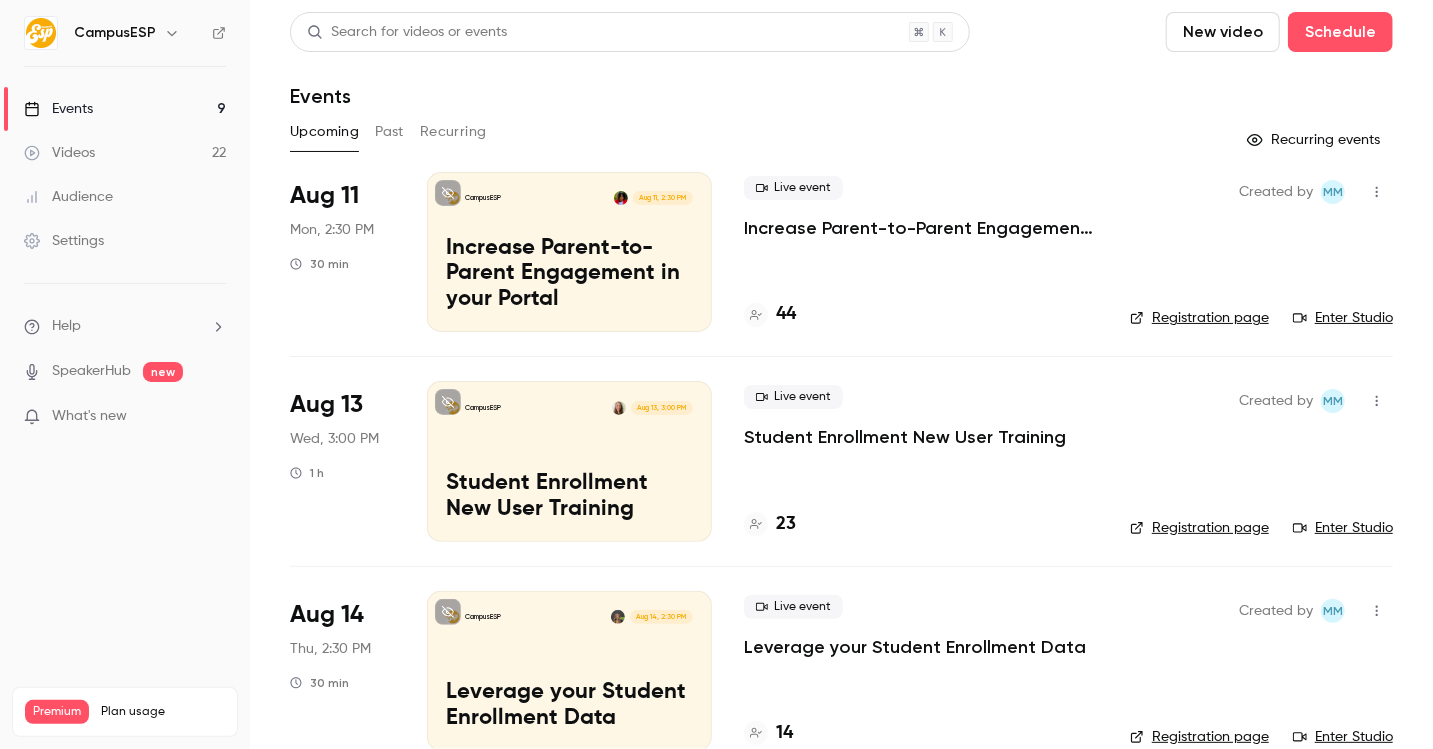 click 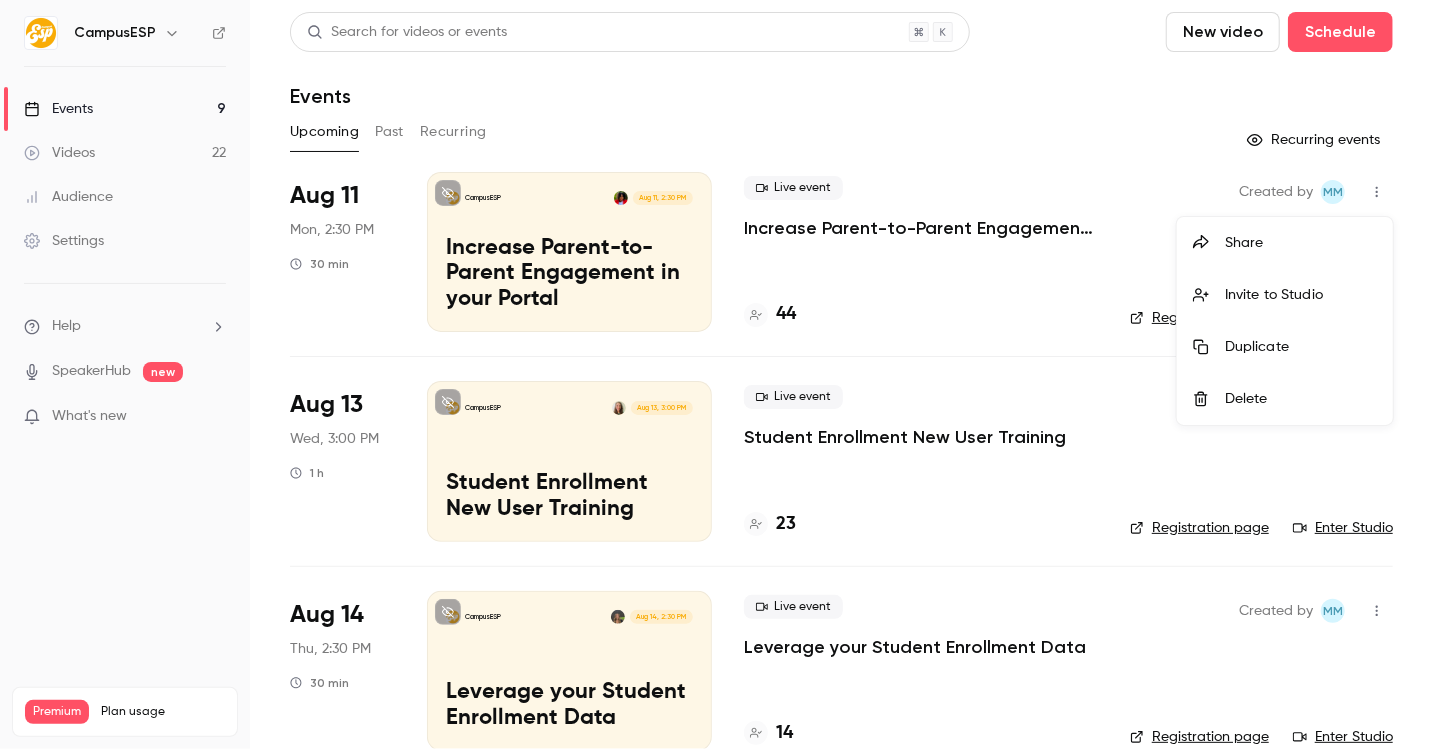 click on "Share" at bounding box center (1301, 243) 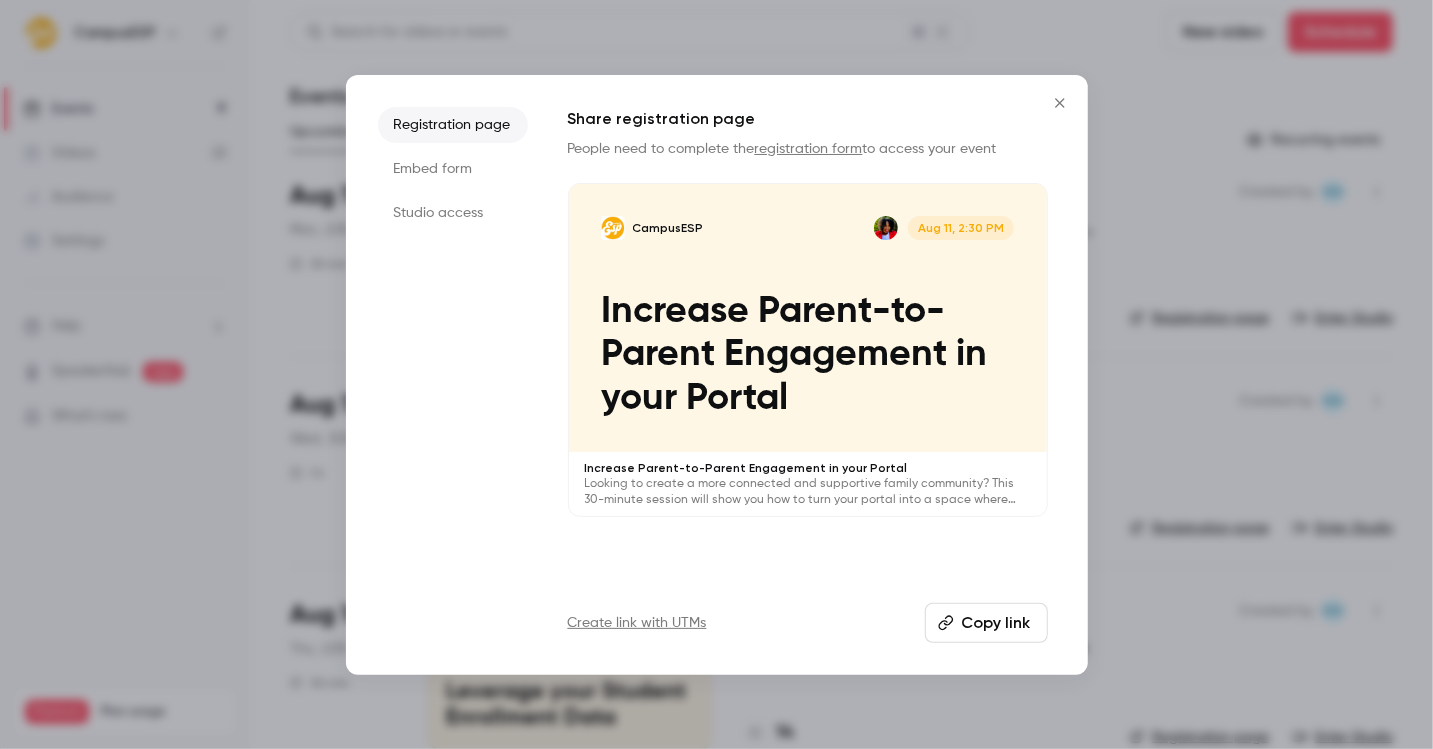 click on "Copy link" at bounding box center (986, 623) 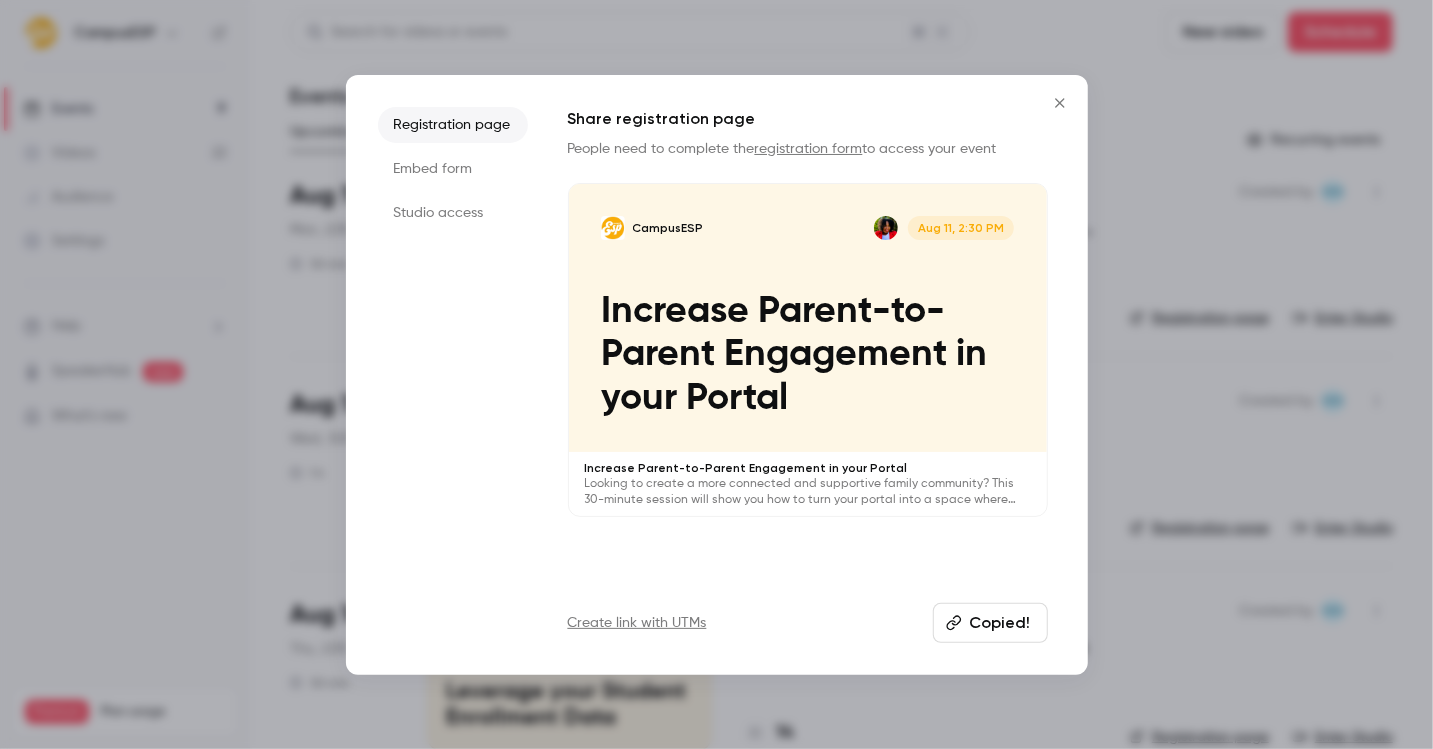 click 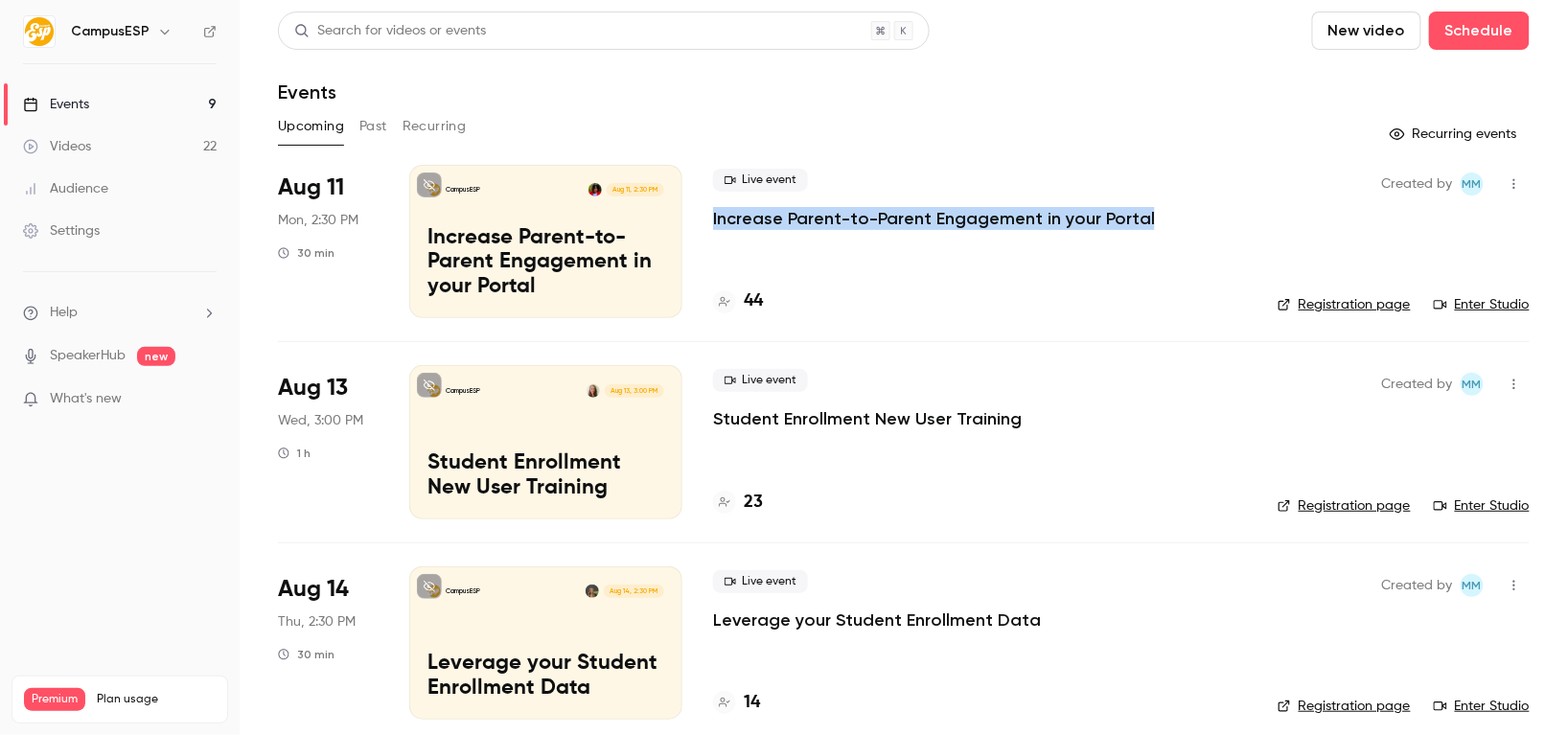 drag, startPoint x: 1154, startPoint y: 212, endPoint x: 709, endPoint y: 217, distance: 445.02809 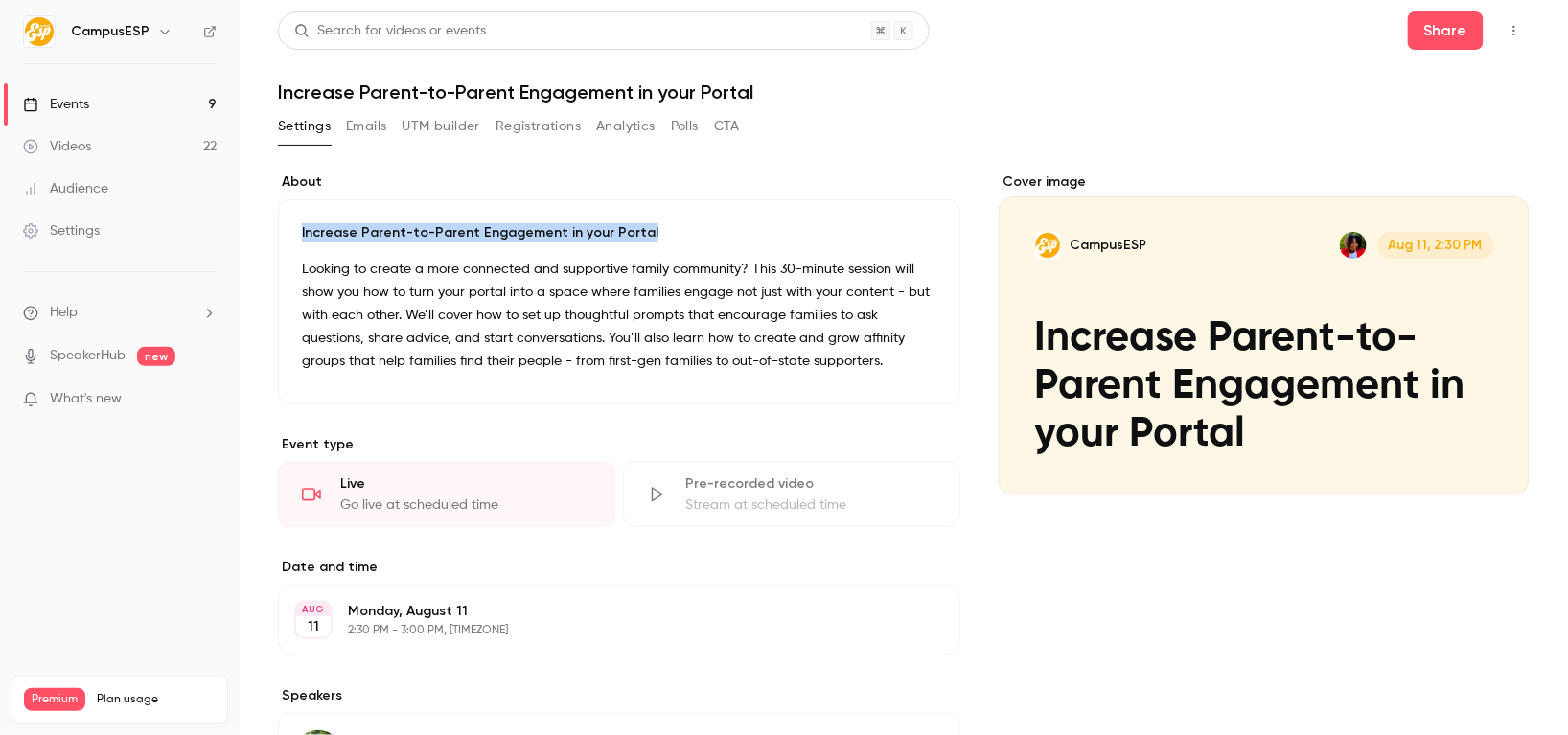 drag, startPoint x: 635, startPoint y: 230, endPoint x: 295, endPoint y: 236, distance: 340.0529 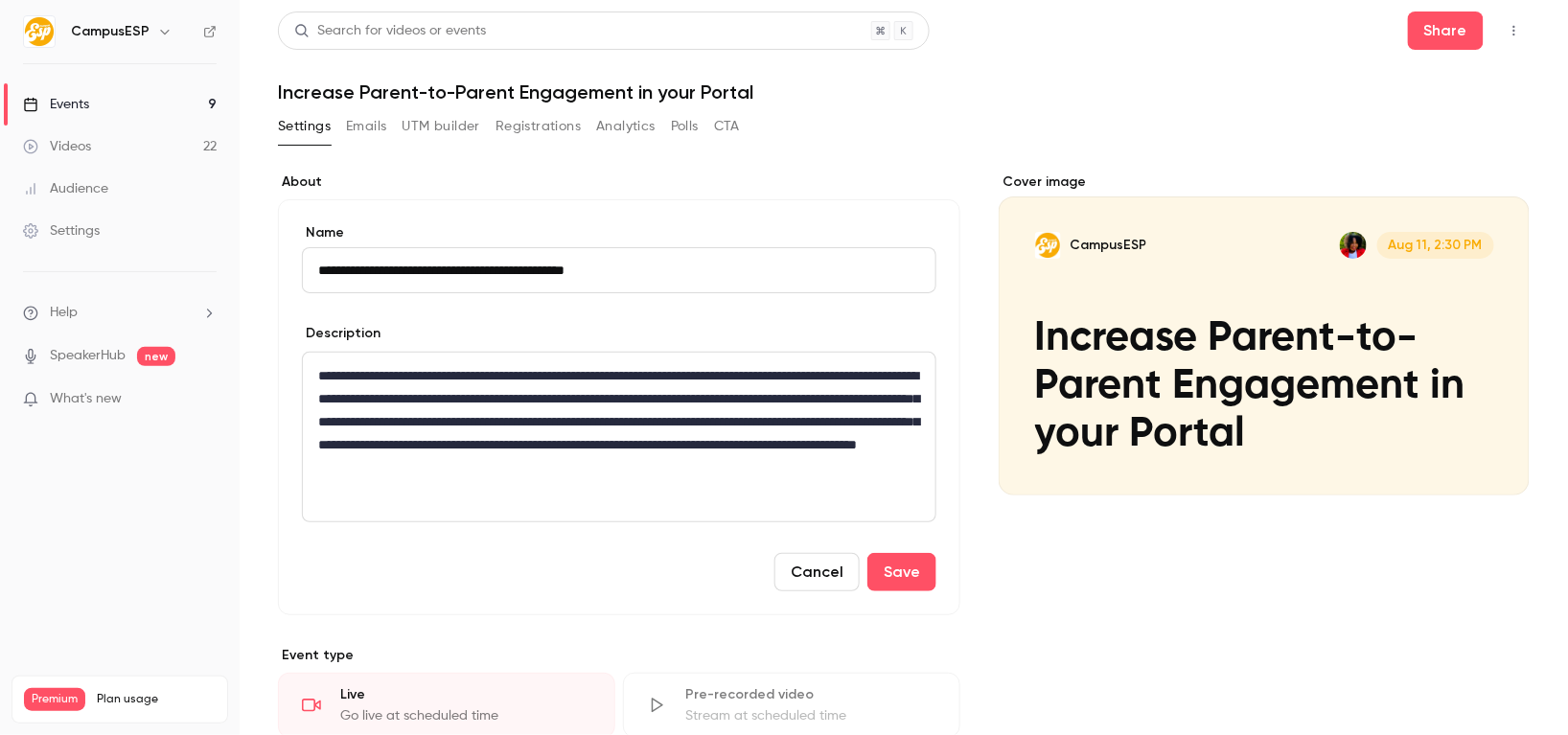 click on "Events" at bounding box center (56, 104) 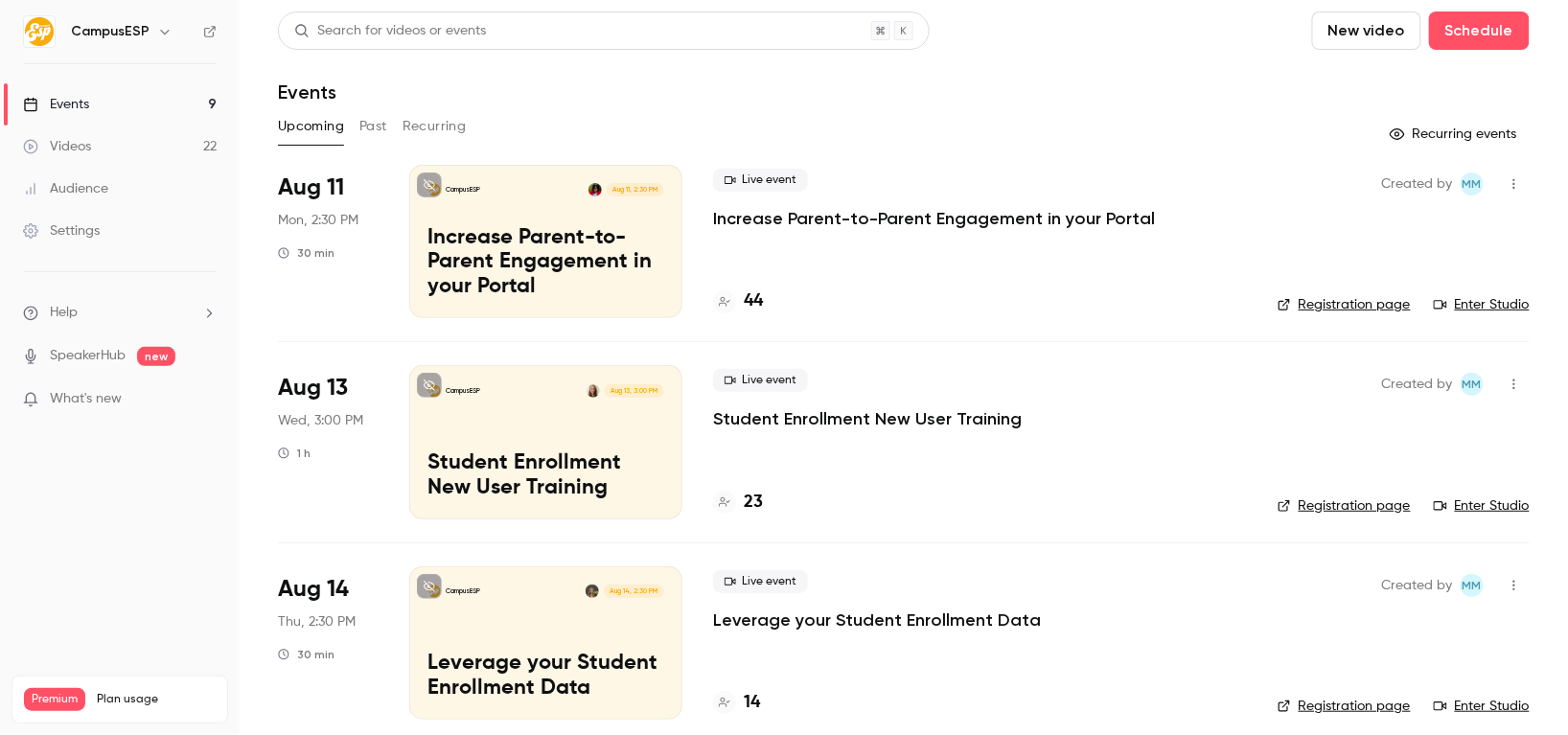 click on "Student Enrollment New User Training" at bounding box center [545, 476] 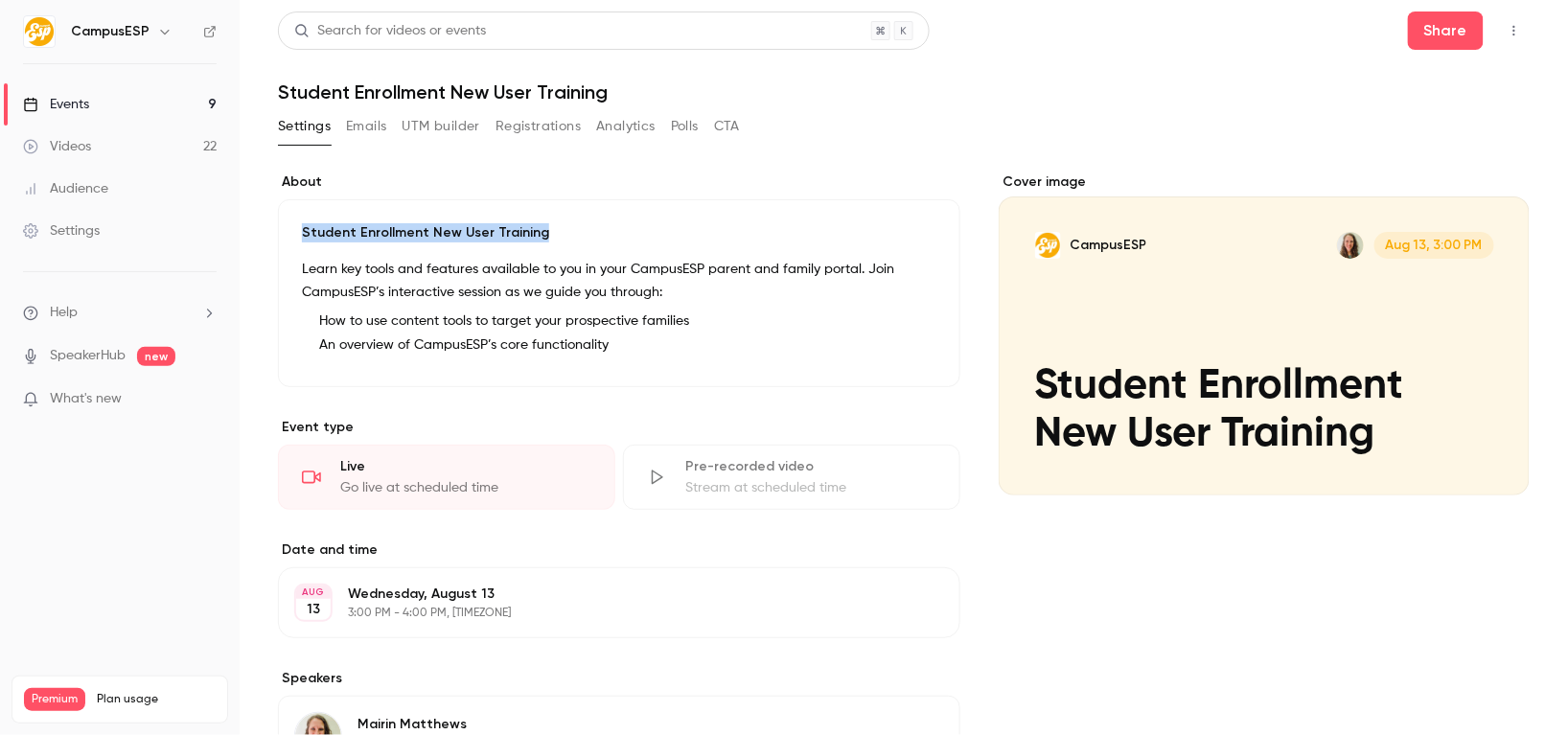 drag, startPoint x: 546, startPoint y: 231, endPoint x: 301, endPoint y: 228, distance: 245.01837 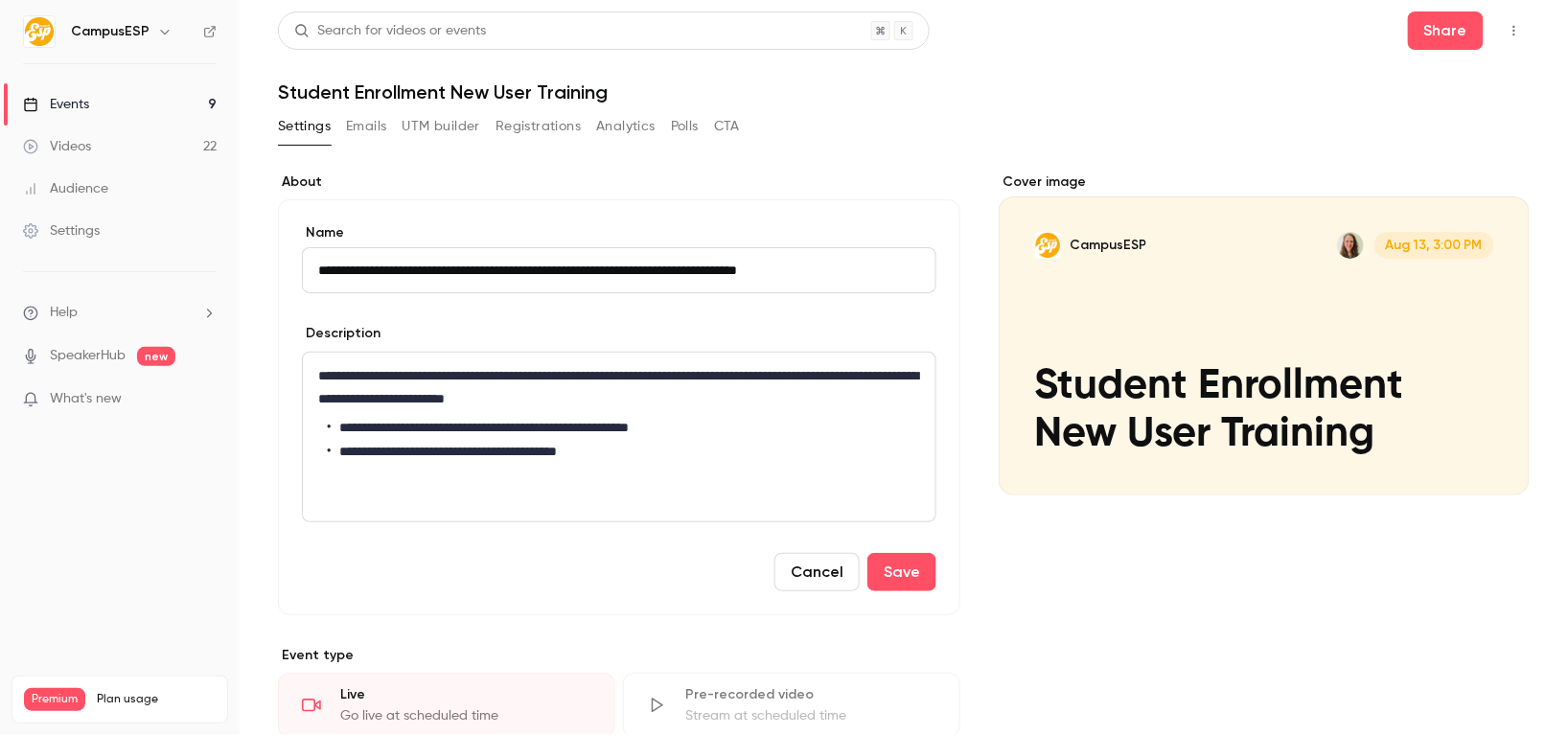 type on "**********" 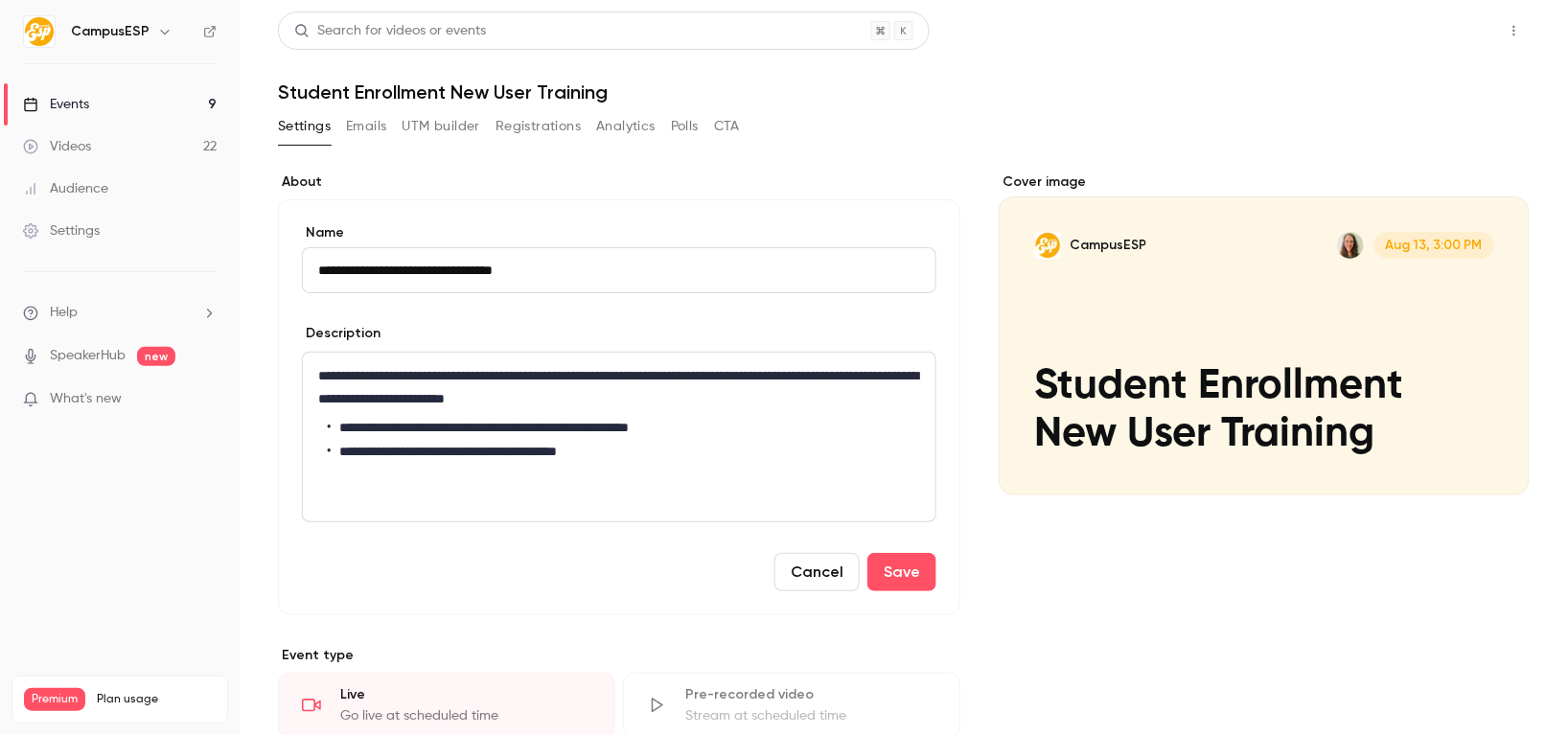 click on "Share" at bounding box center [1445, 31] 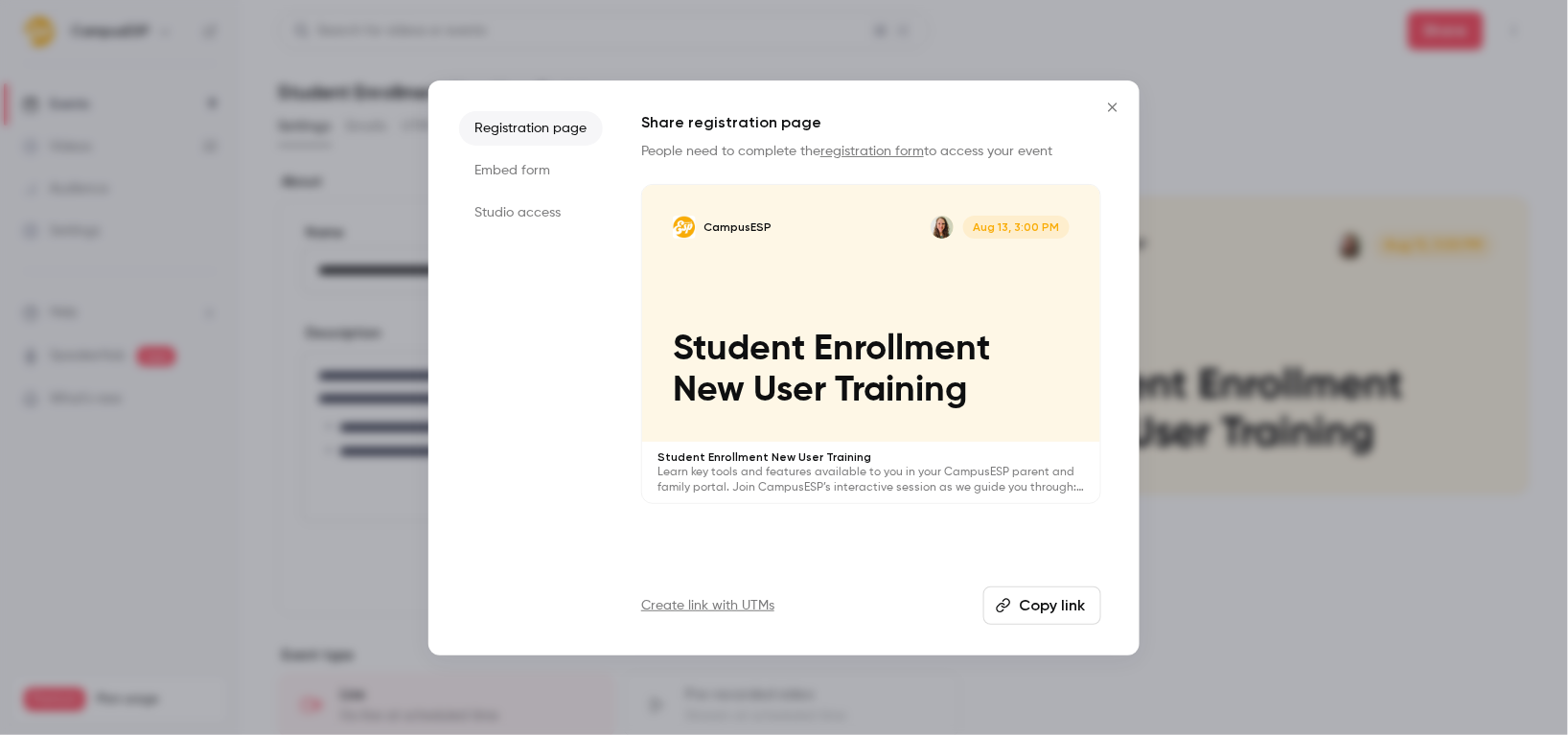 click on "Copy link" at bounding box center (1042, 606) 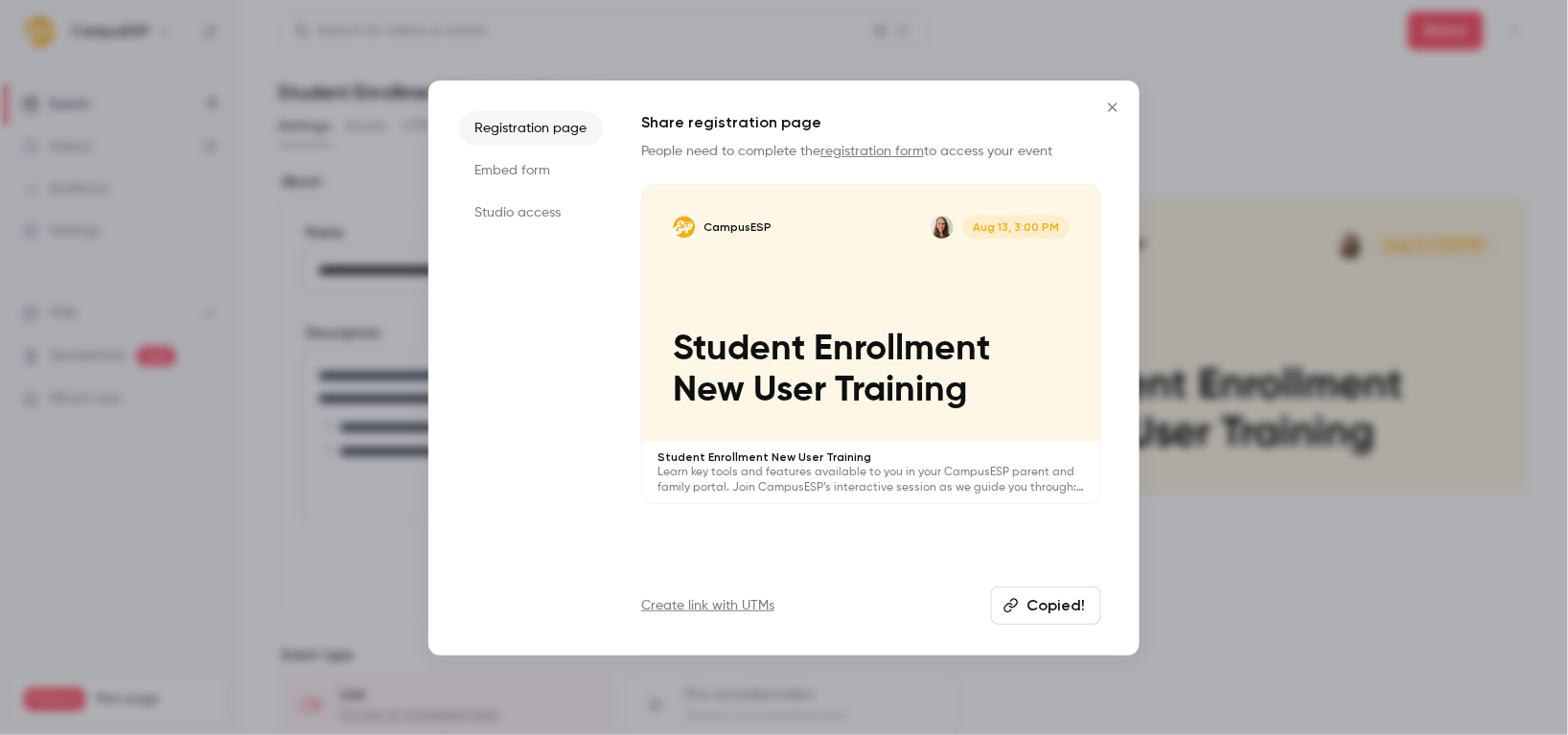 click 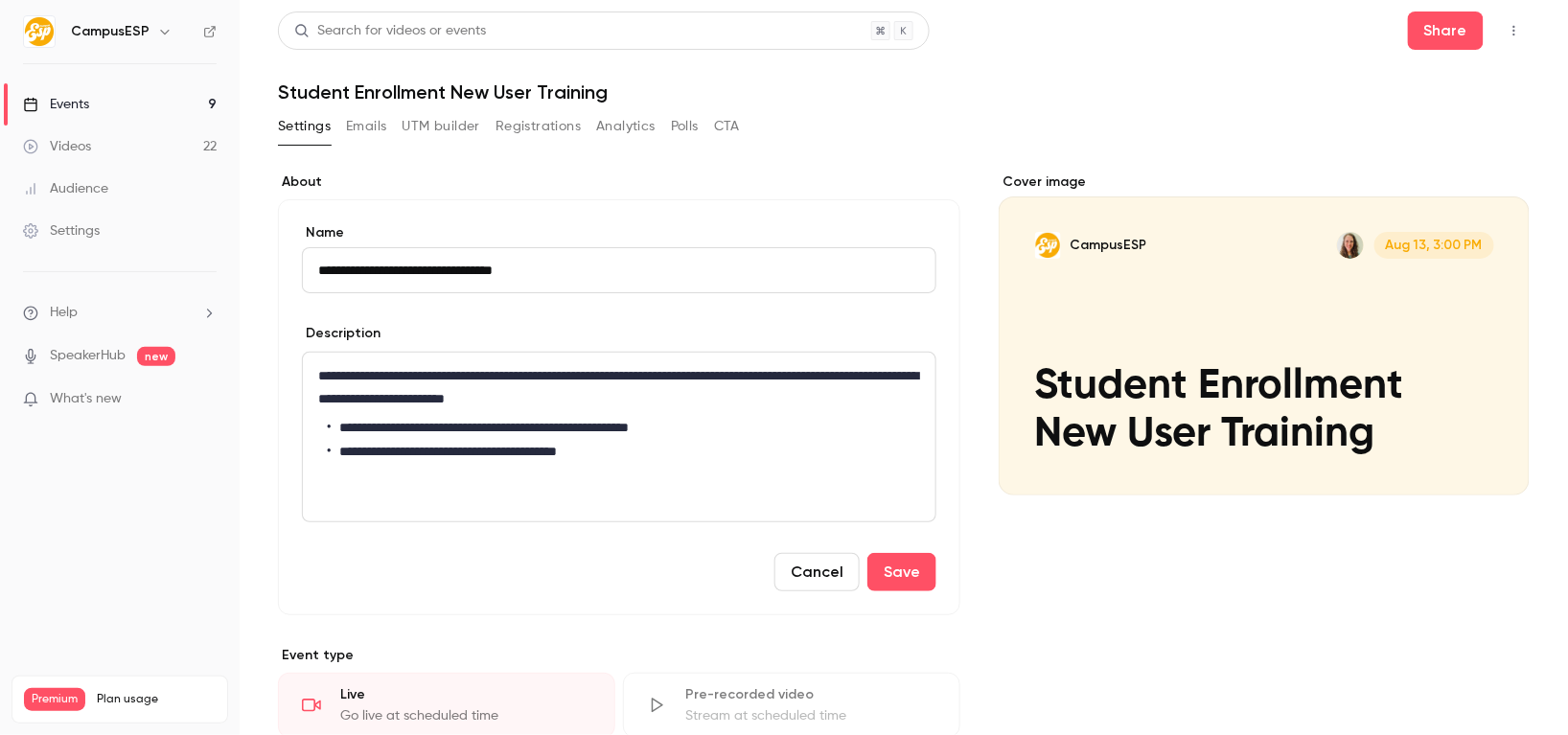 click on "Events" at bounding box center [56, 104] 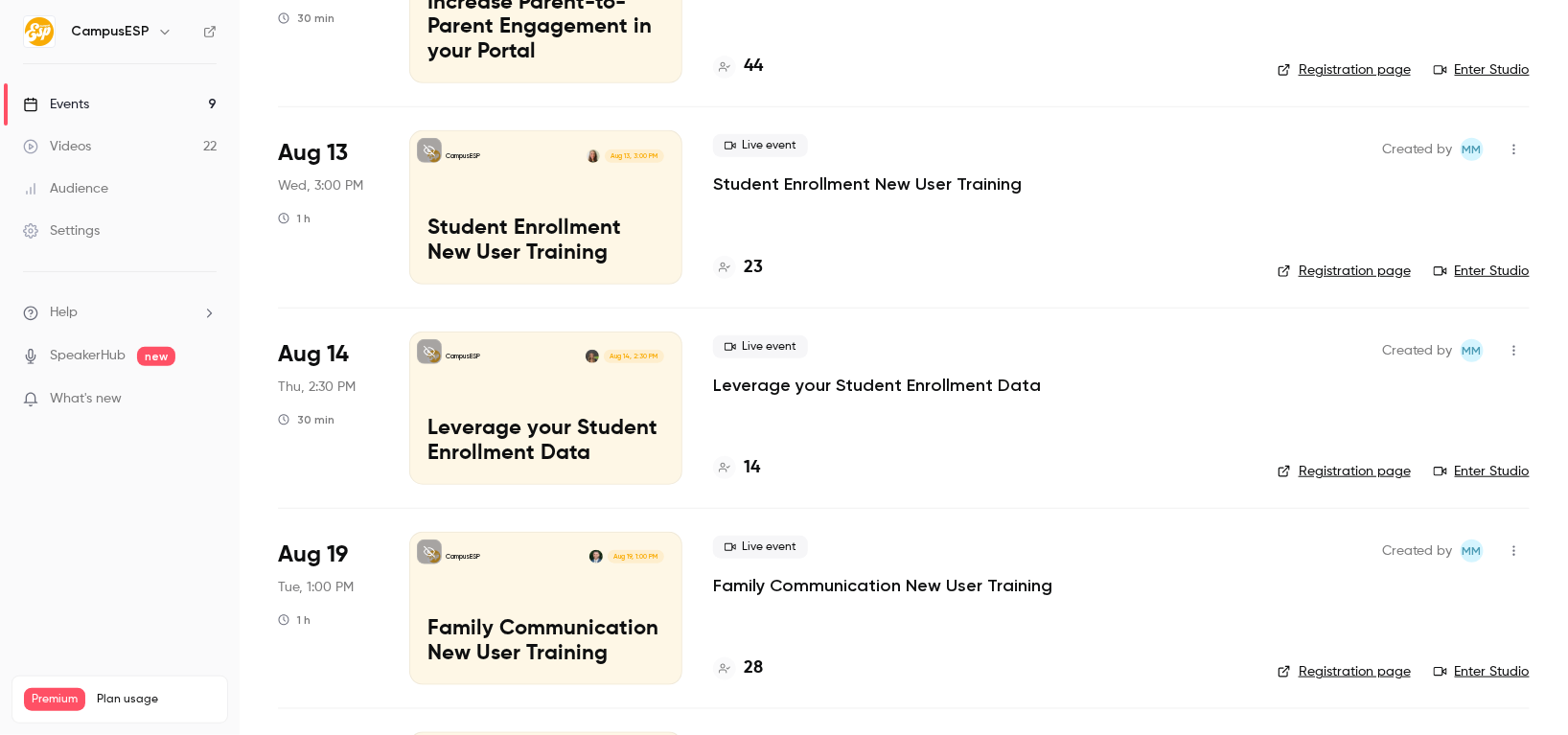 scroll, scrollTop: 280, scrollLeft: 0, axis: vertical 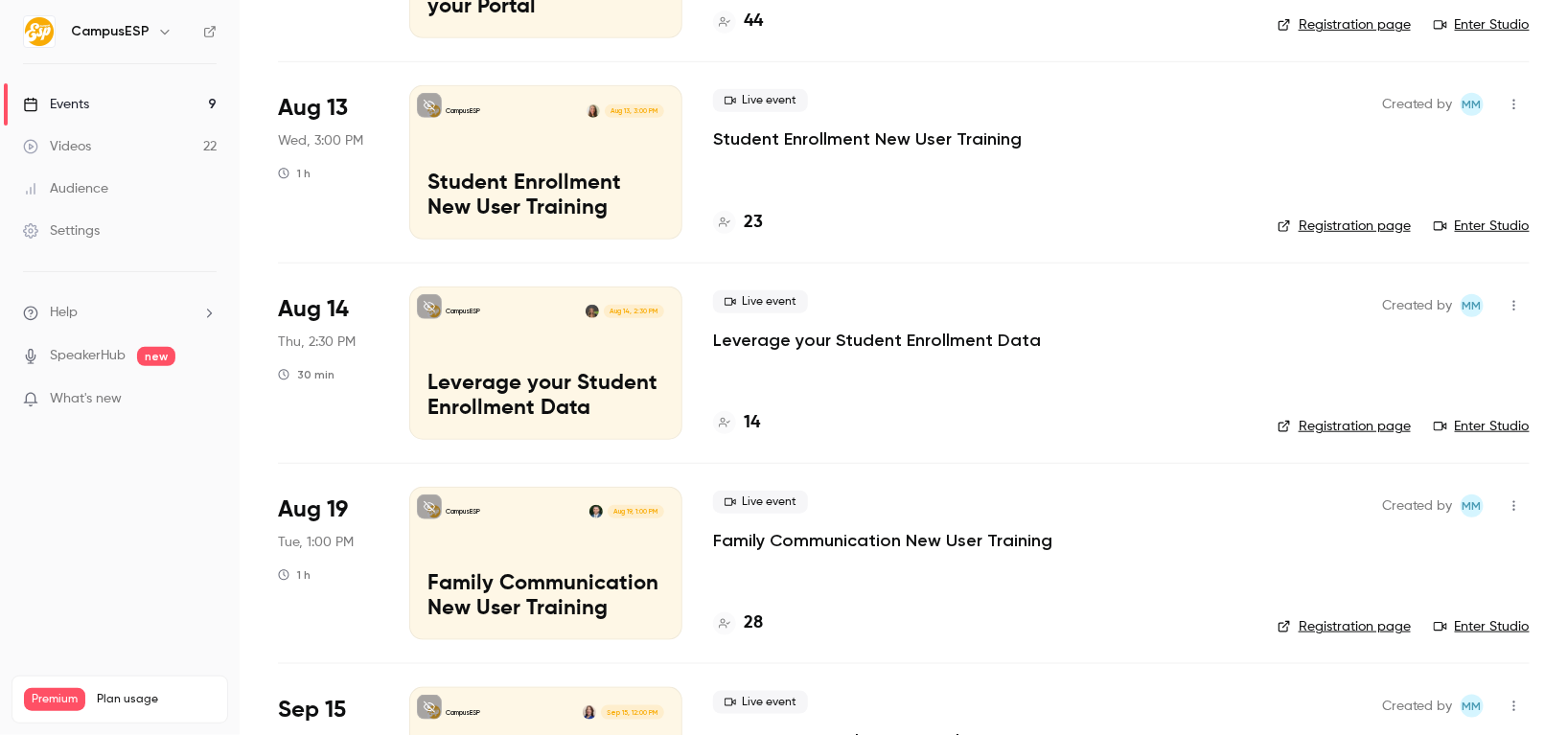 click on "Leverage your Student Enrollment Data" at bounding box center (545, 397) 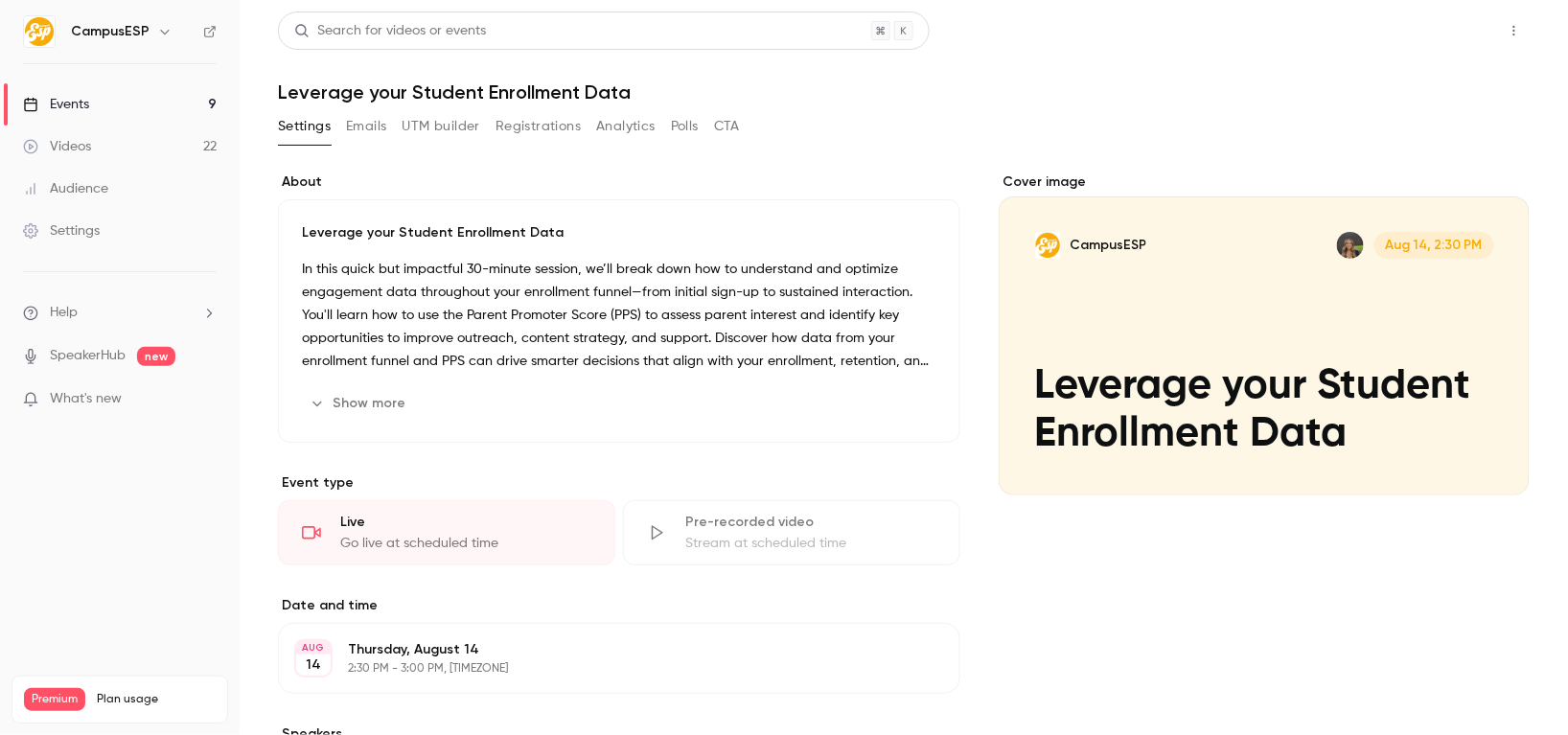 click on "Share" at bounding box center [1445, 31] 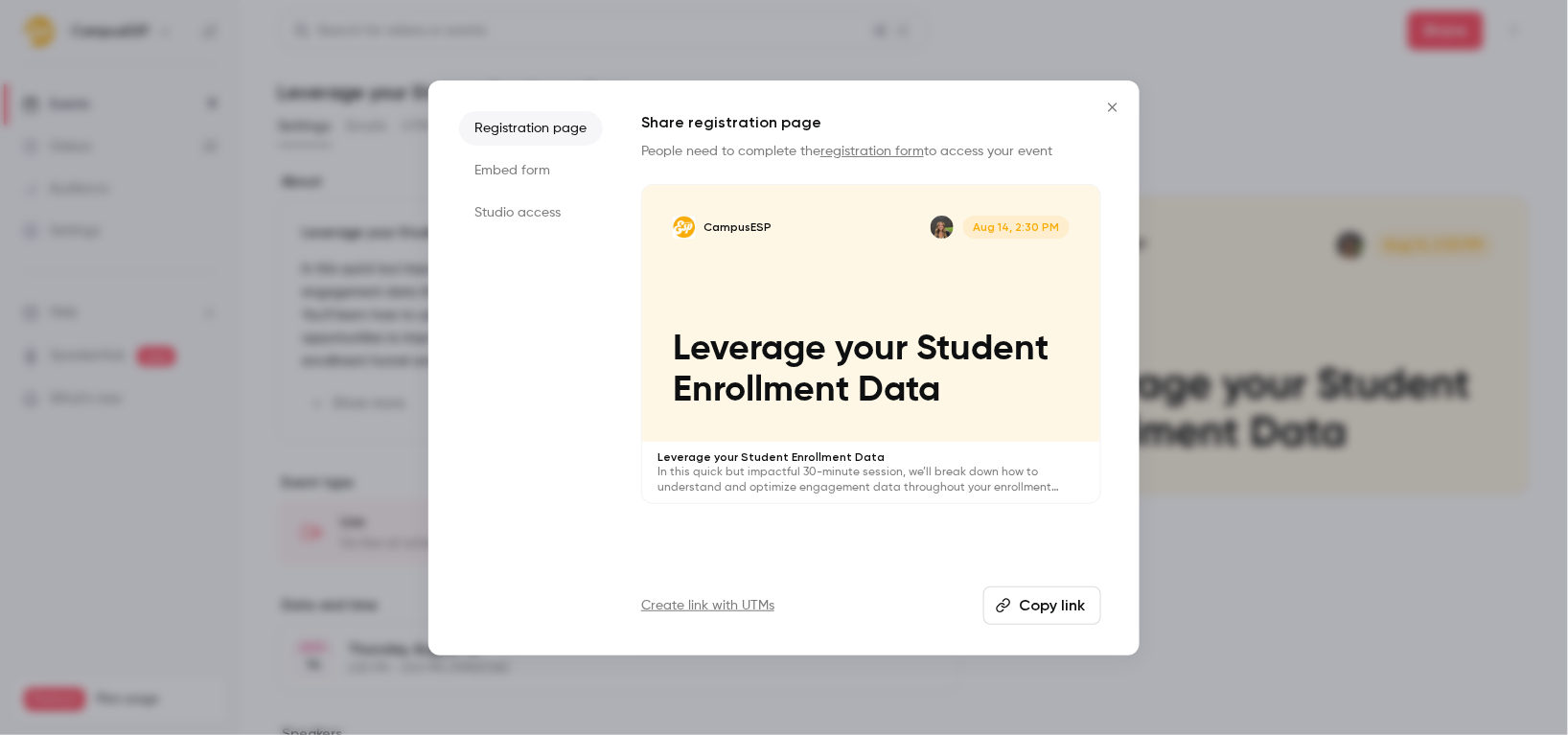 click on "Copy link" at bounding box center (1042, 606) 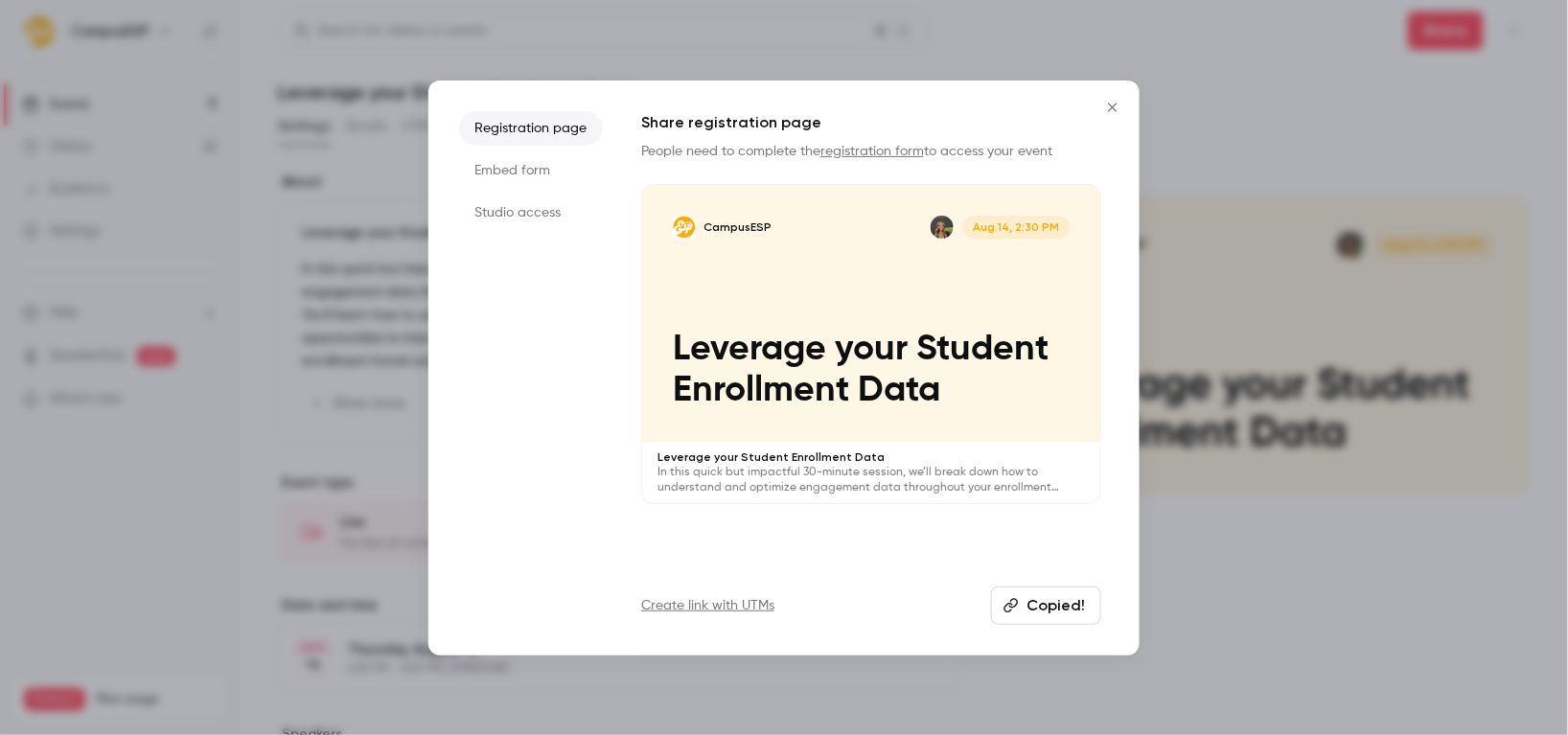 click 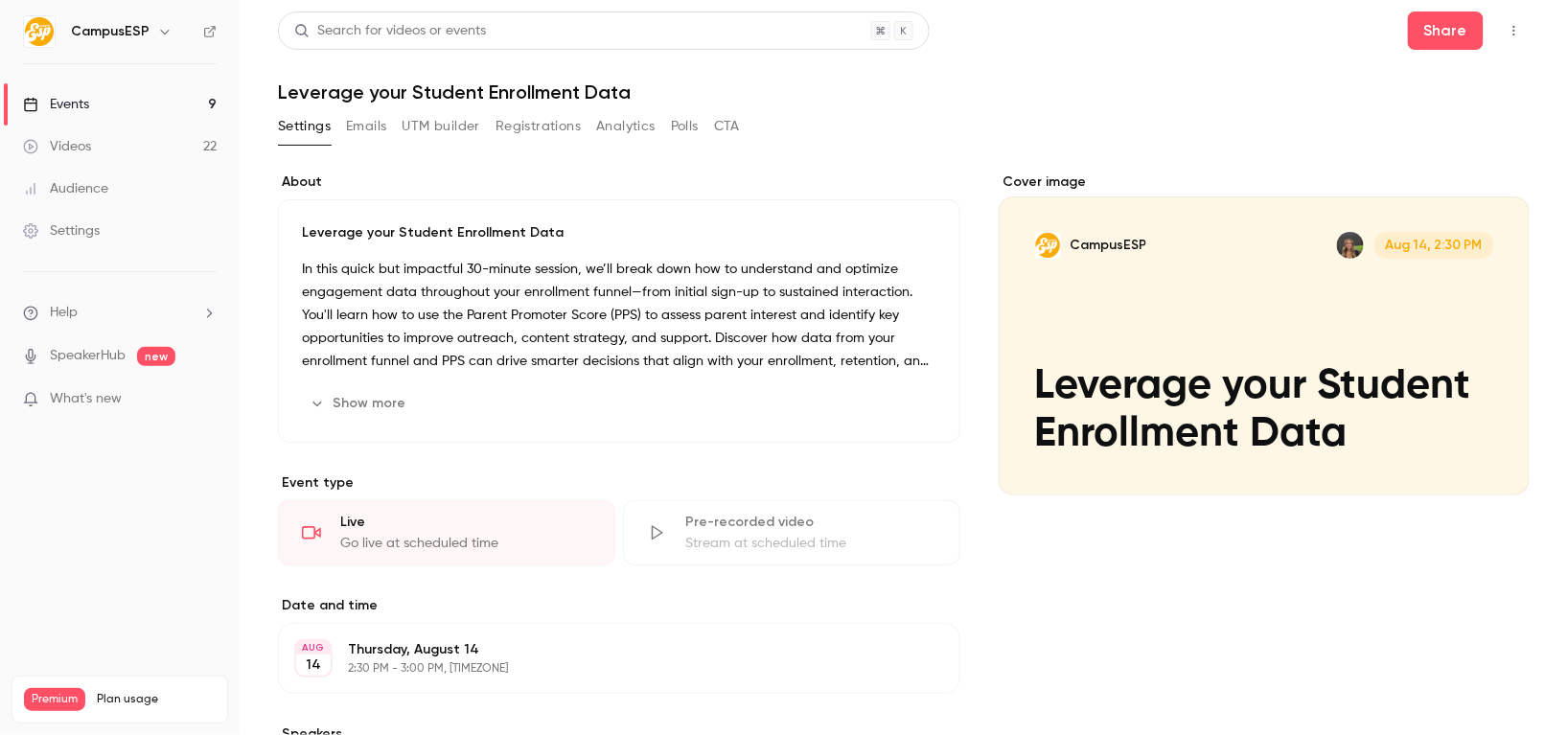 click on "Events" at bounding box center (56, 104) 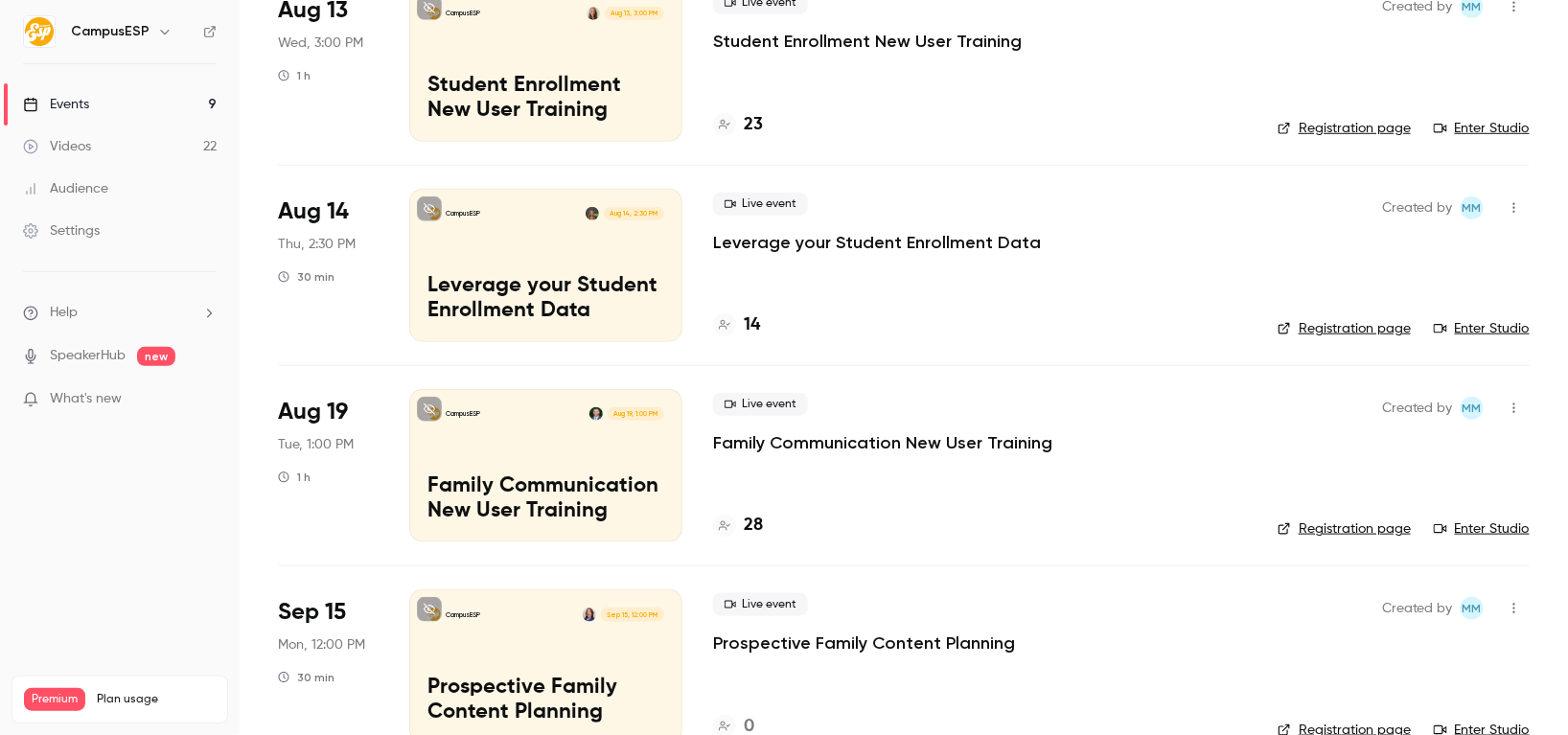 scroll, scrollTop: 398, scrollLeft: 0, axis: vertical 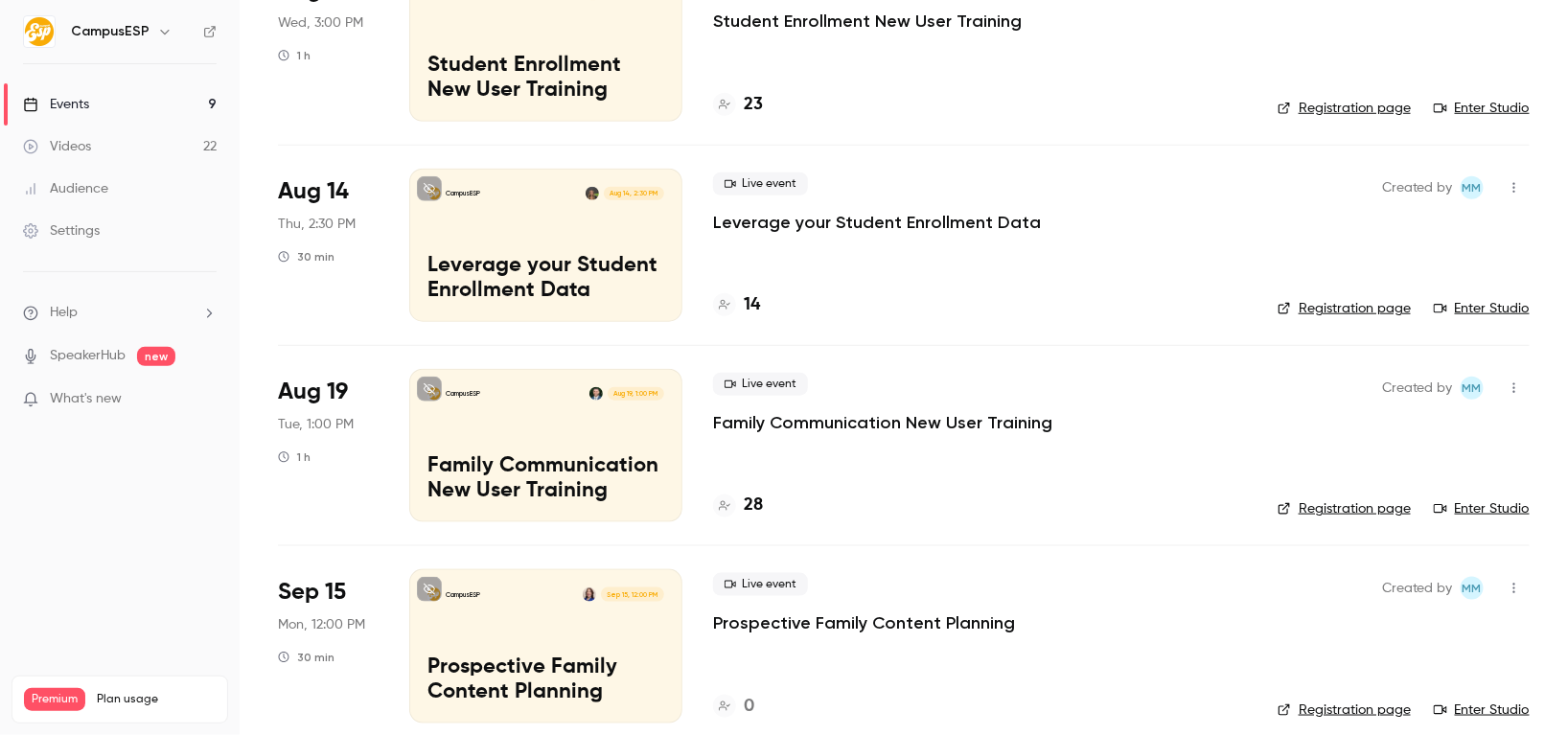 click on "Family Communication New User Training" at bounding box center (545, 479) 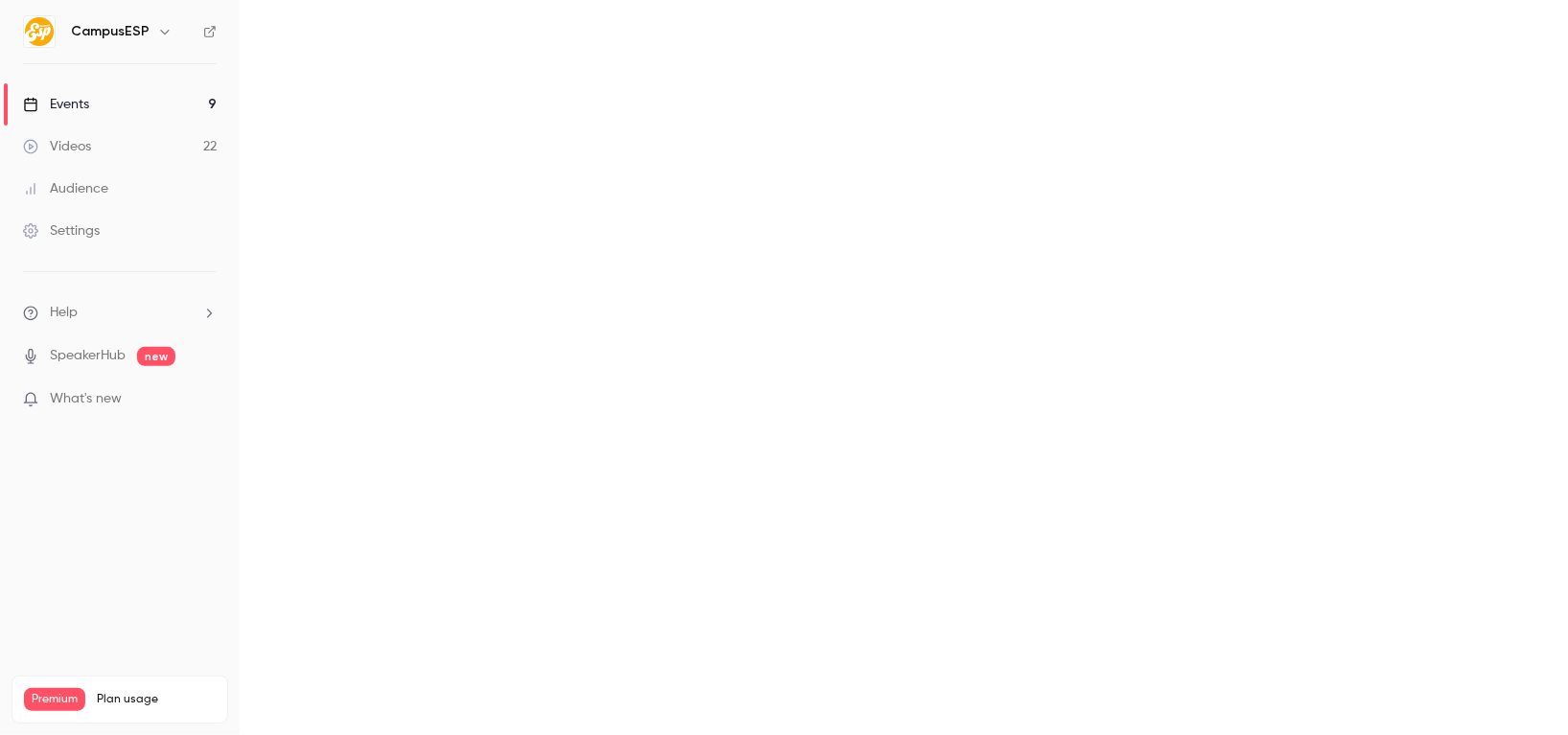 scroll, scrollTop: 0, scrollLeft: 0, axis: both 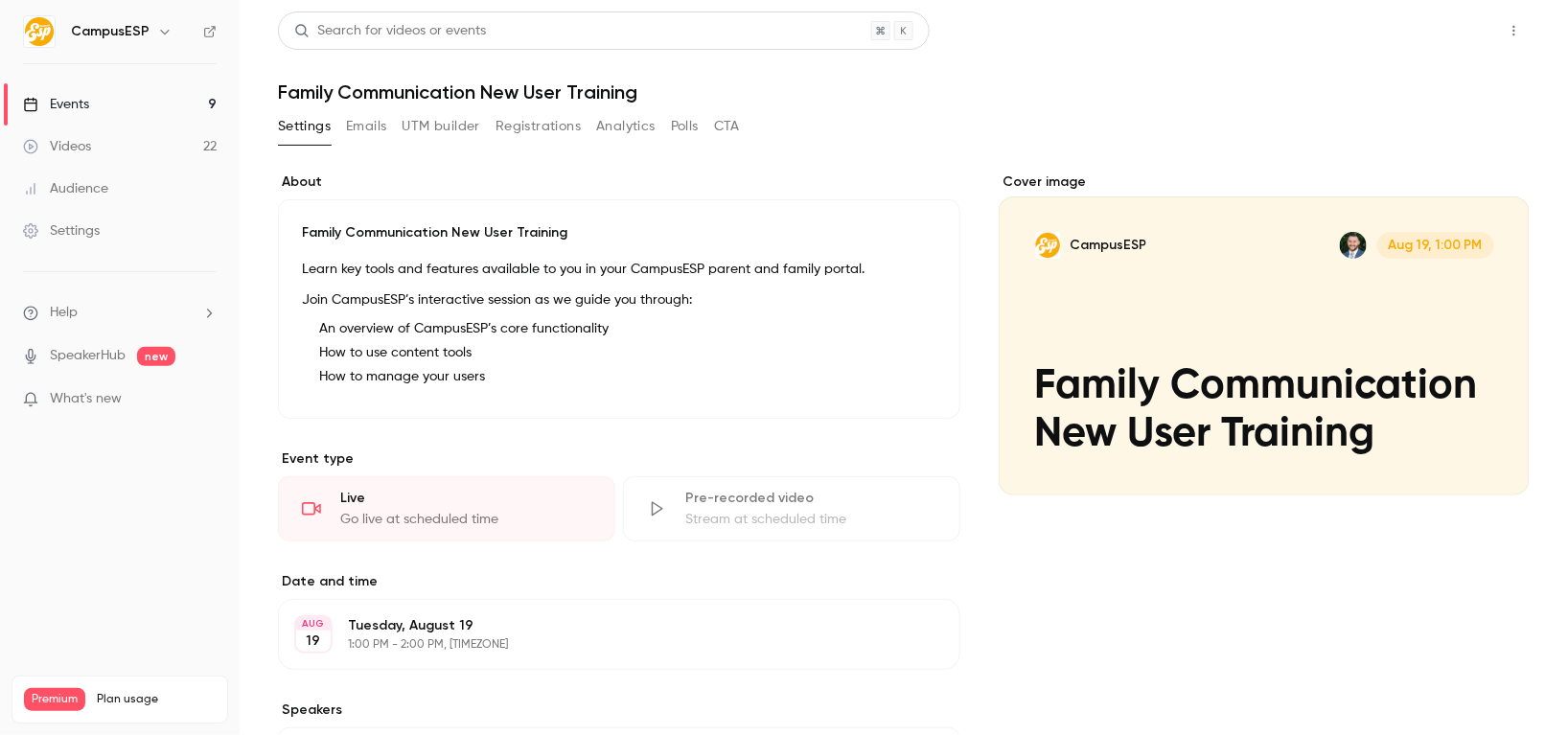 click on "Share" at bounding box center (1445, 31) 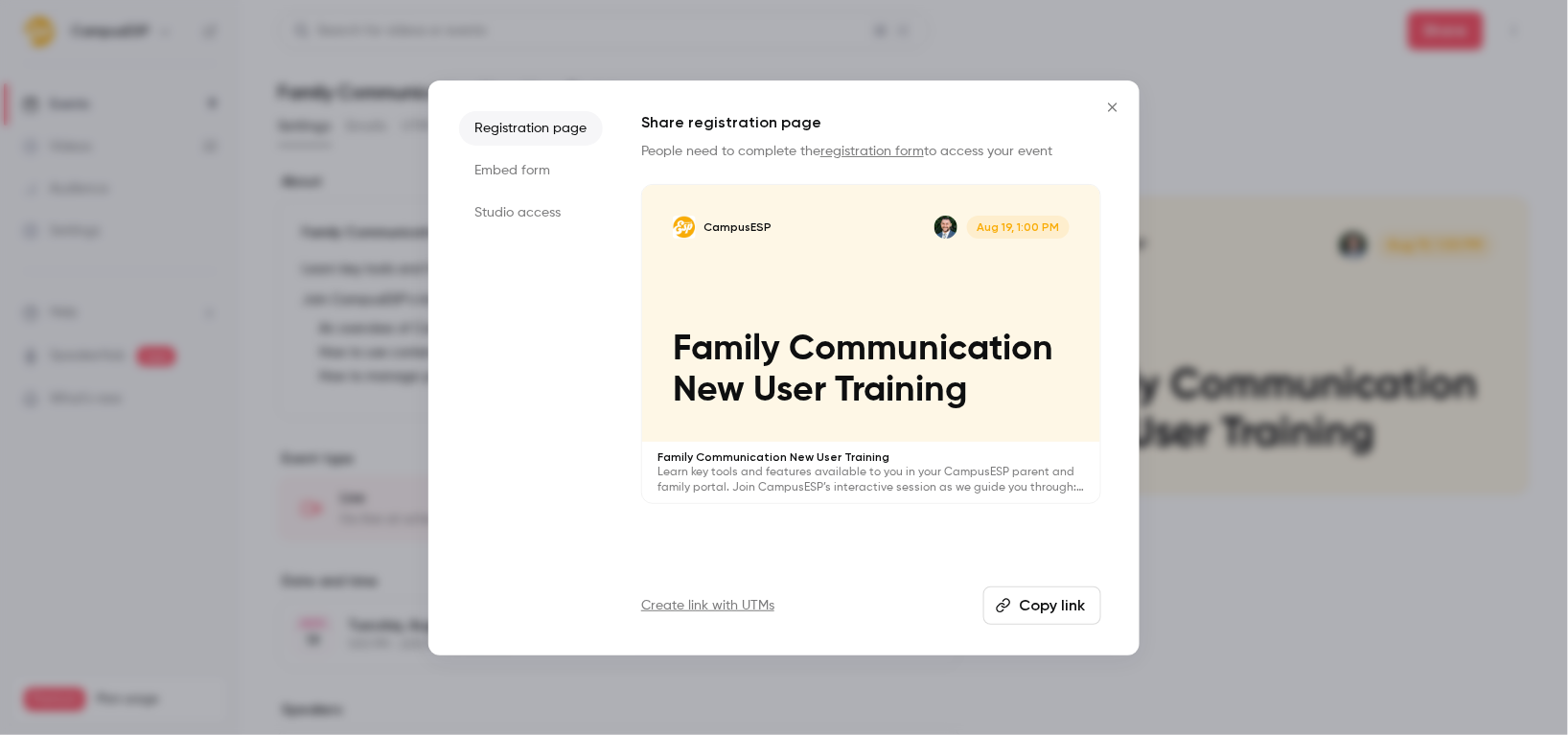 click on "Copy link" at bounding box center (1042, 606) 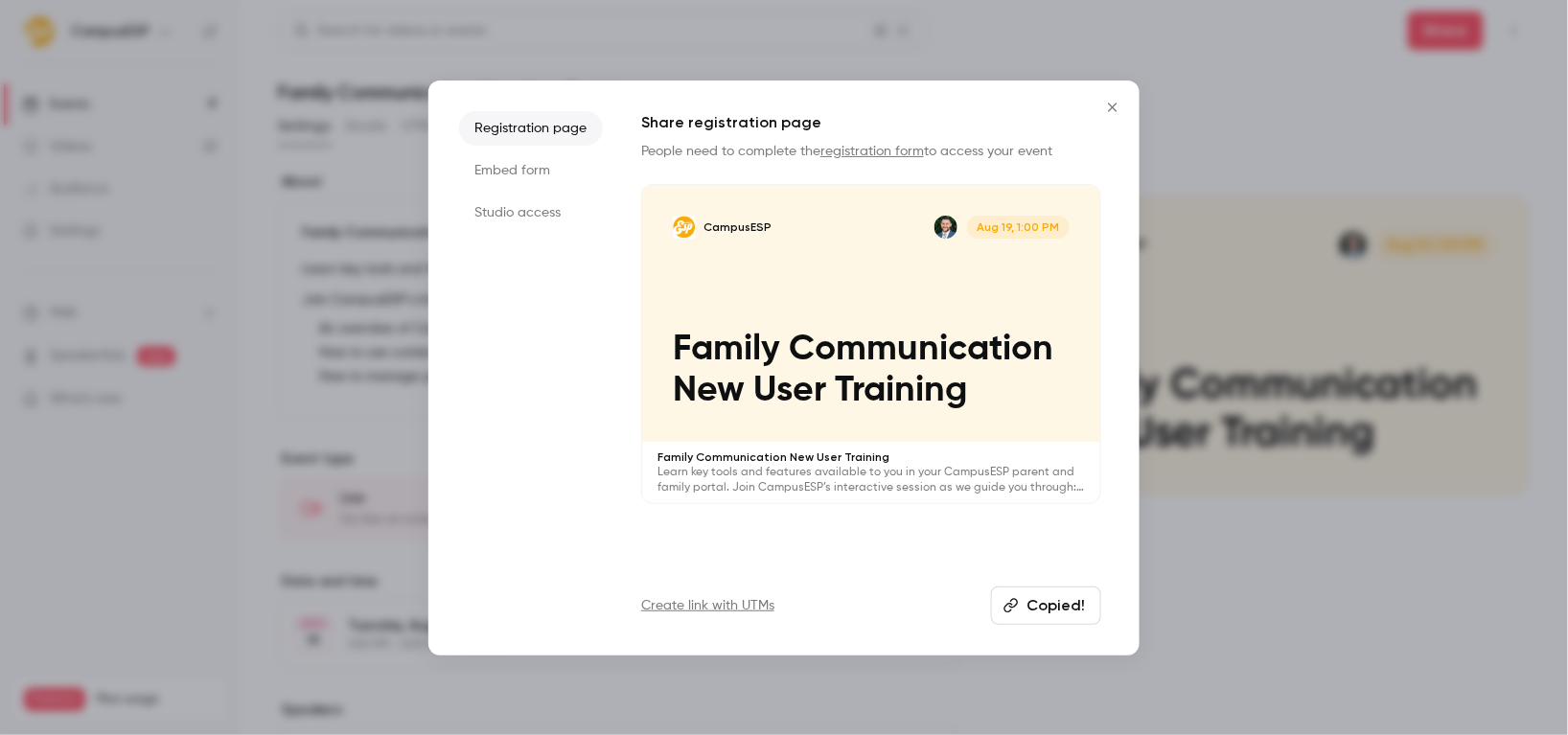 click 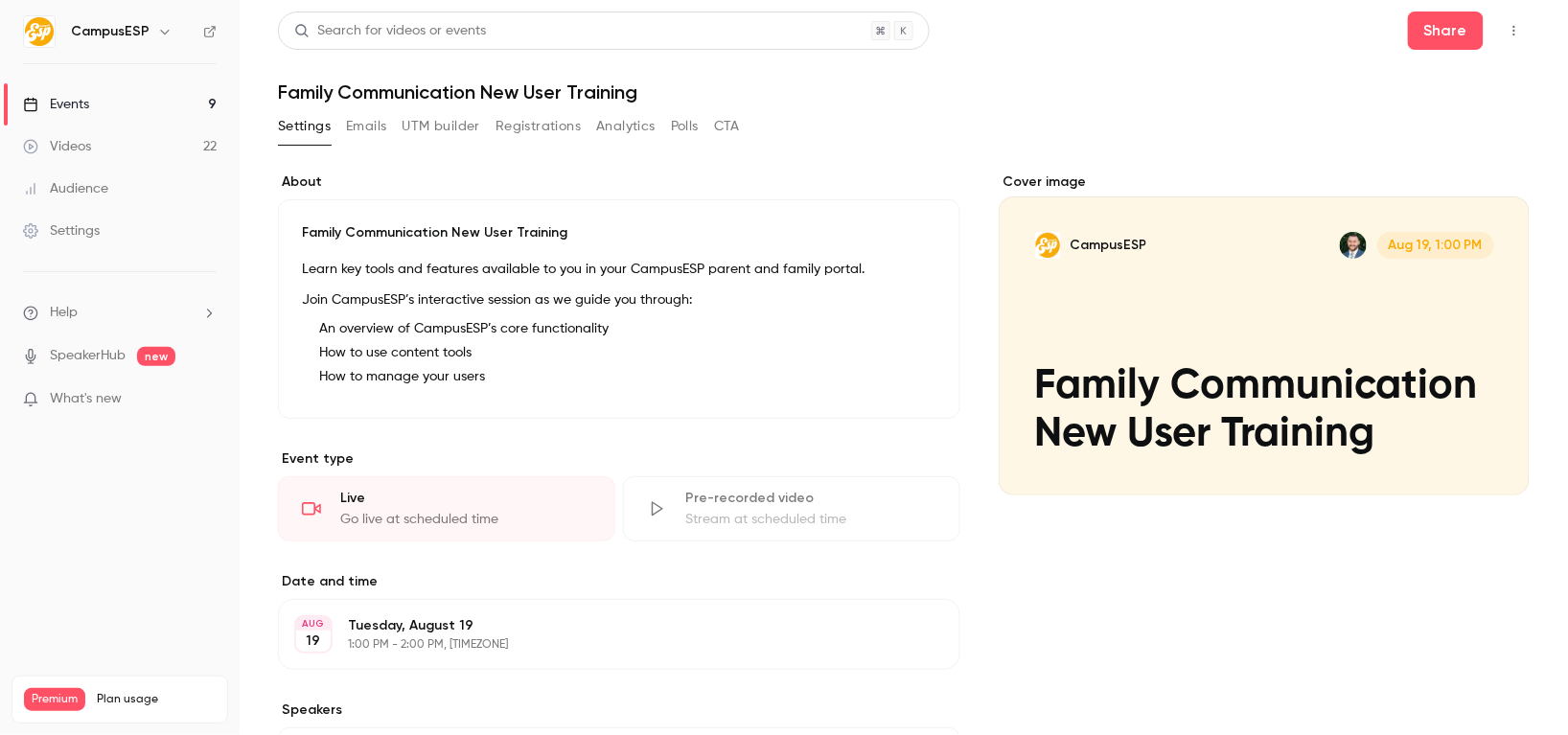 click on "Events 9" at bounding box center [120, 104] 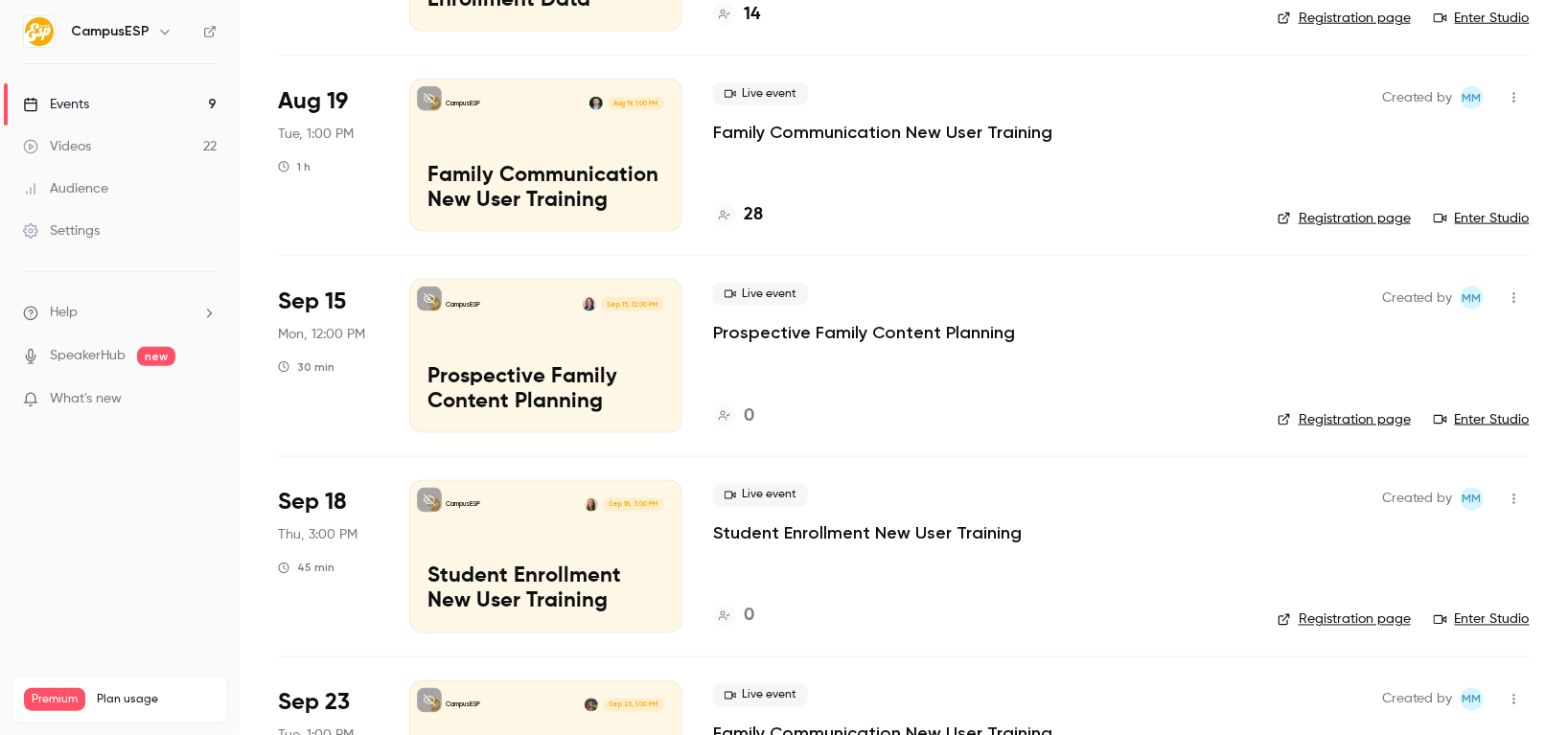 scroll, scrollTop: 715, scrollLeft: 0, axis: vertical 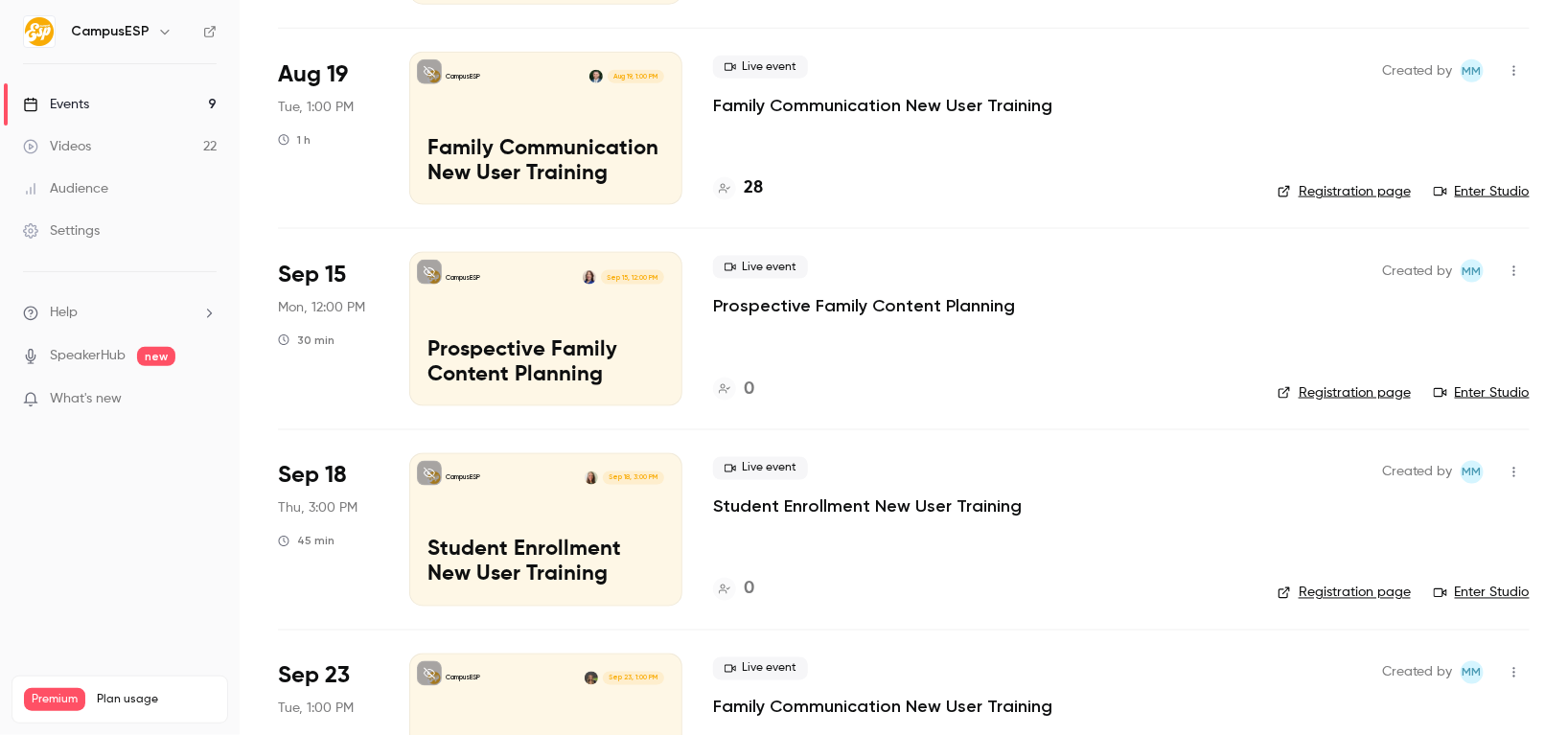 click on "Prospective Family Content Planning" at bounding box center [545, 363] 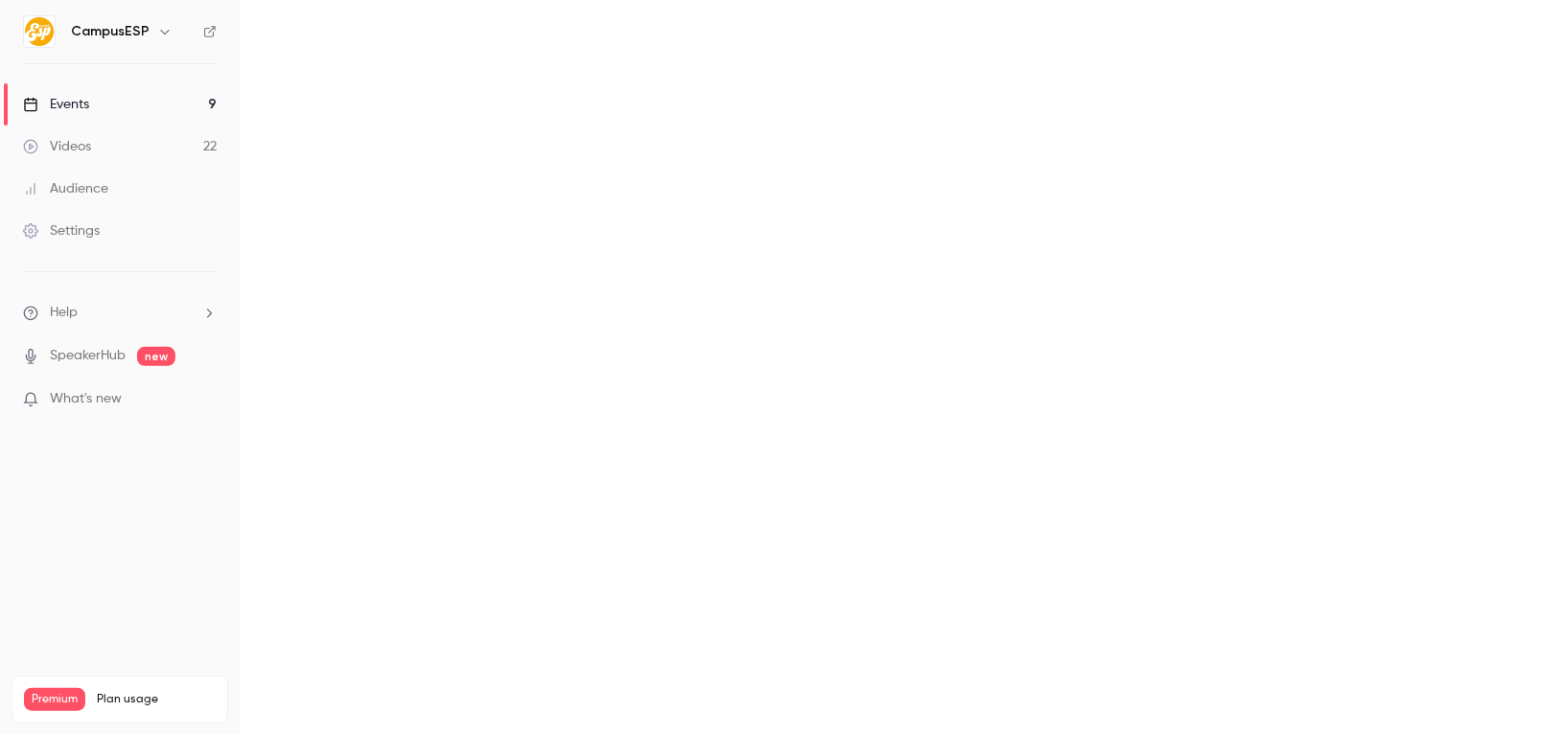 scroll, scrollTop: 0, scrollLeft: 0, axis: both 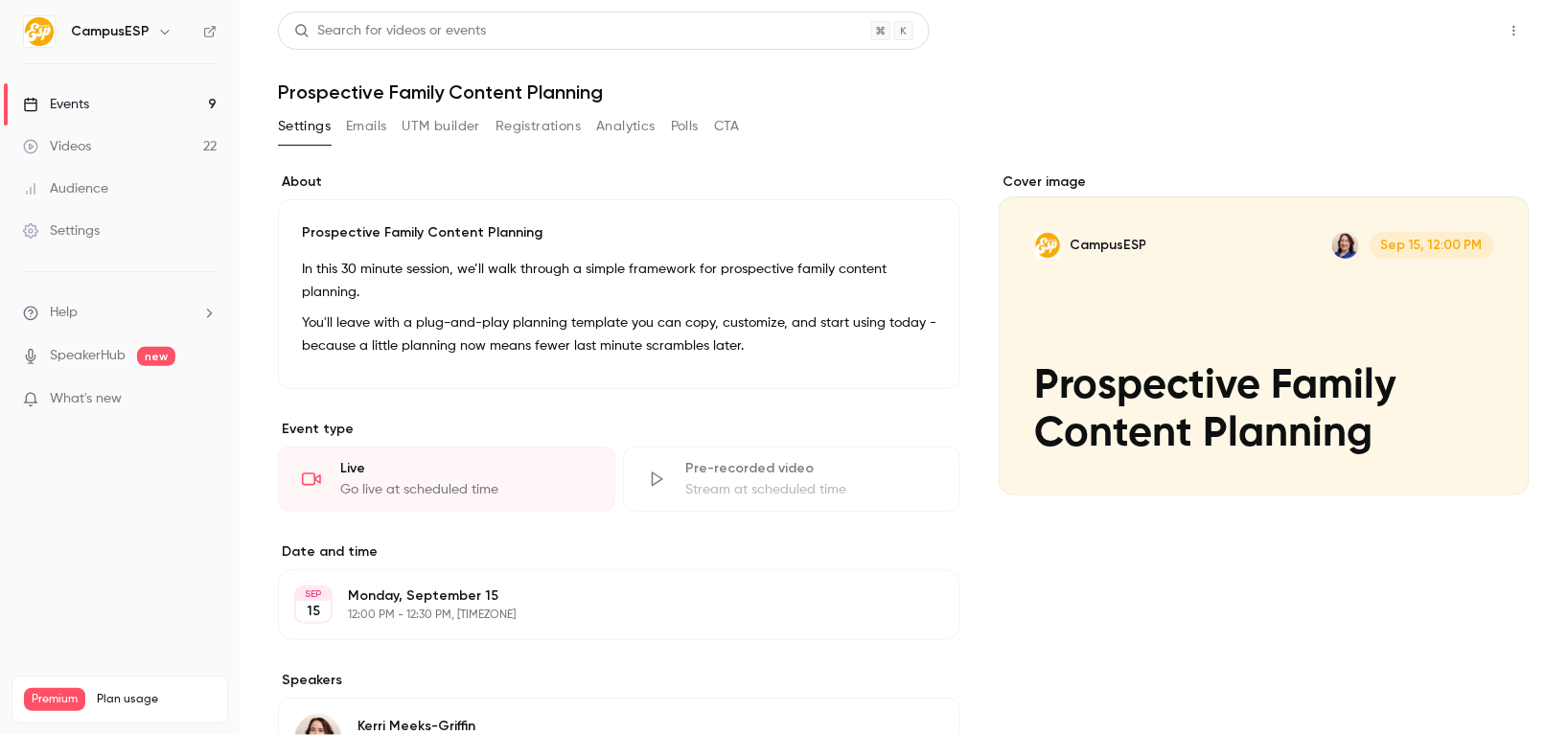 click on "Share" at bounding box center [1445, 31] 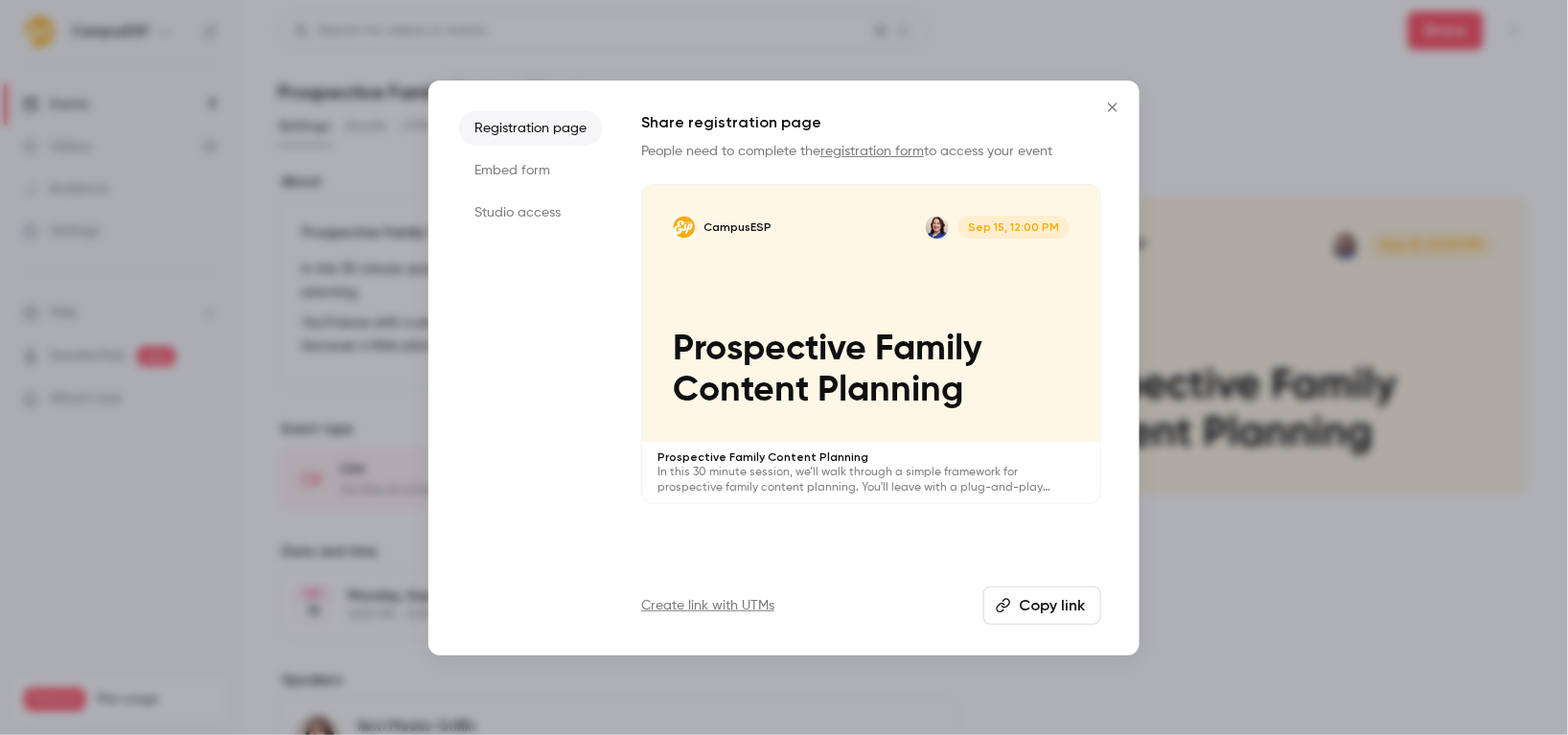 click on "Copy link" at bounding box center (1042, 606) 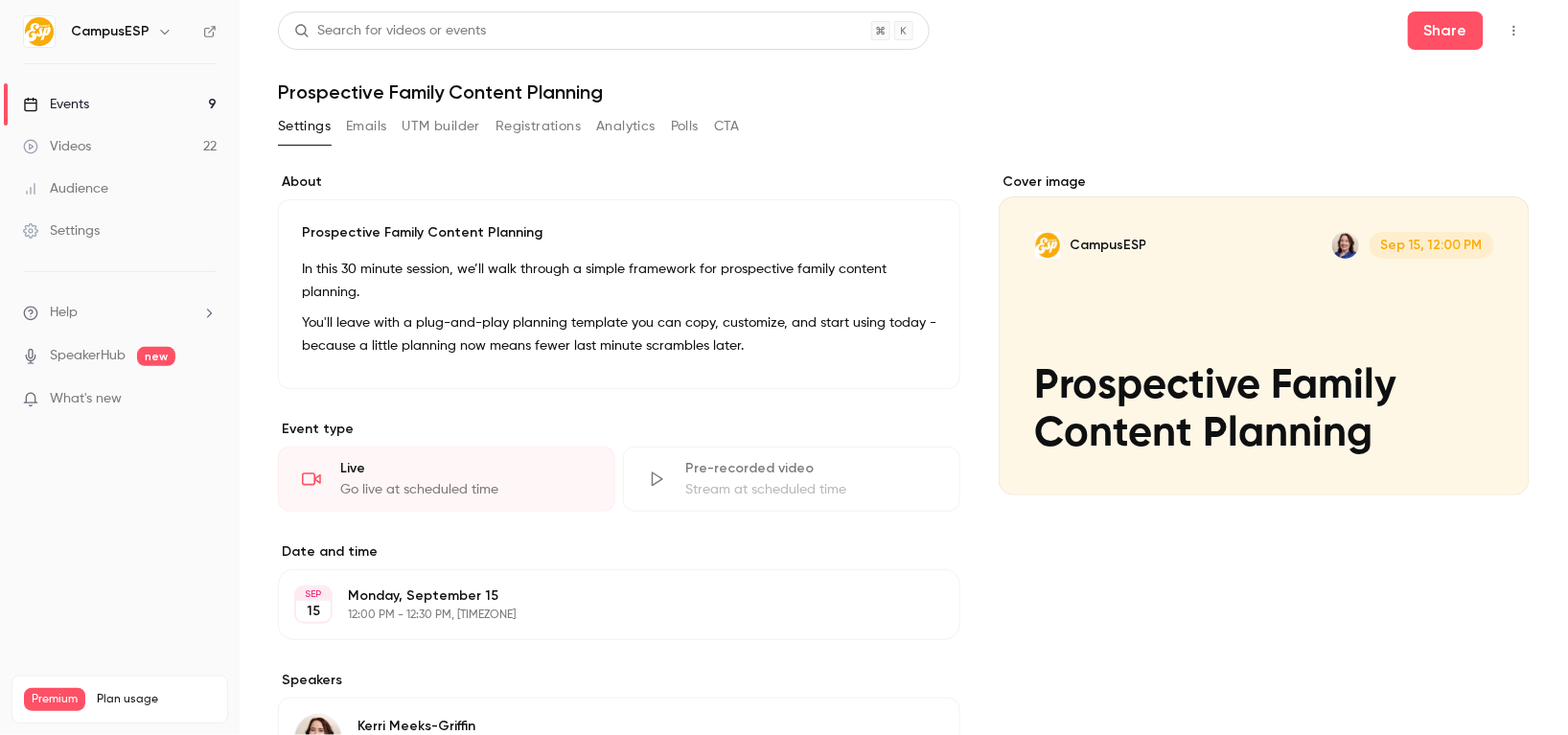 click on "Events 9" at bounding box center [120, 104] 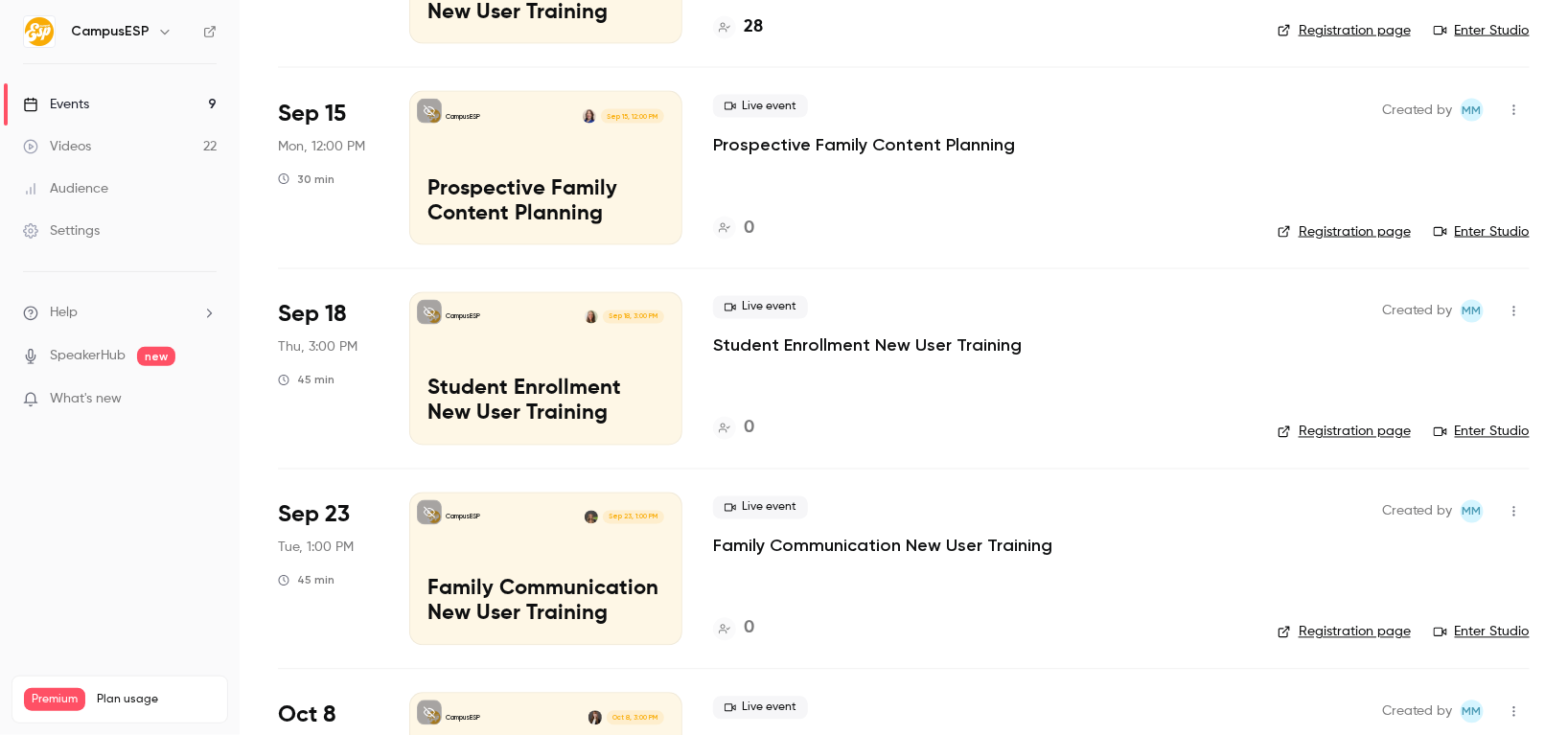scroll, scrollTop: 911, scrollLeft: 0, axis: vertical 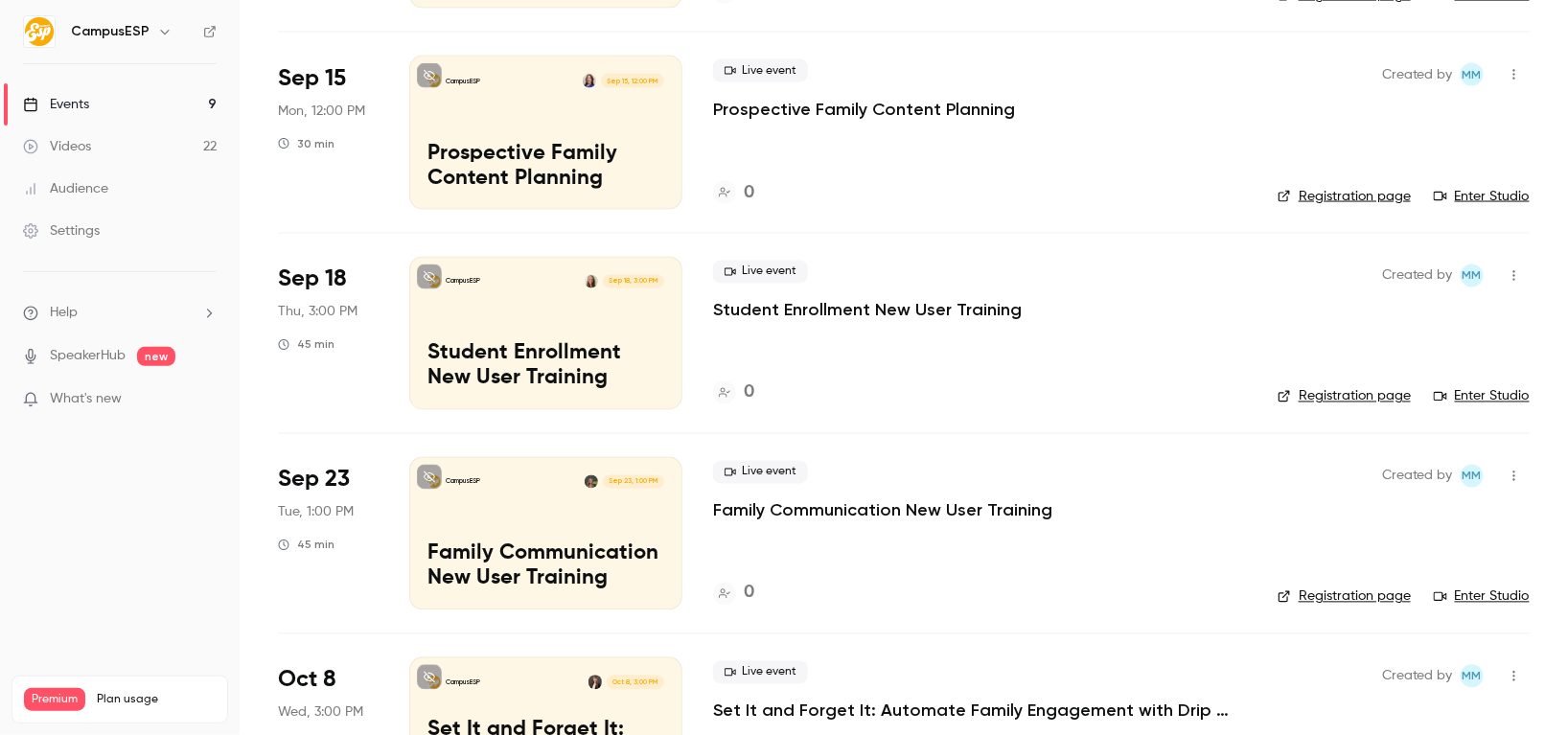 click on "Student Enrollment New User Training" at bounding box center (545, 367) 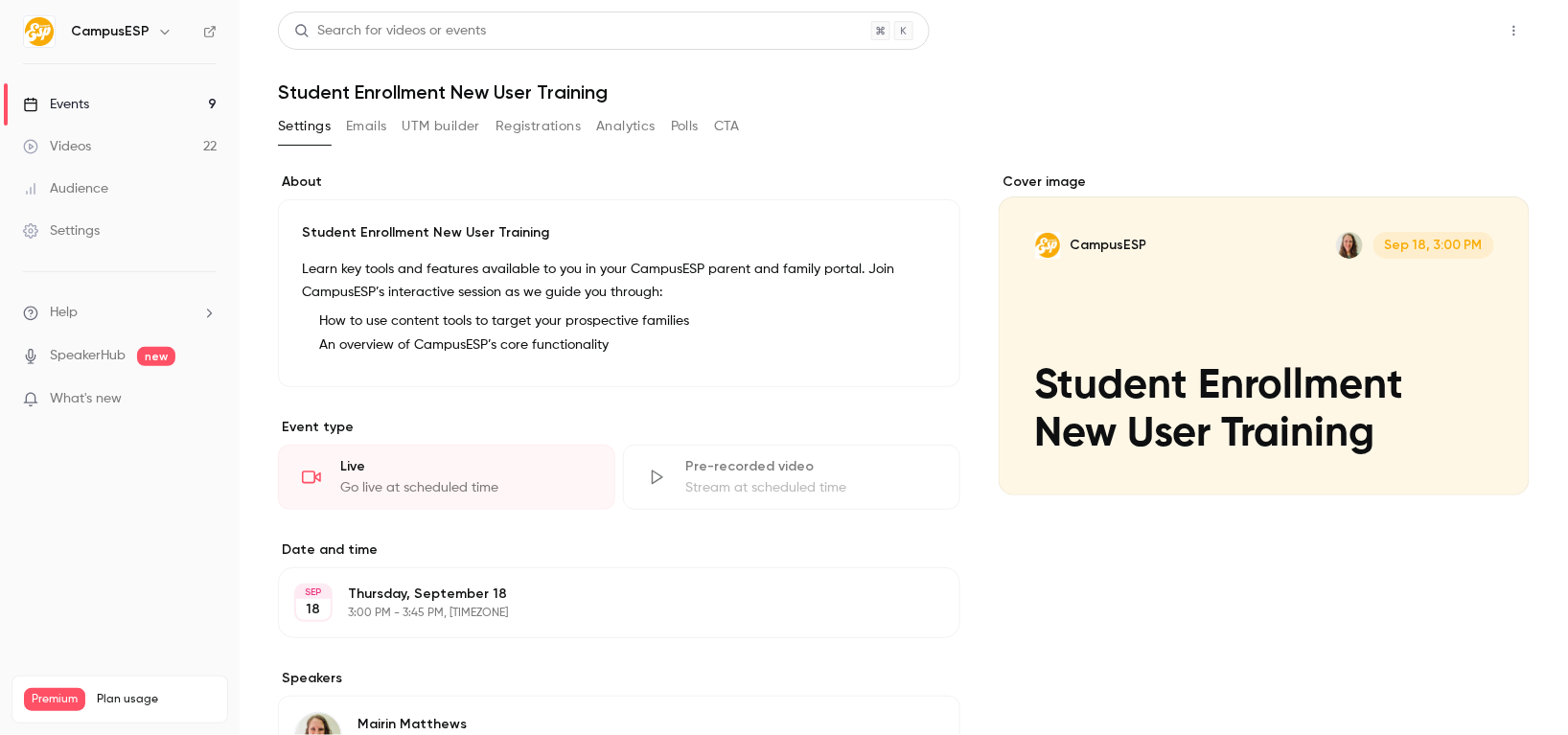 click on "Share" at bounding box center (1445, 31) 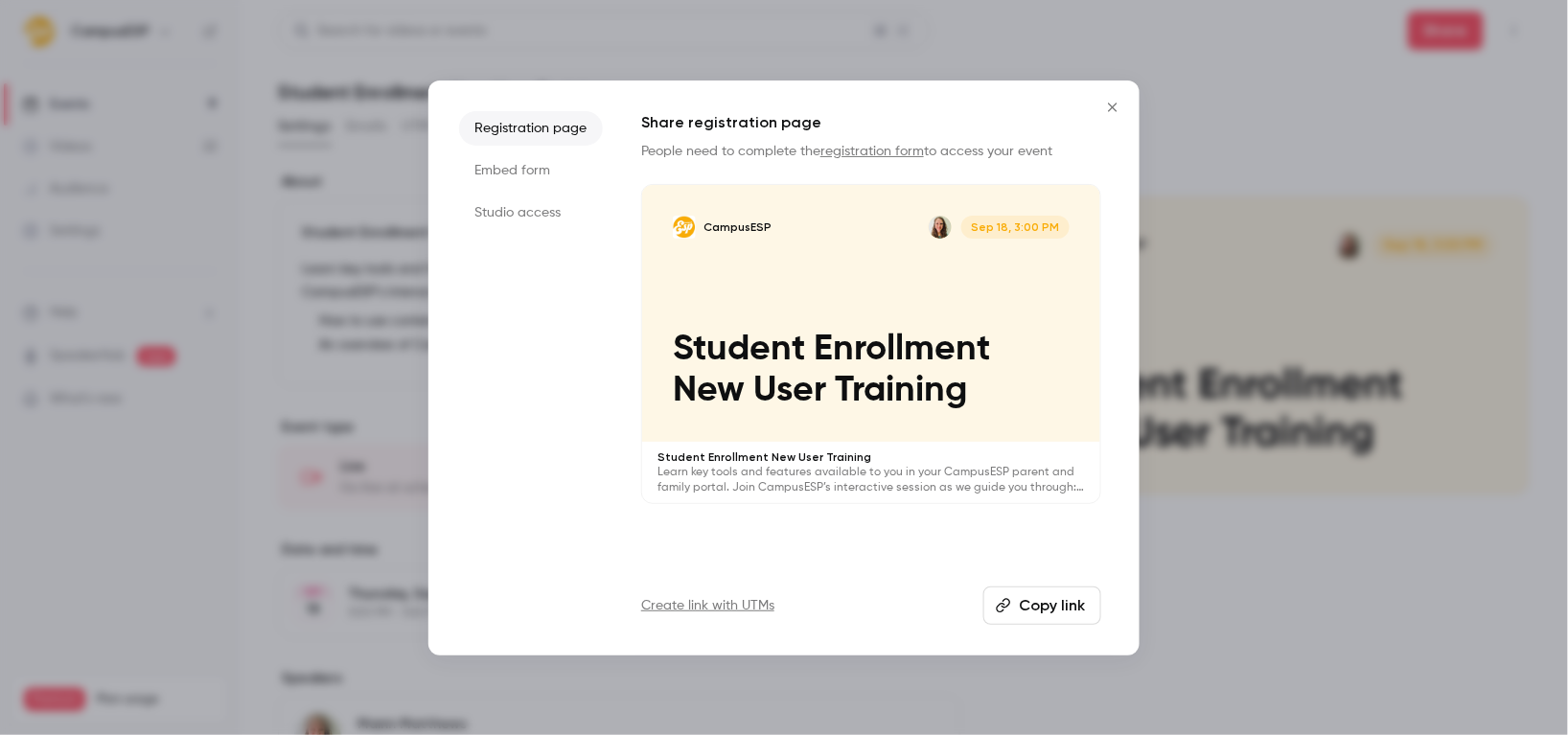 click on "Copy link" at bounding box center [1042, 606] 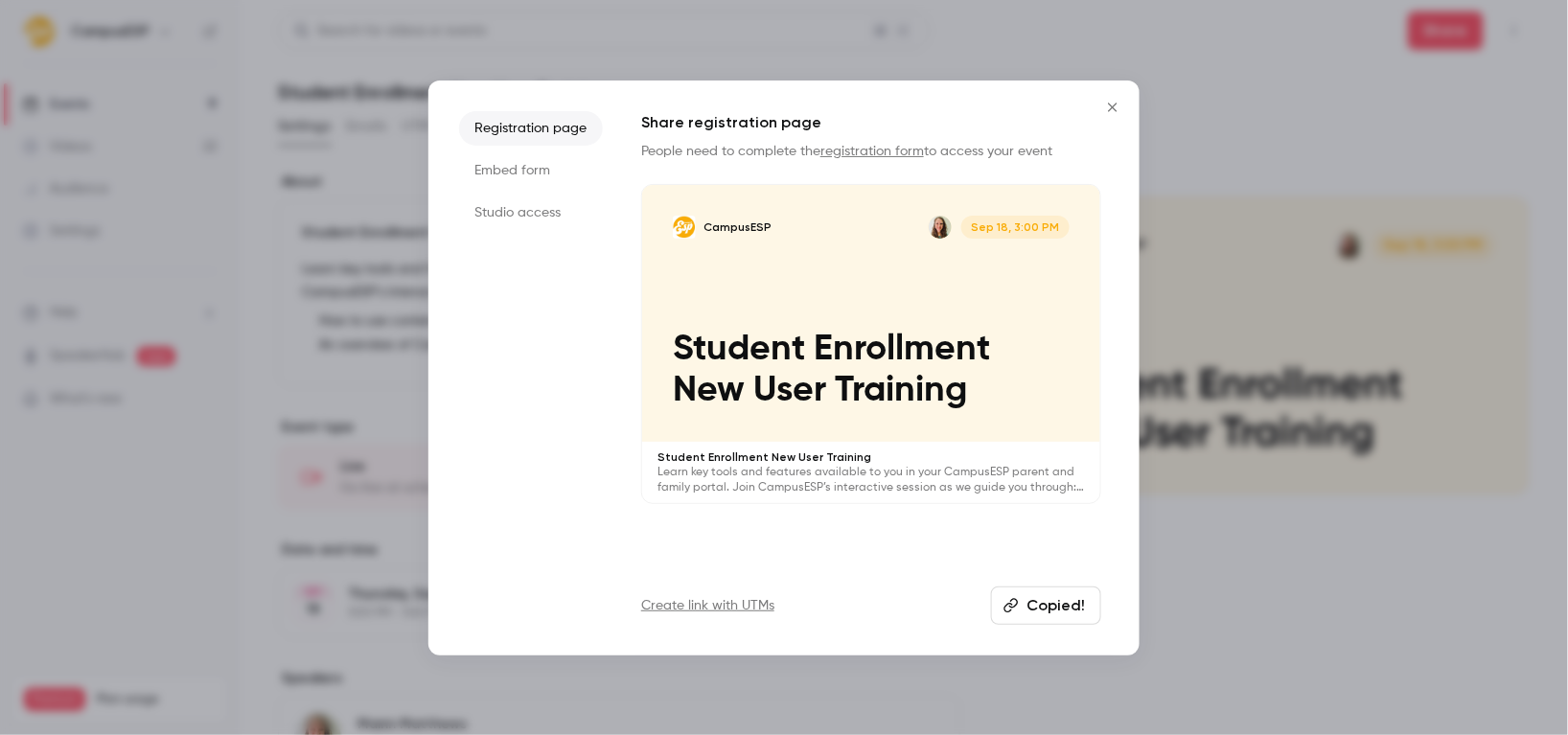 click 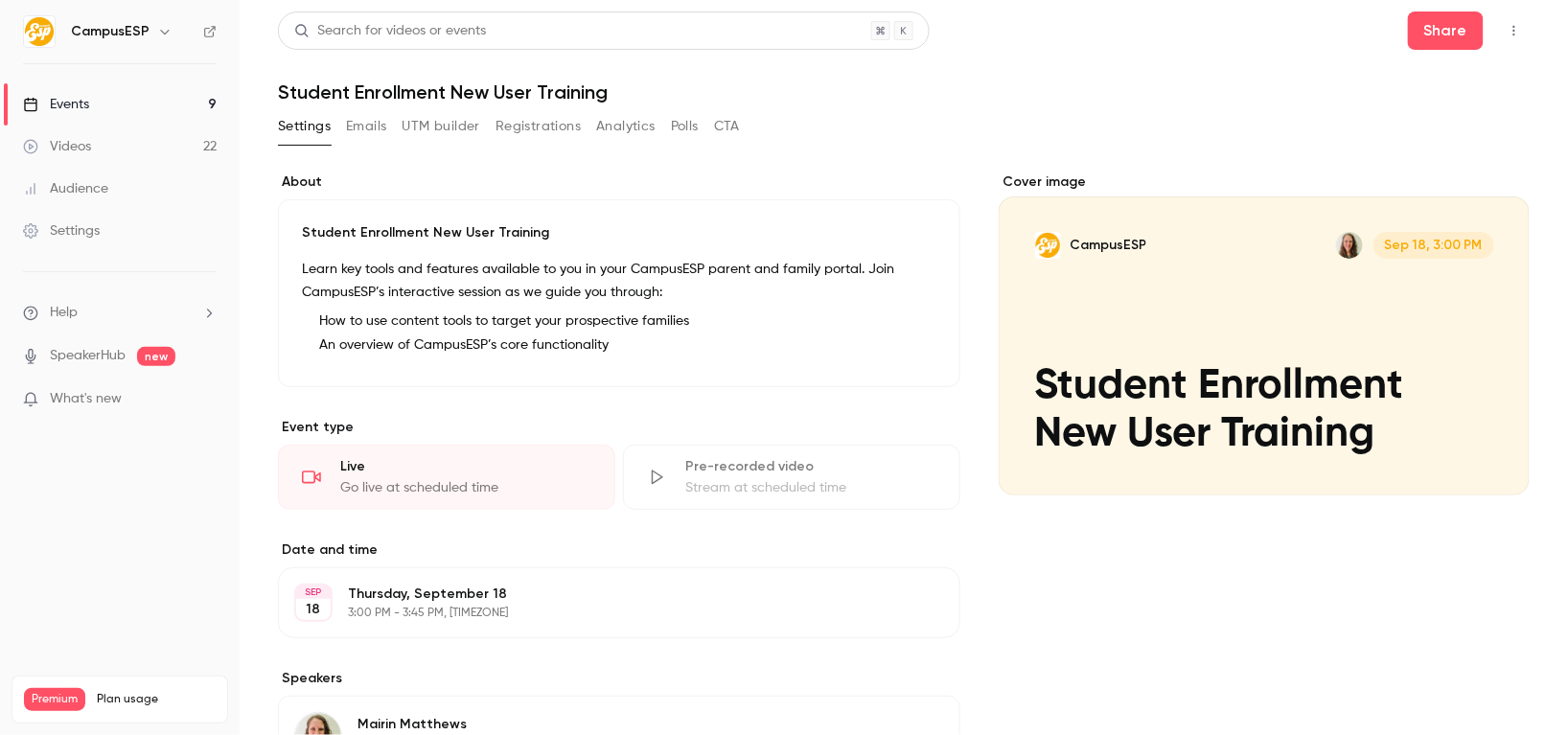 click on "Events 9" at bounding box center [120, 104] 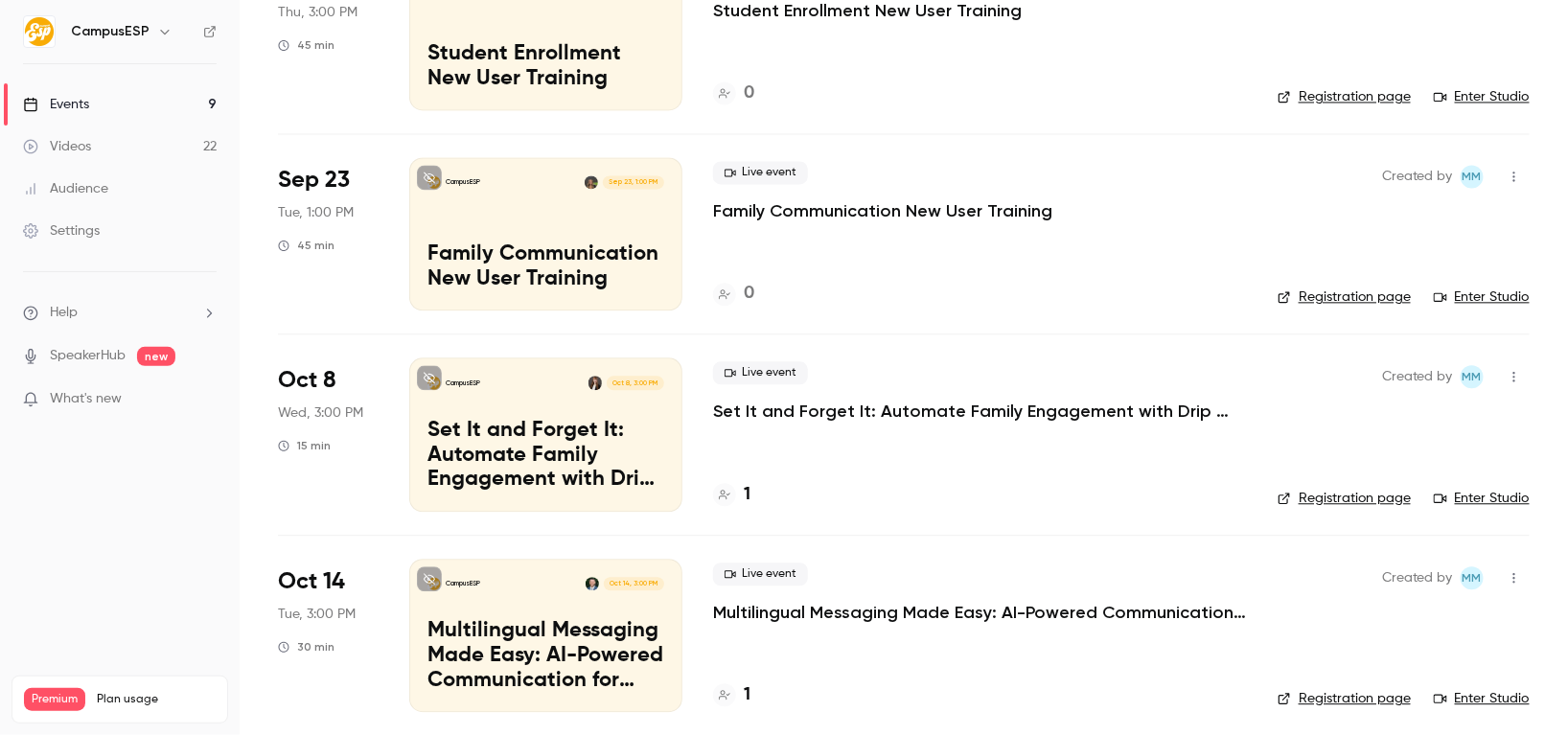 scroll, scrollTop: 1212, scrollLeft: 0, axis: vertical 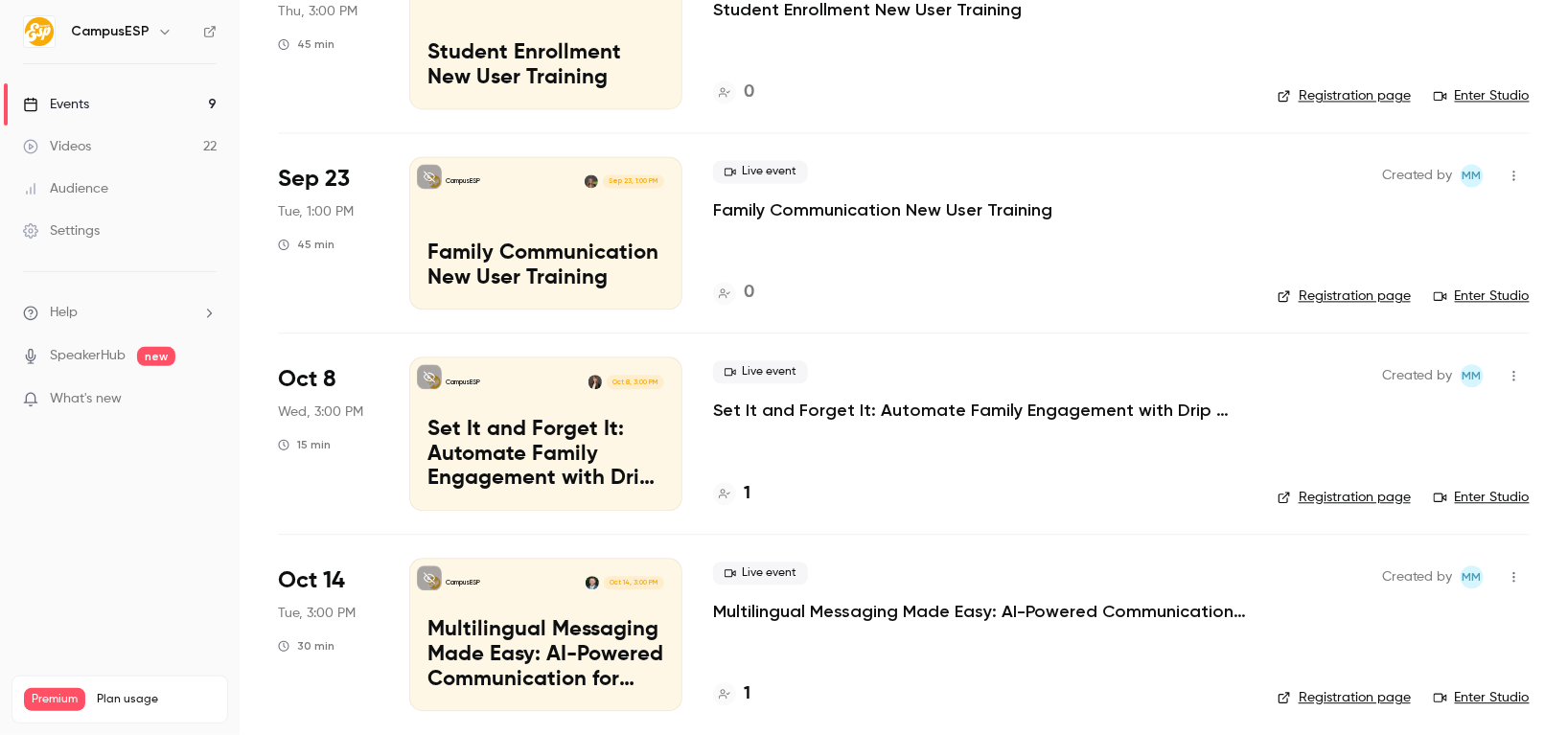click on "Family Communication New User Training" at bounding box center [545, 266] 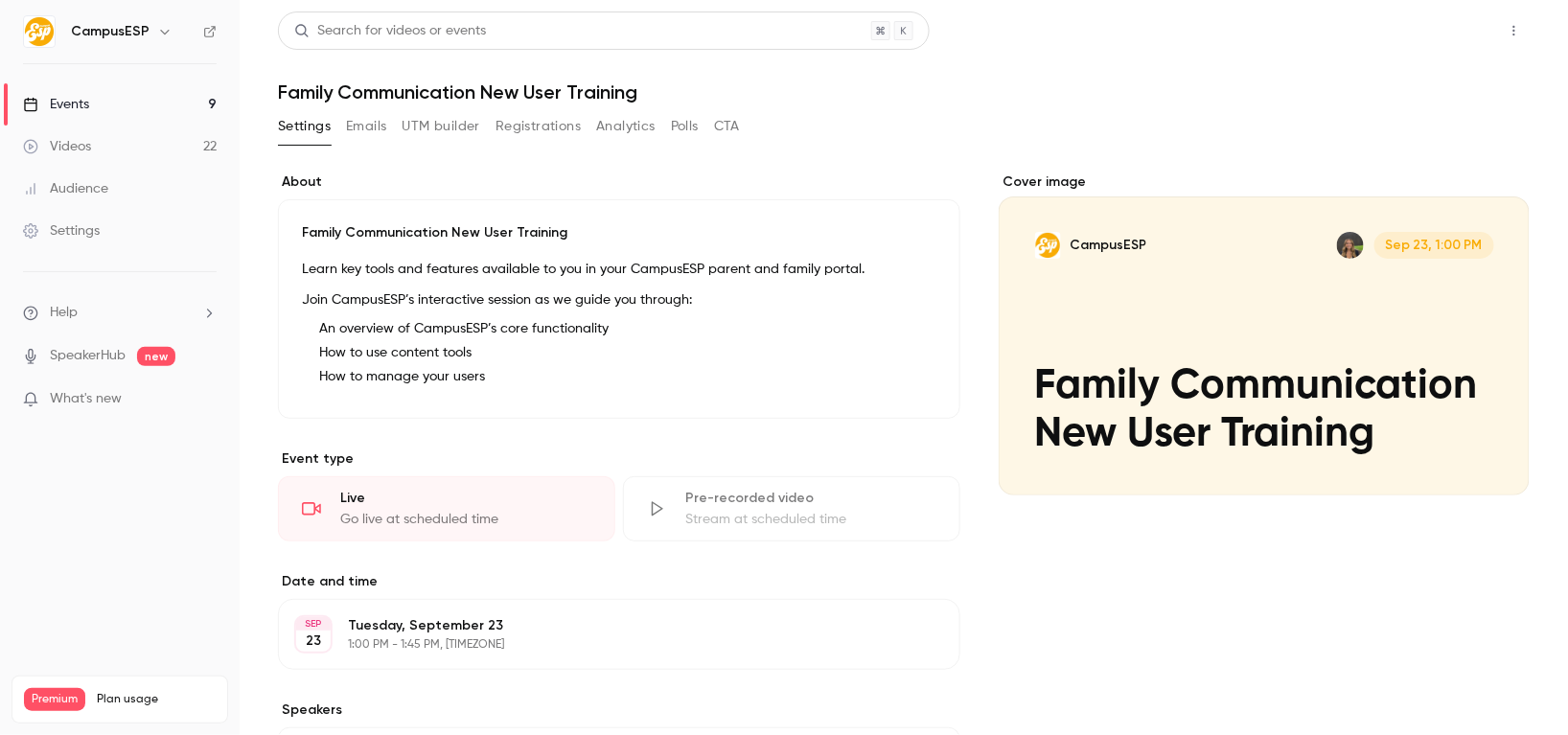 click on "Share" at bounding box center (1445, 31) 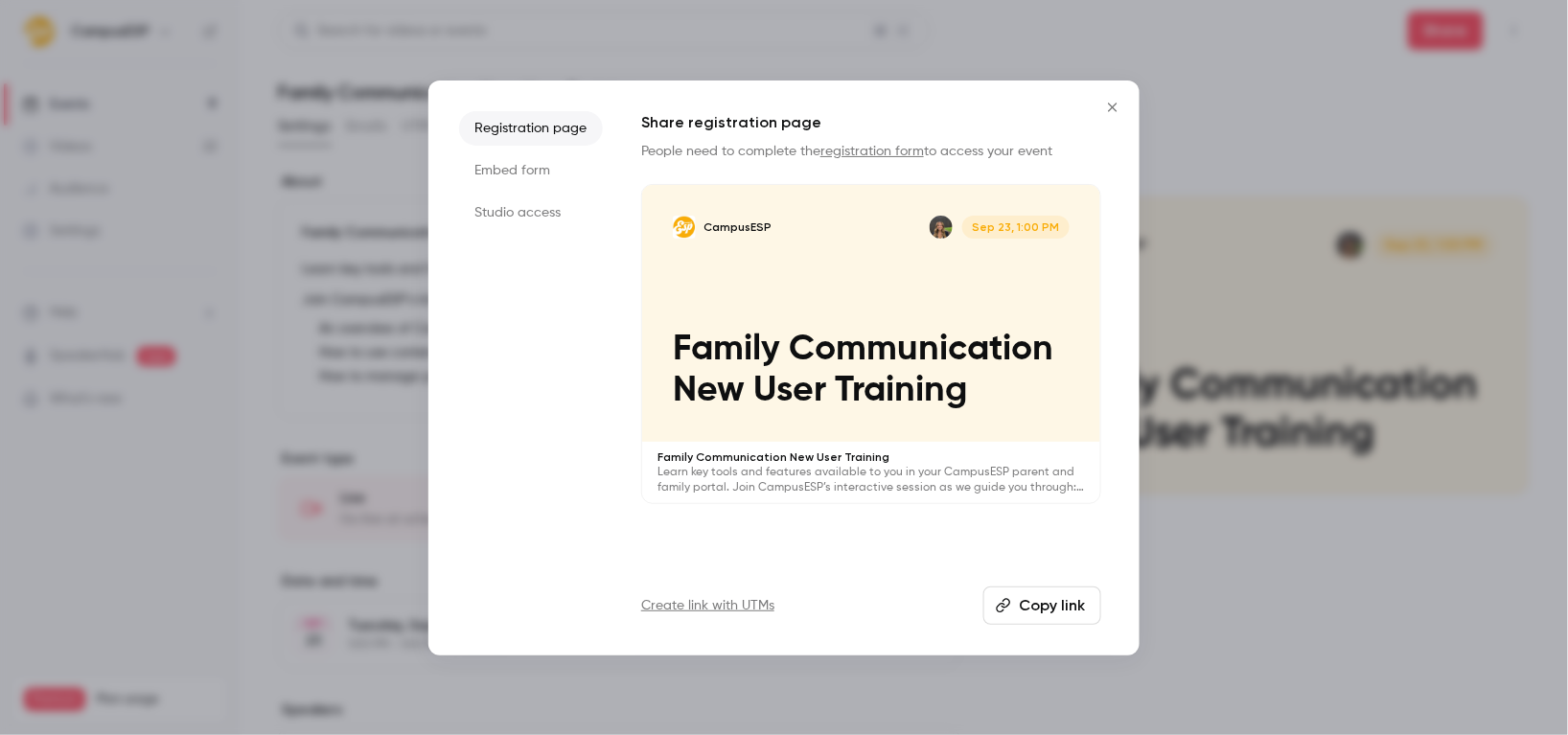 click on "Copy link" at bounding box center (1042, 606) 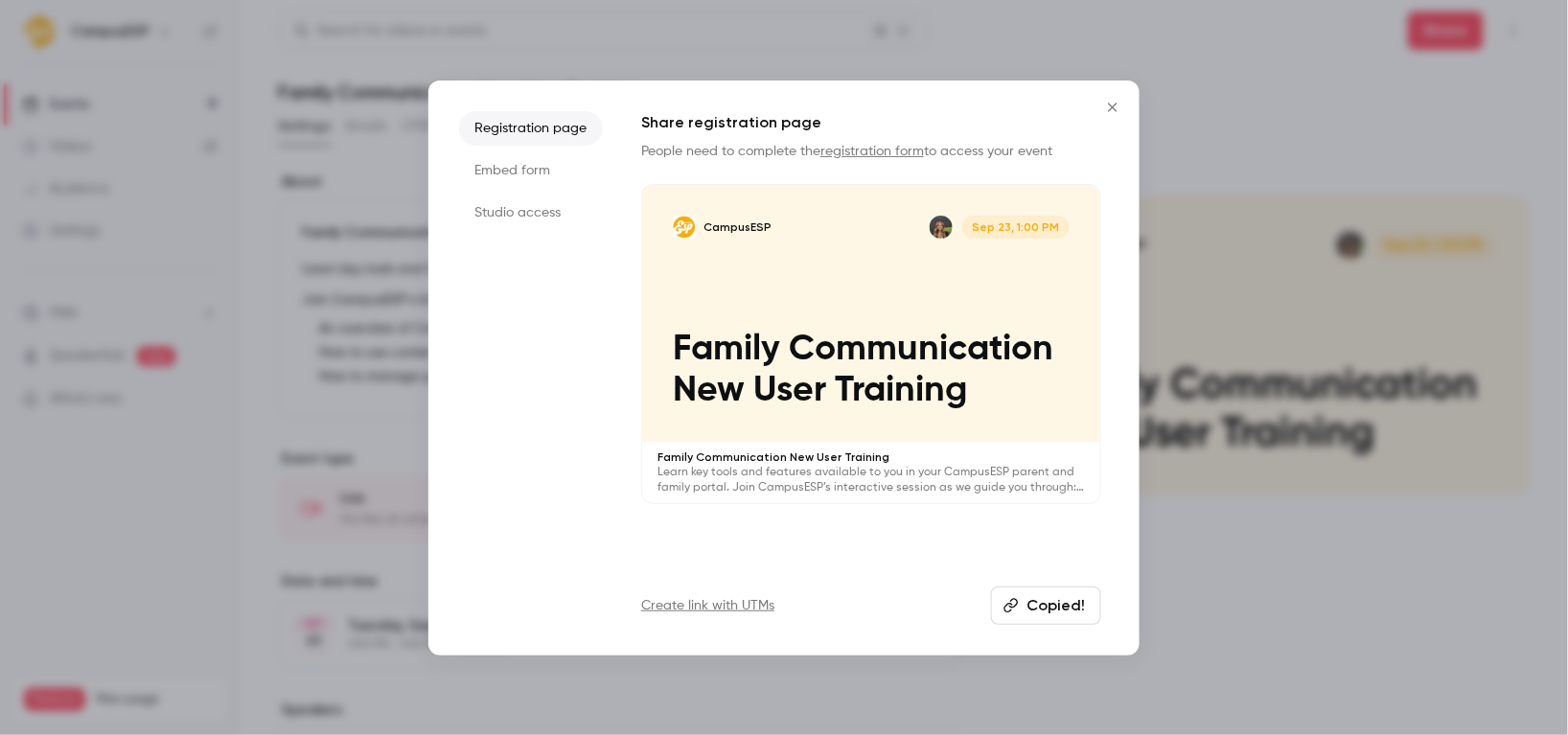 click 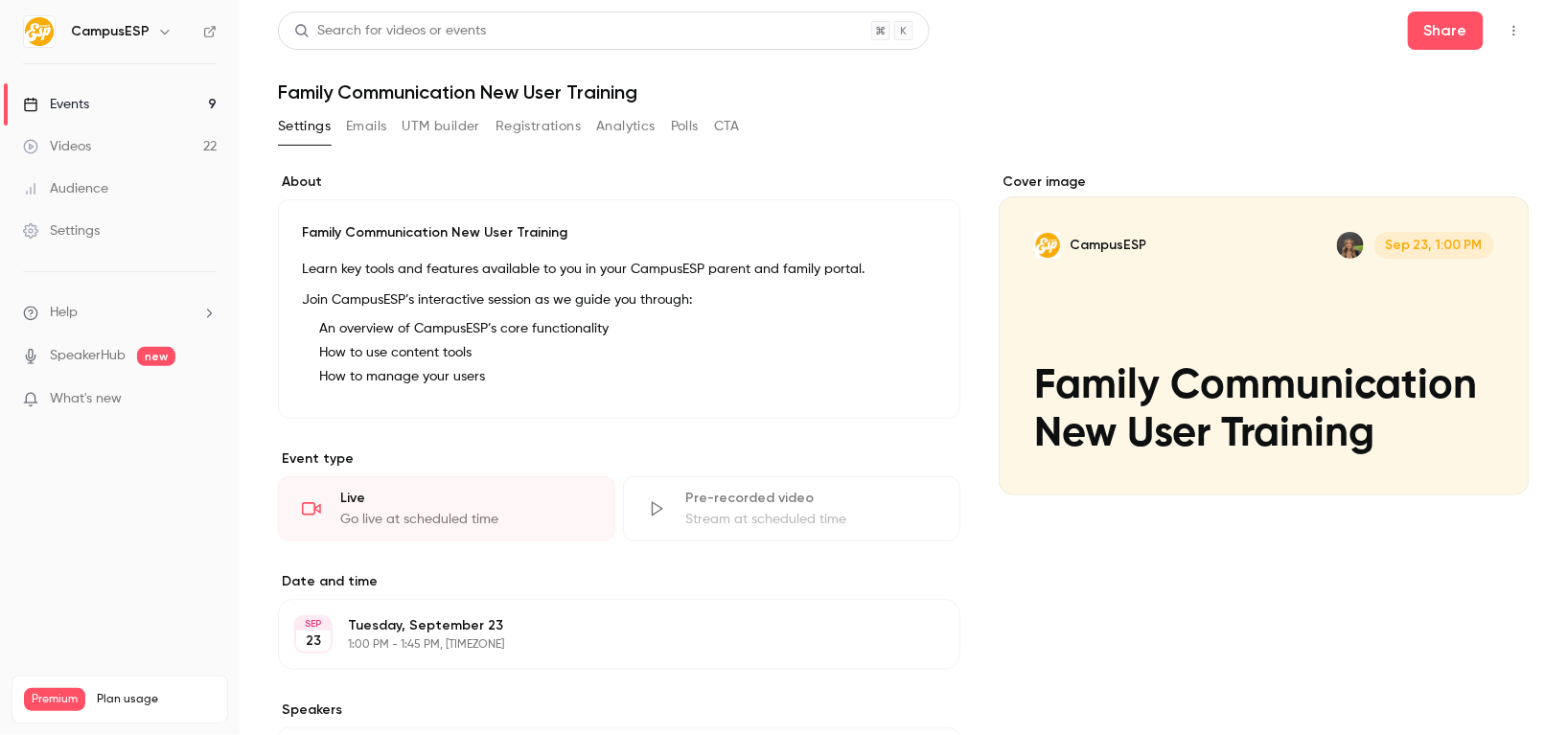 click on "Events" at bounding box center (56, 104) 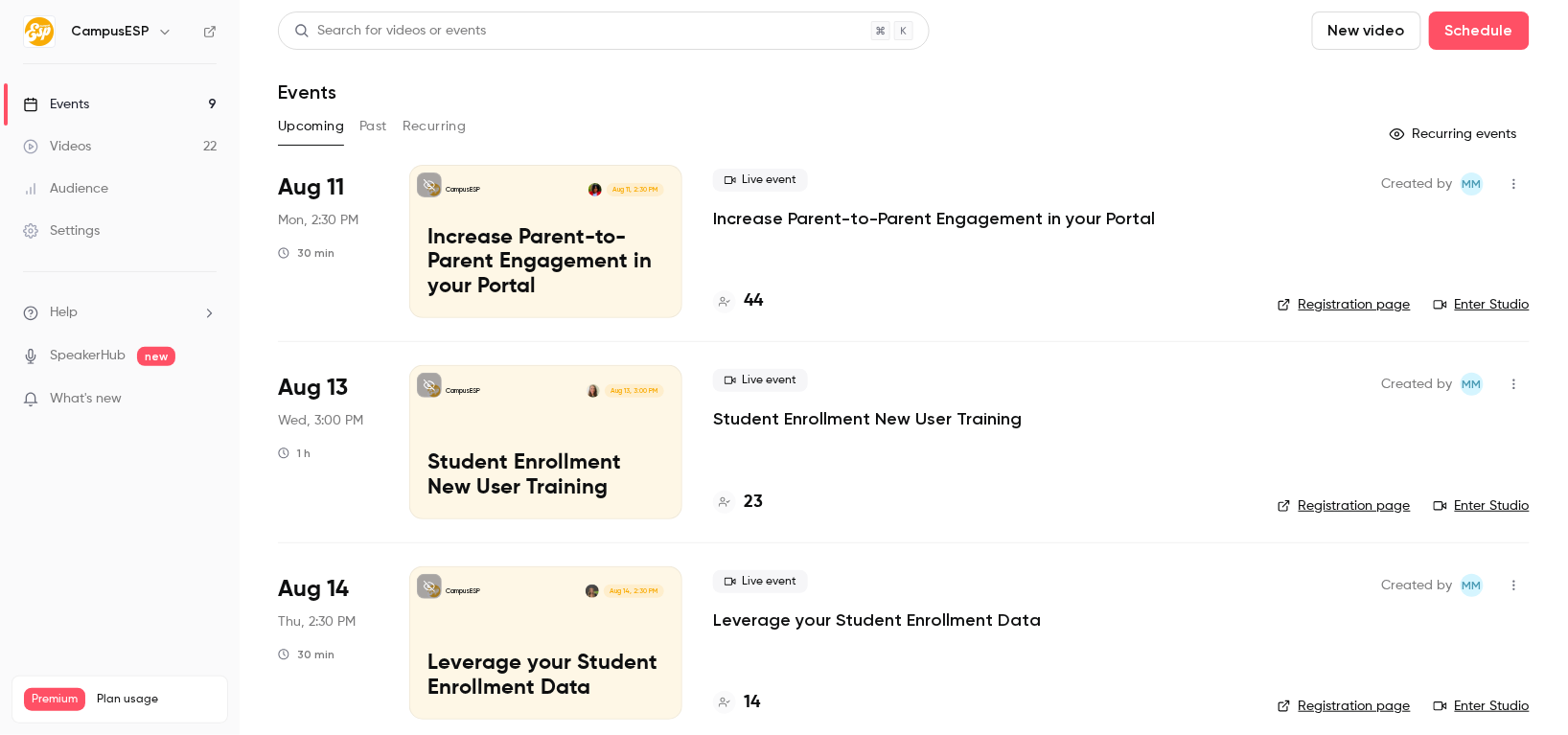 scroll, scrollTop: 1222, scrollLeft: 0, axis: vertical 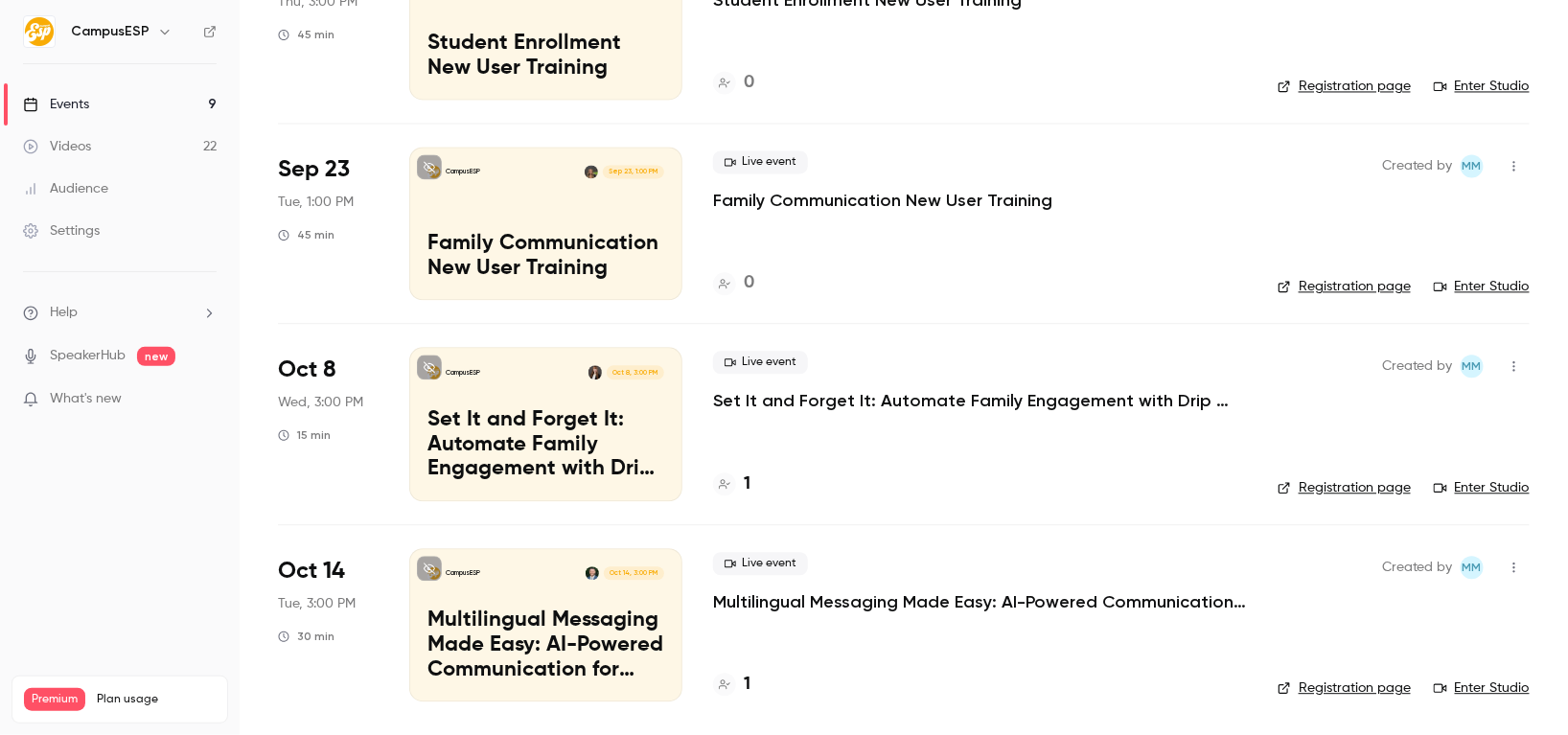 click on "Set It and Forget It: Automate Family Engagement with Drip Text Messages" at bounding box center [980, 401] 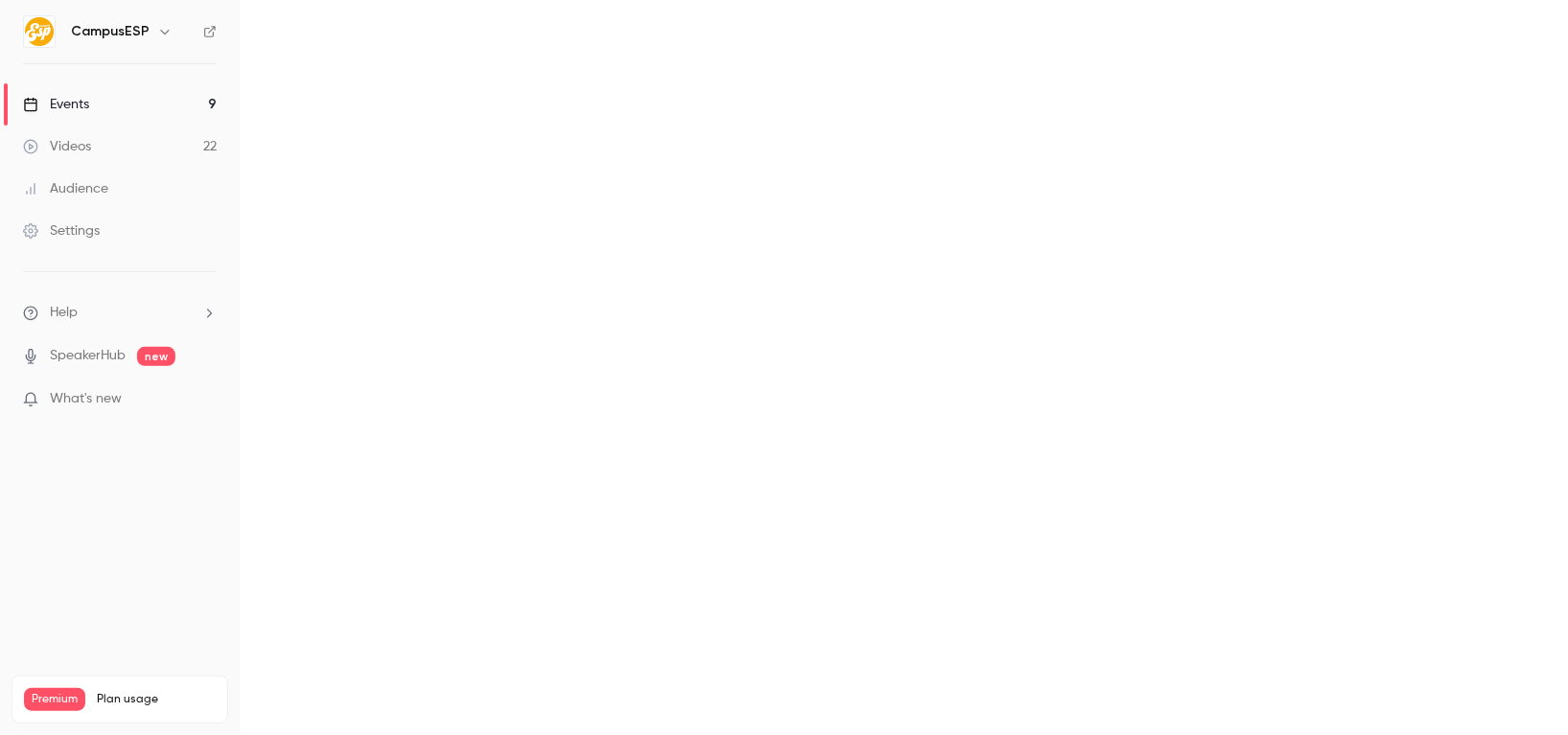 scroll, scrollTop: 0, scrollLeft: 0, axis: both 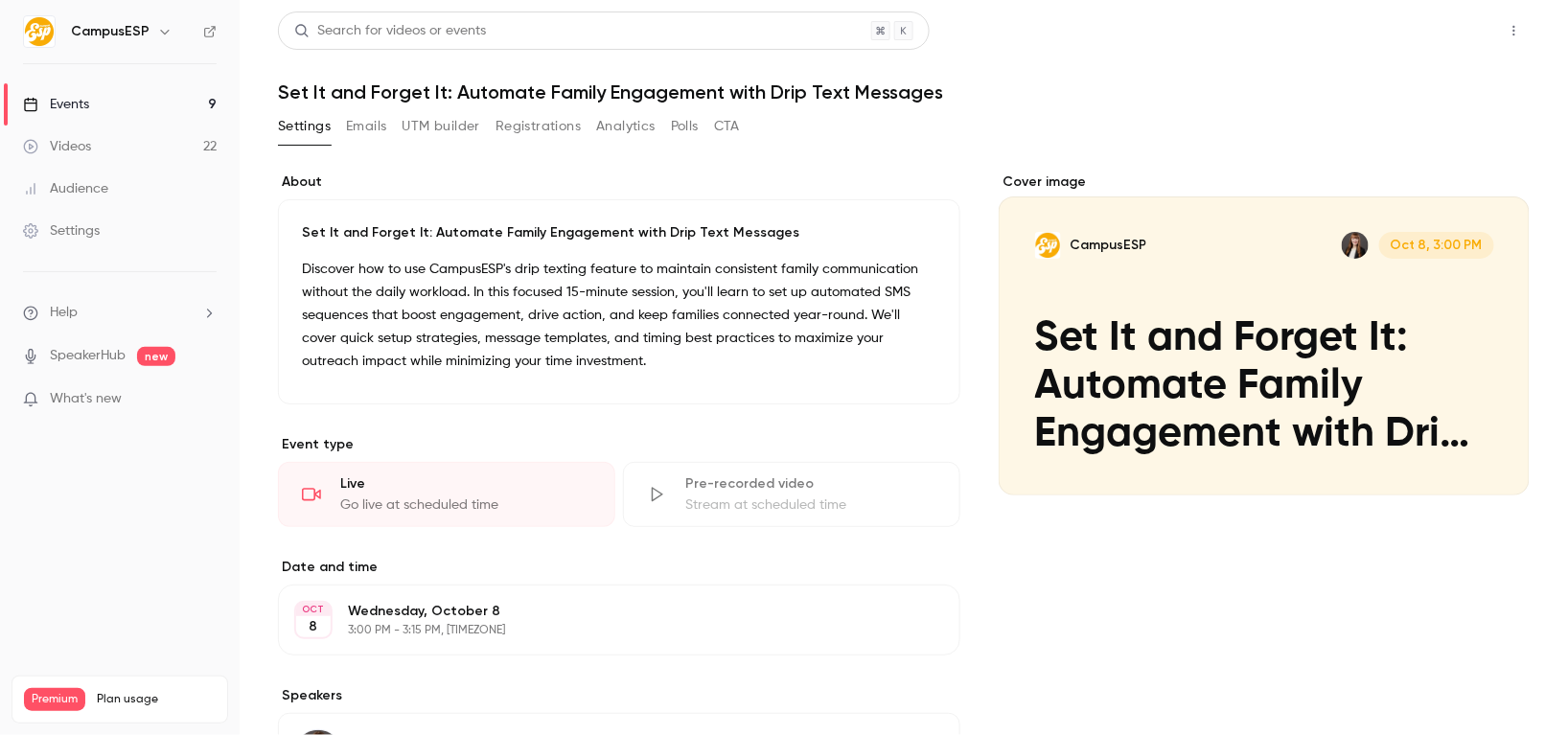 click on "Share" at bounding box center [1445, 31] 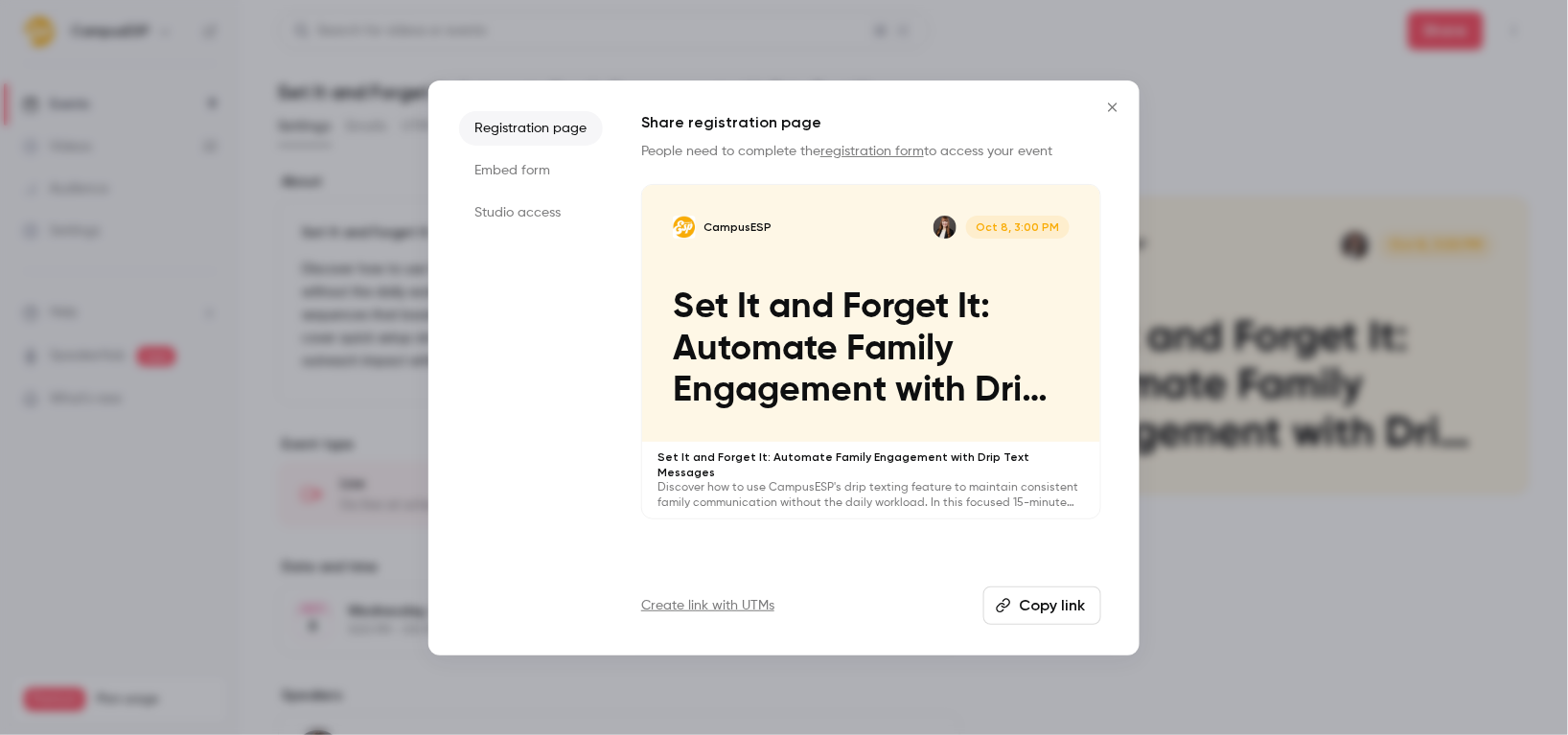 click on "Copy link" at bounding box center (1042, 606) 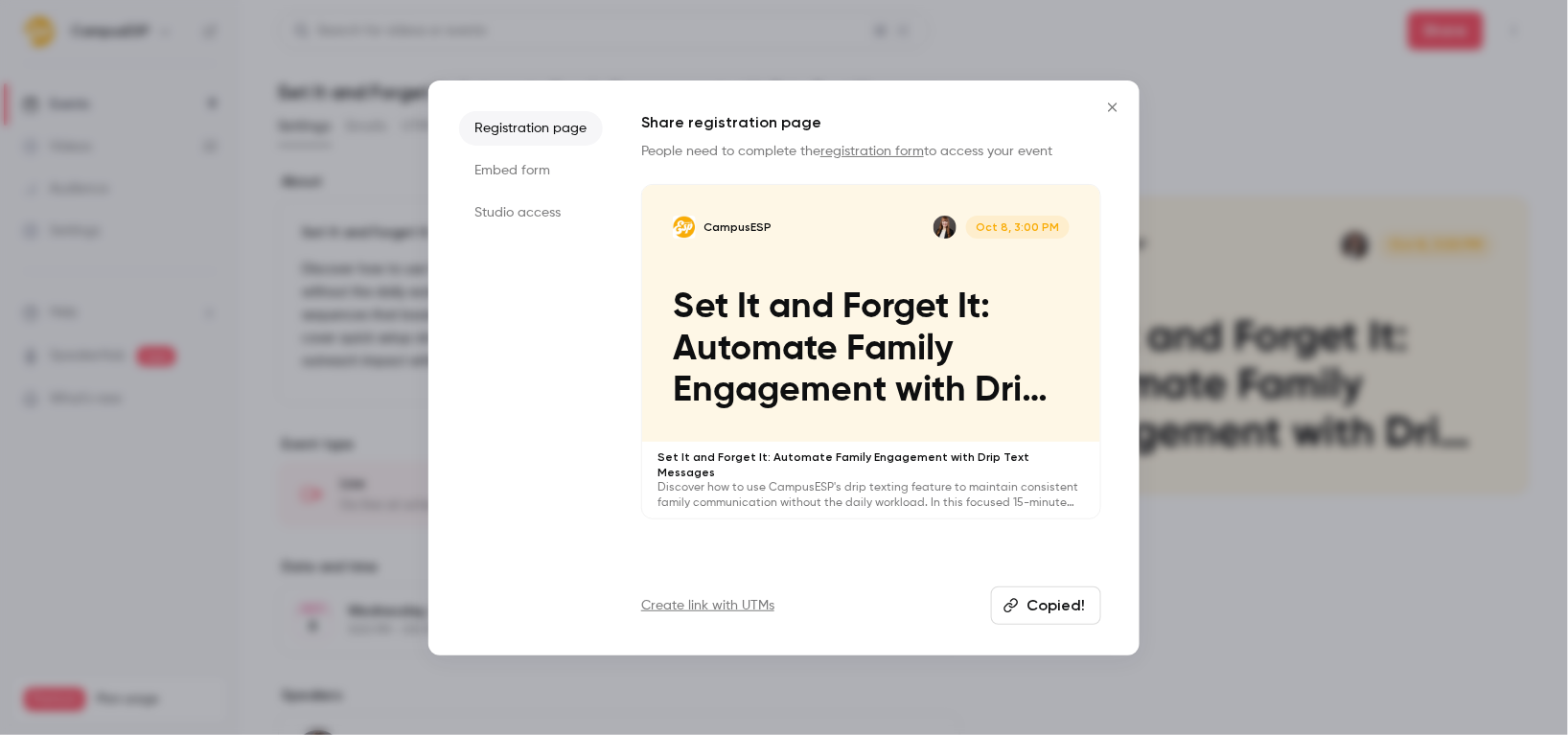 click 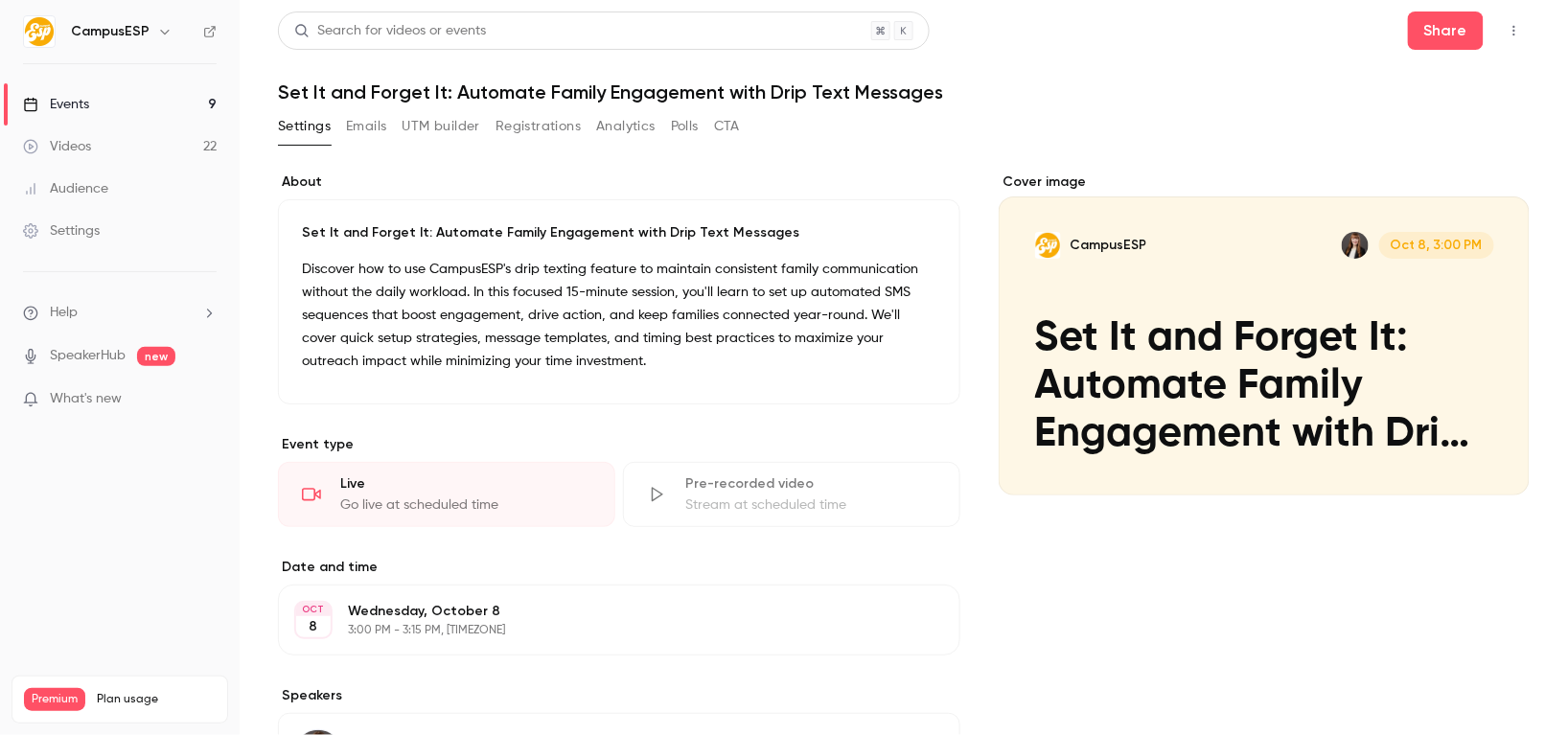 click on "Events 9" at bounding box center [120, 104] 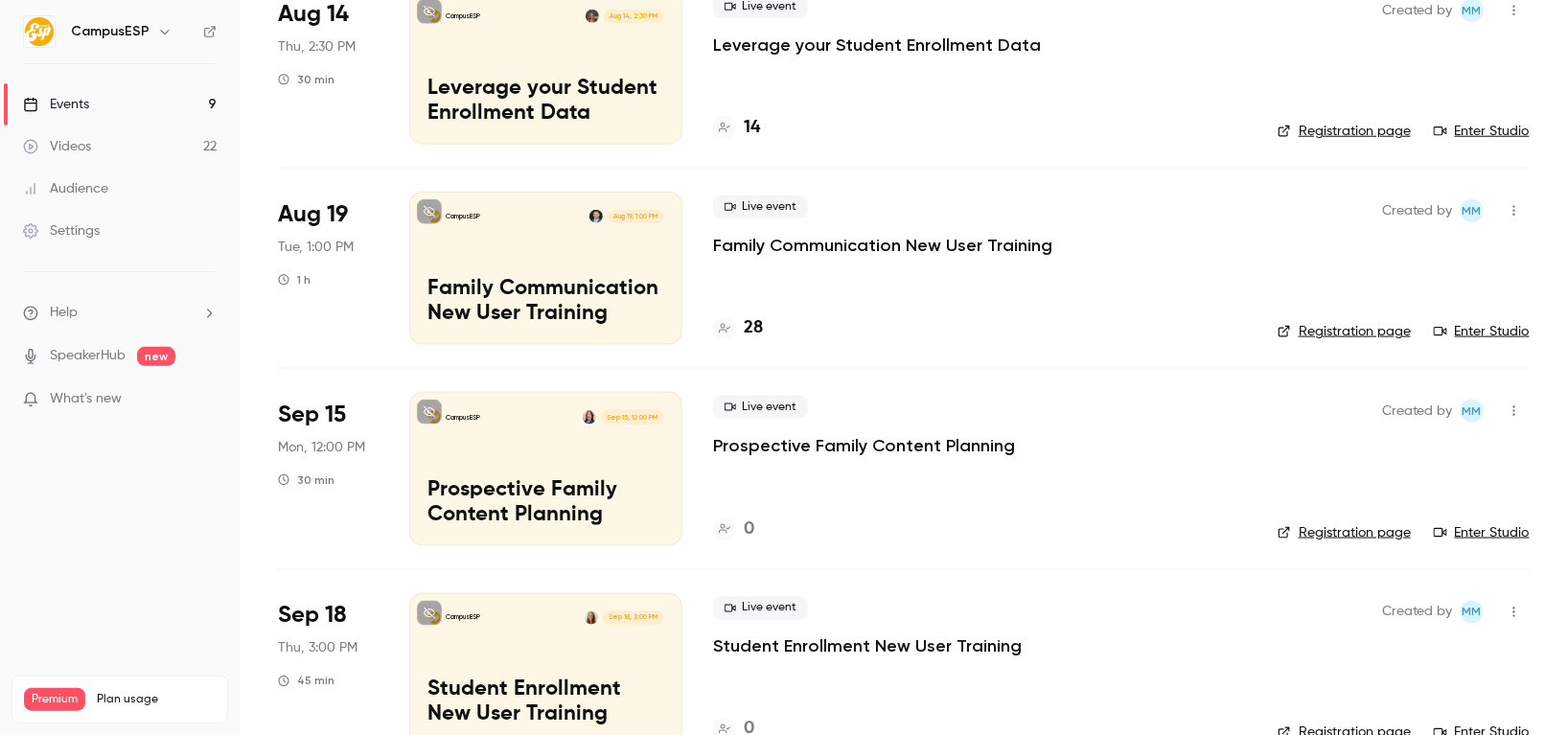 scroll, scrollTop: 1222, scrollLeft: 0, axis: vertical 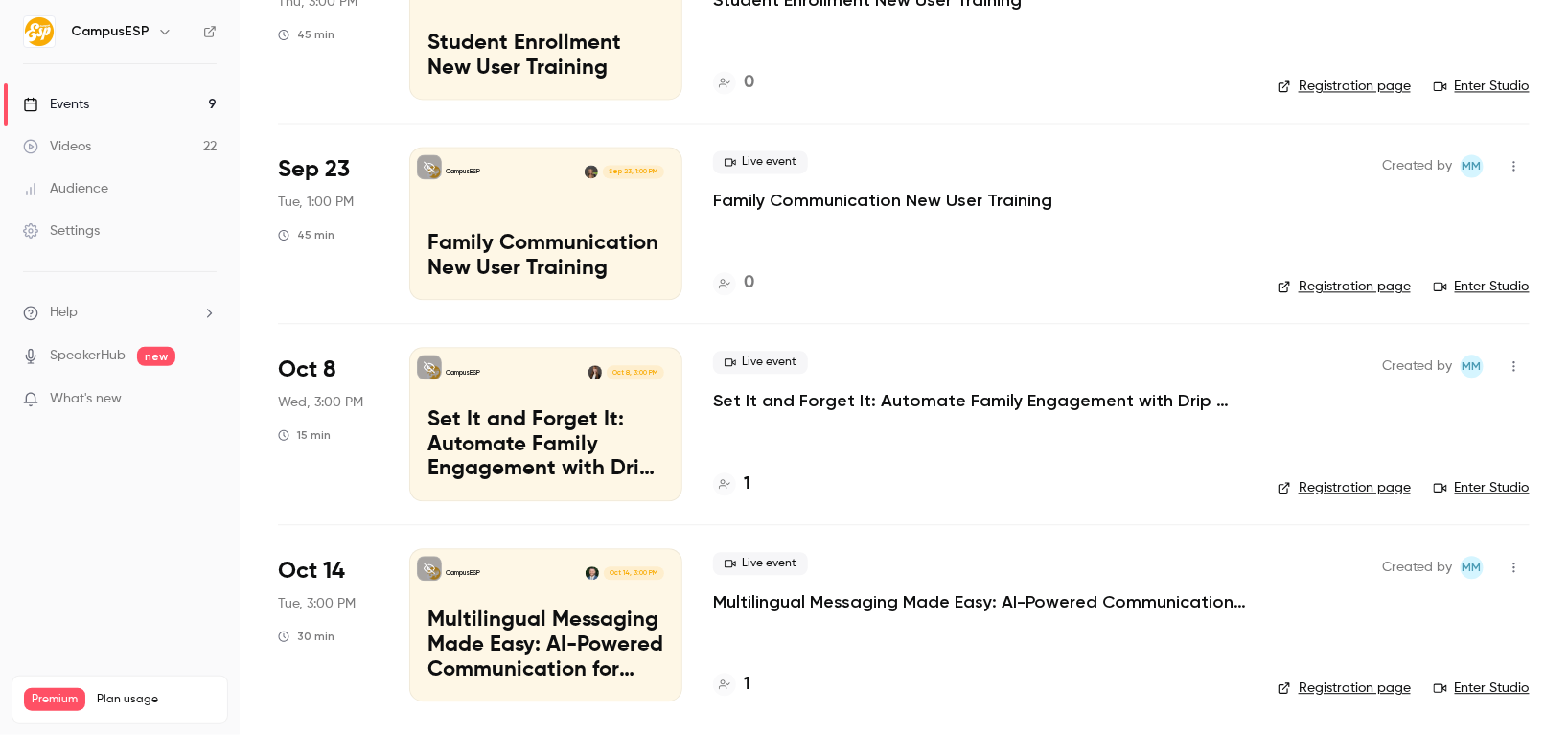click on "Multilingual Messaging Made Easy: AI-Powered Communication for Spanish-Speaking Families" at bounding box center [980, 602] 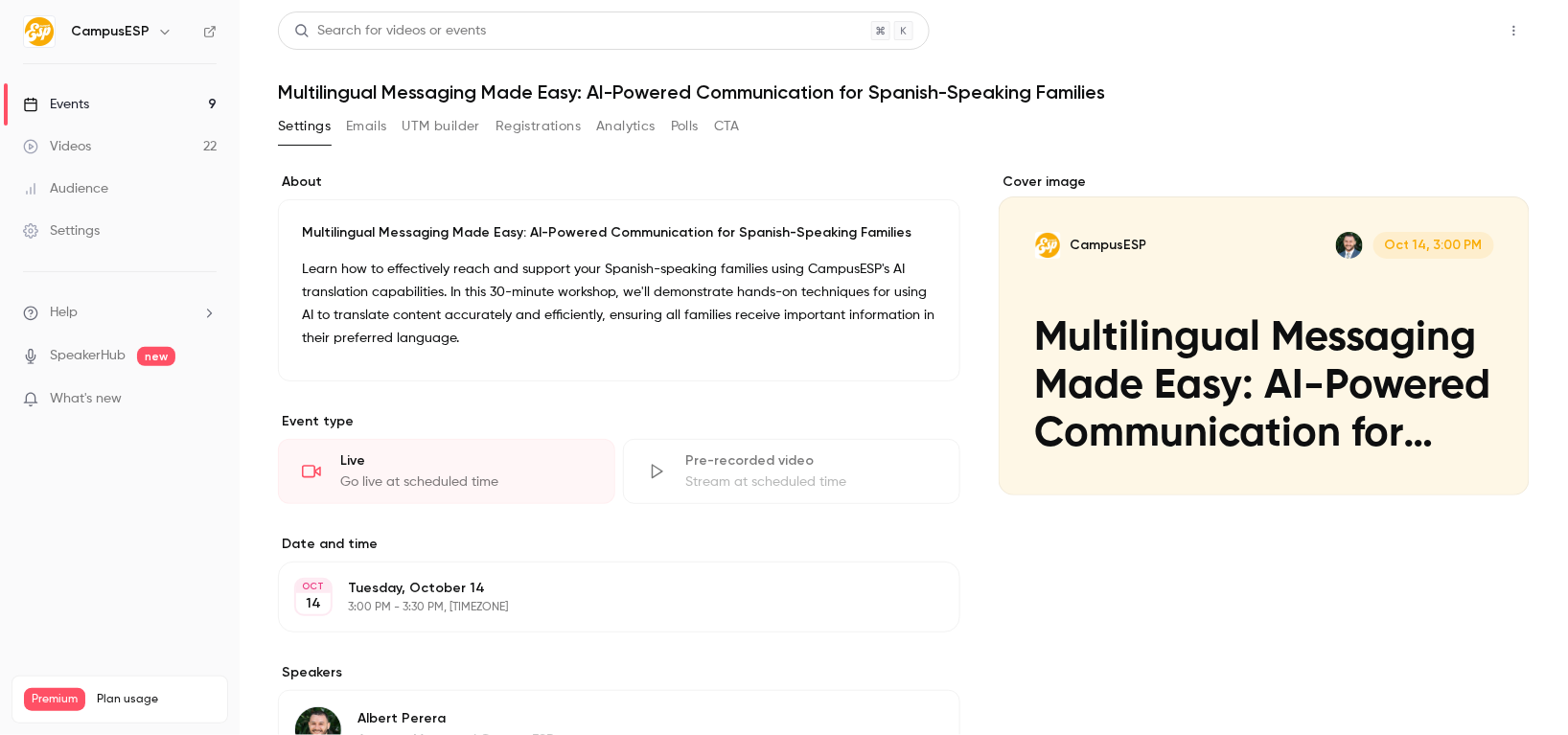 click on "Share" at bounding box center [1445, 31] 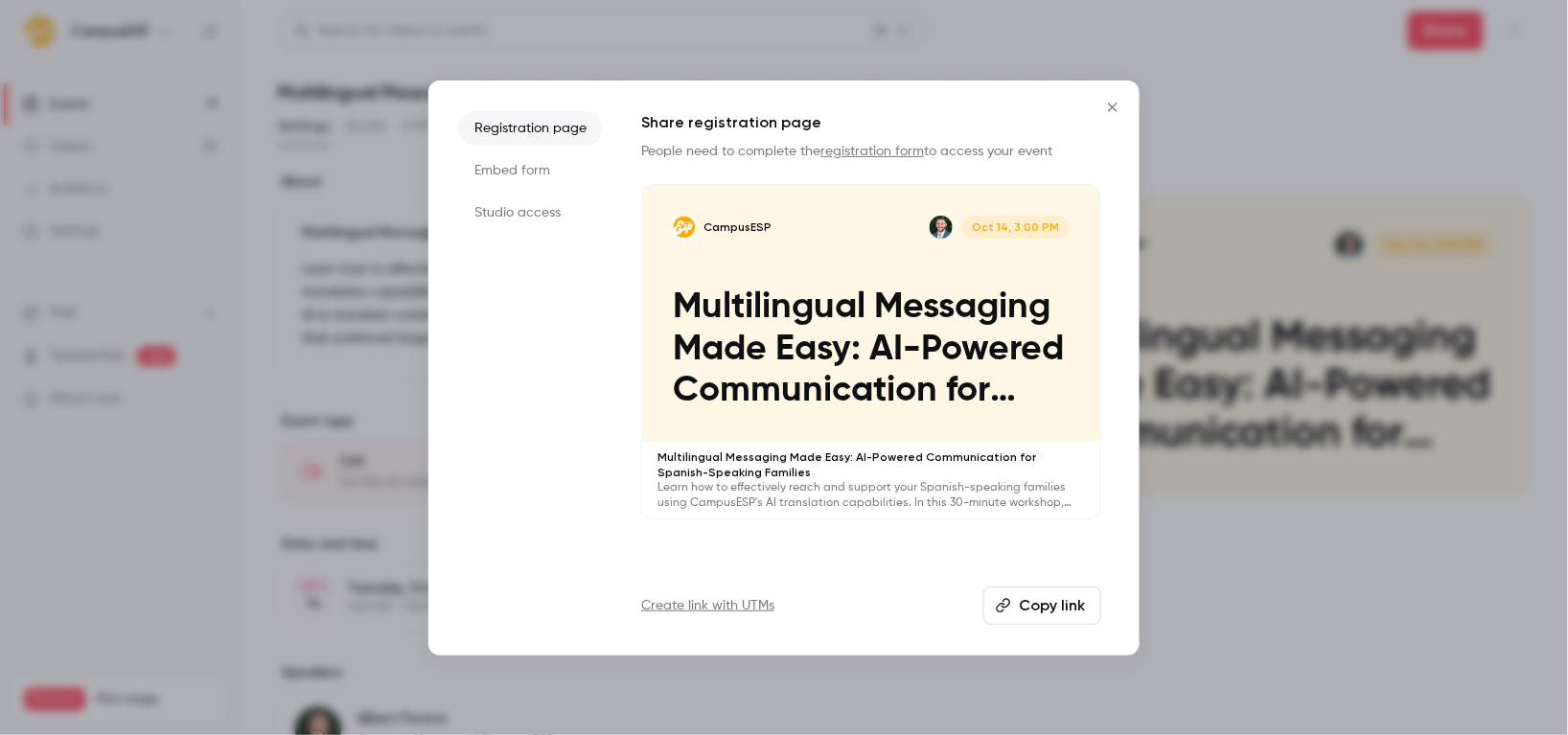 click on "Copy link" at bounding box center [1042, 606] 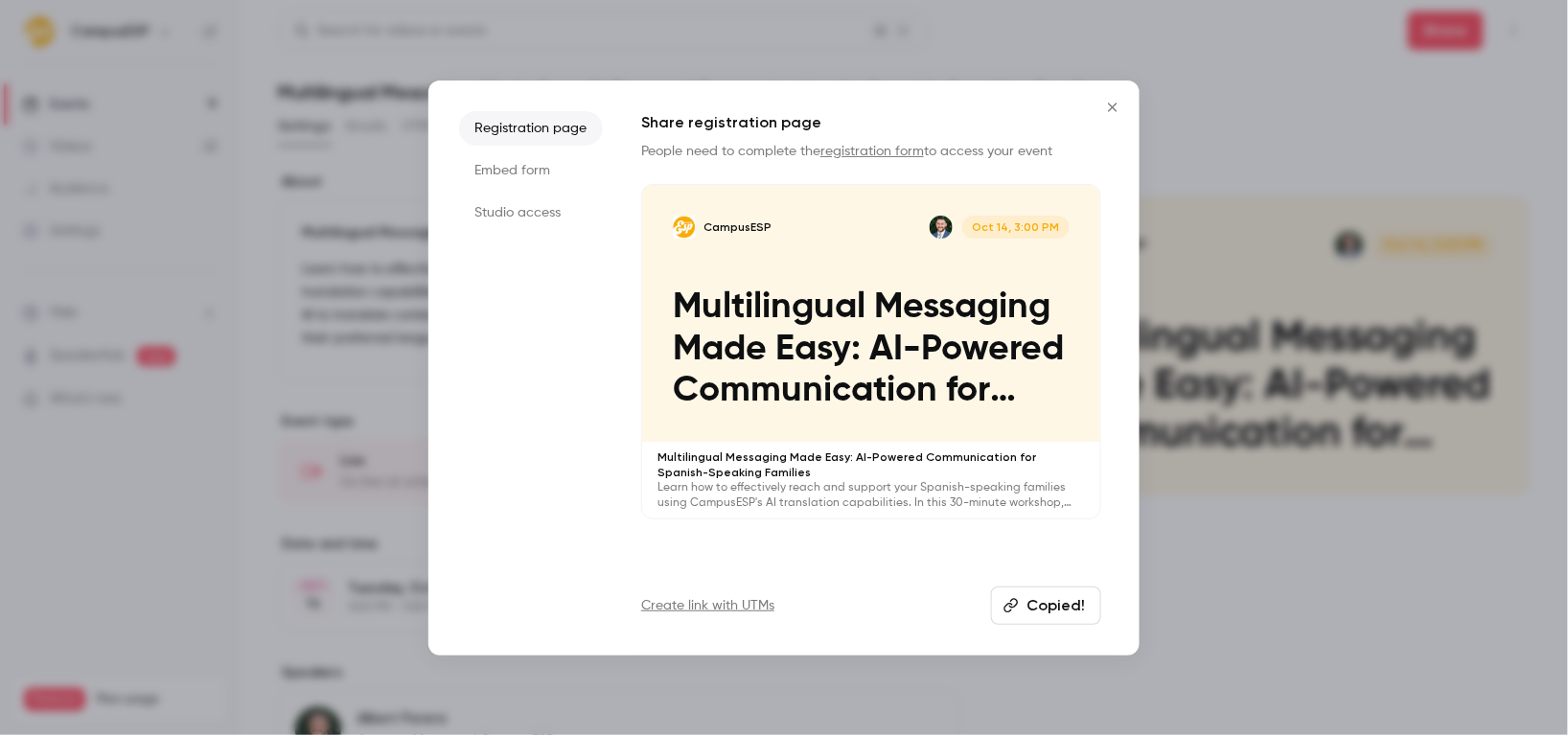 click 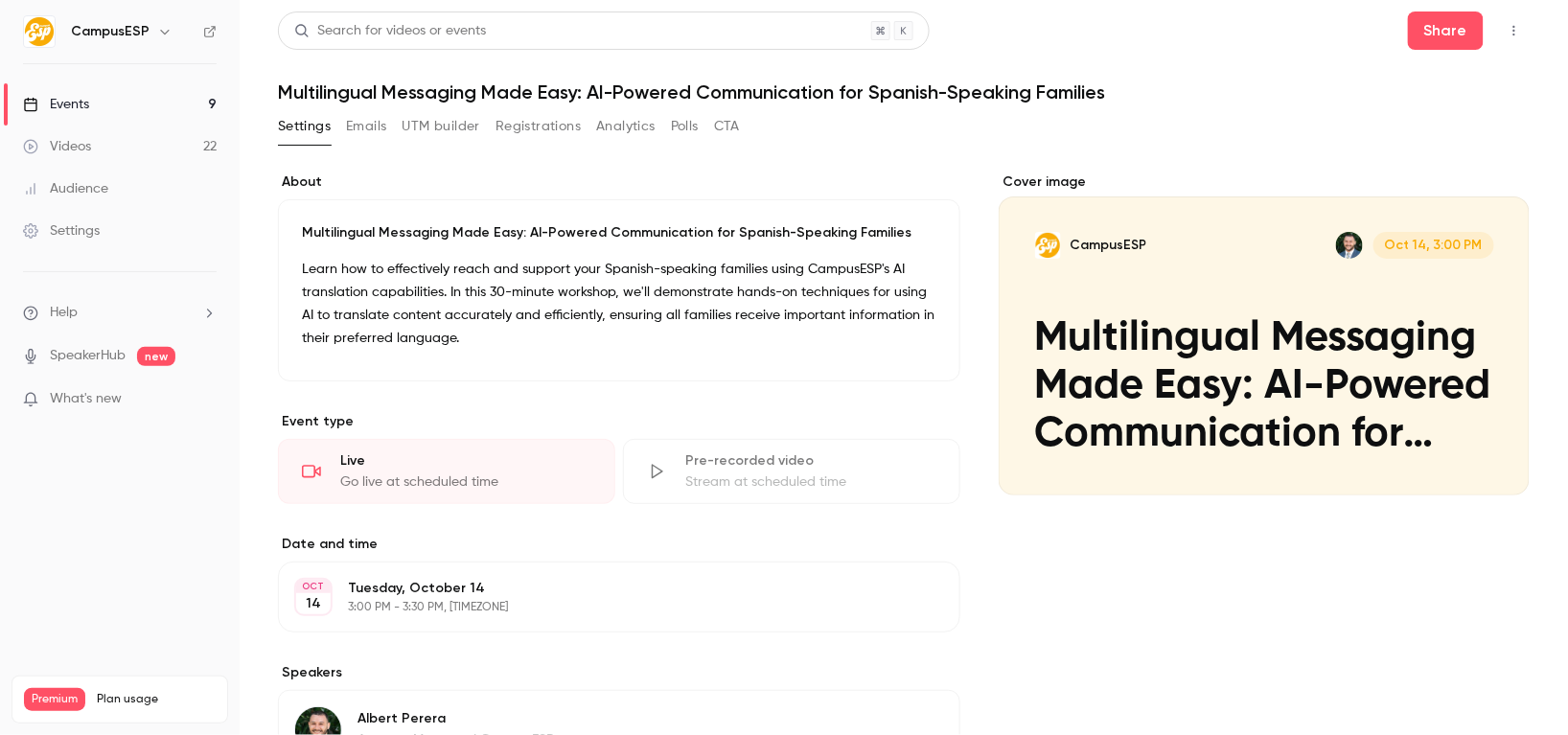 click on "Events 9" at bounding box center [120, 104] 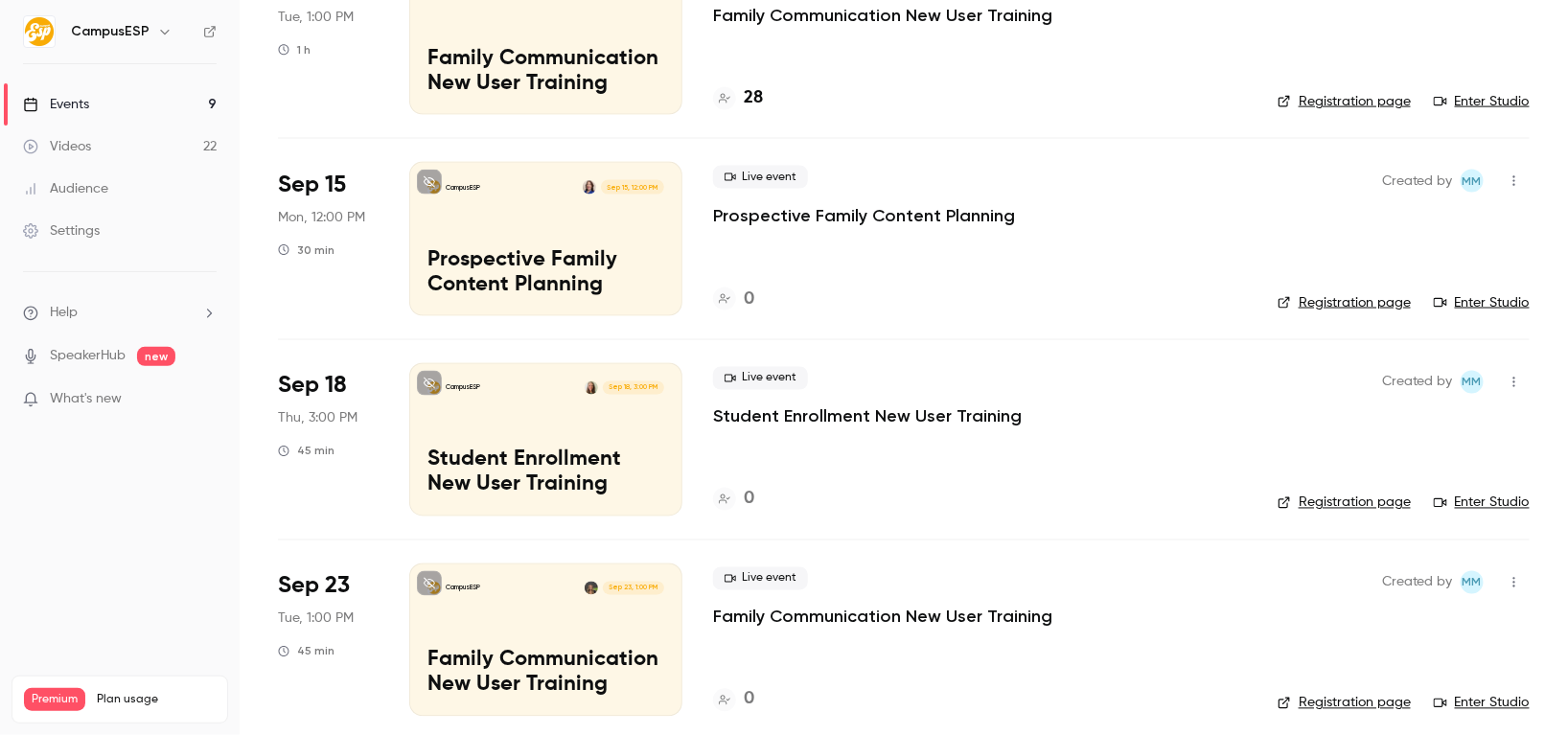 scroll, scrollTop: 1222, scrollLeft: 0, axis: vertical 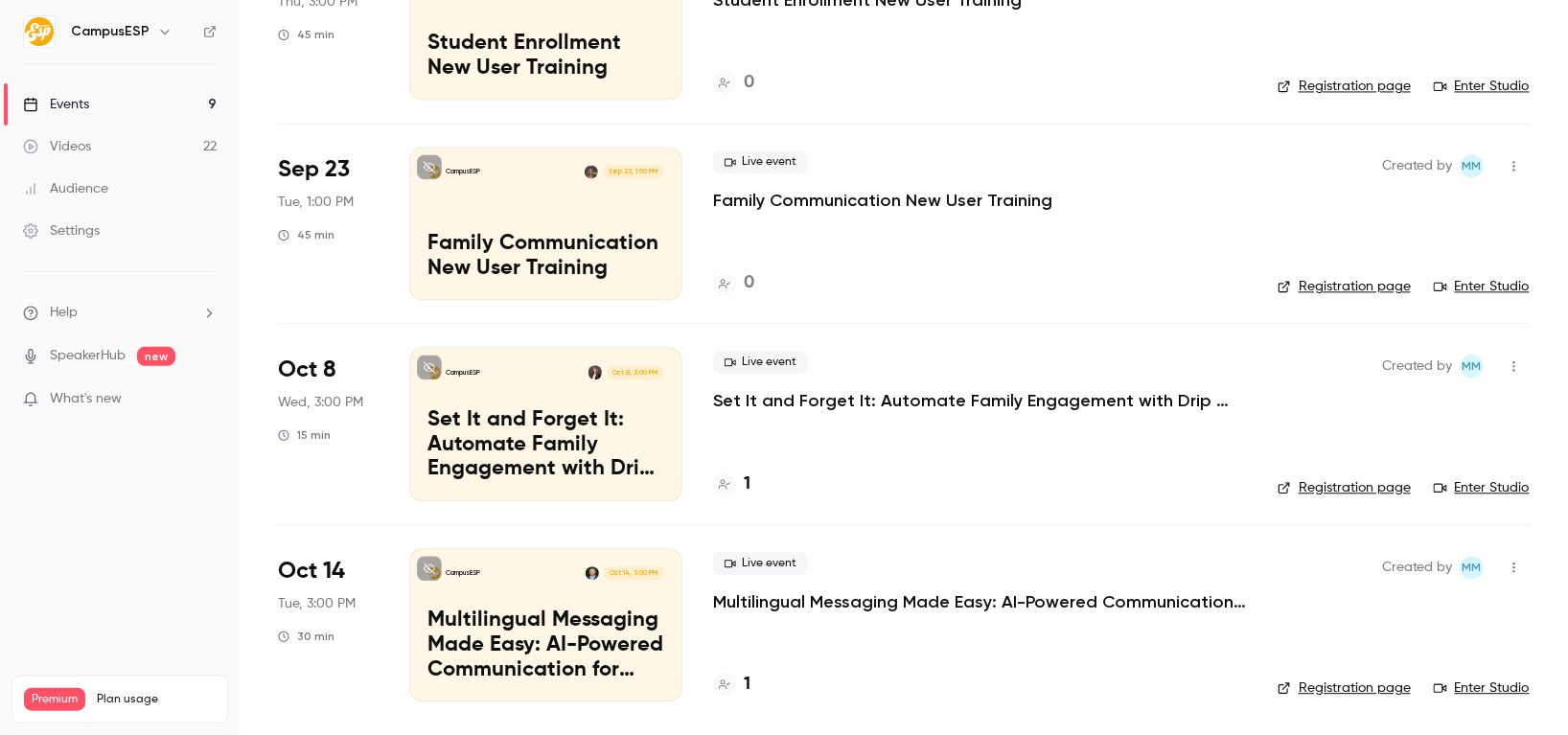 click on "Set It and Forget It: Automate Family Engagement with Drip Text Messages" at bounding box center (545, 445) 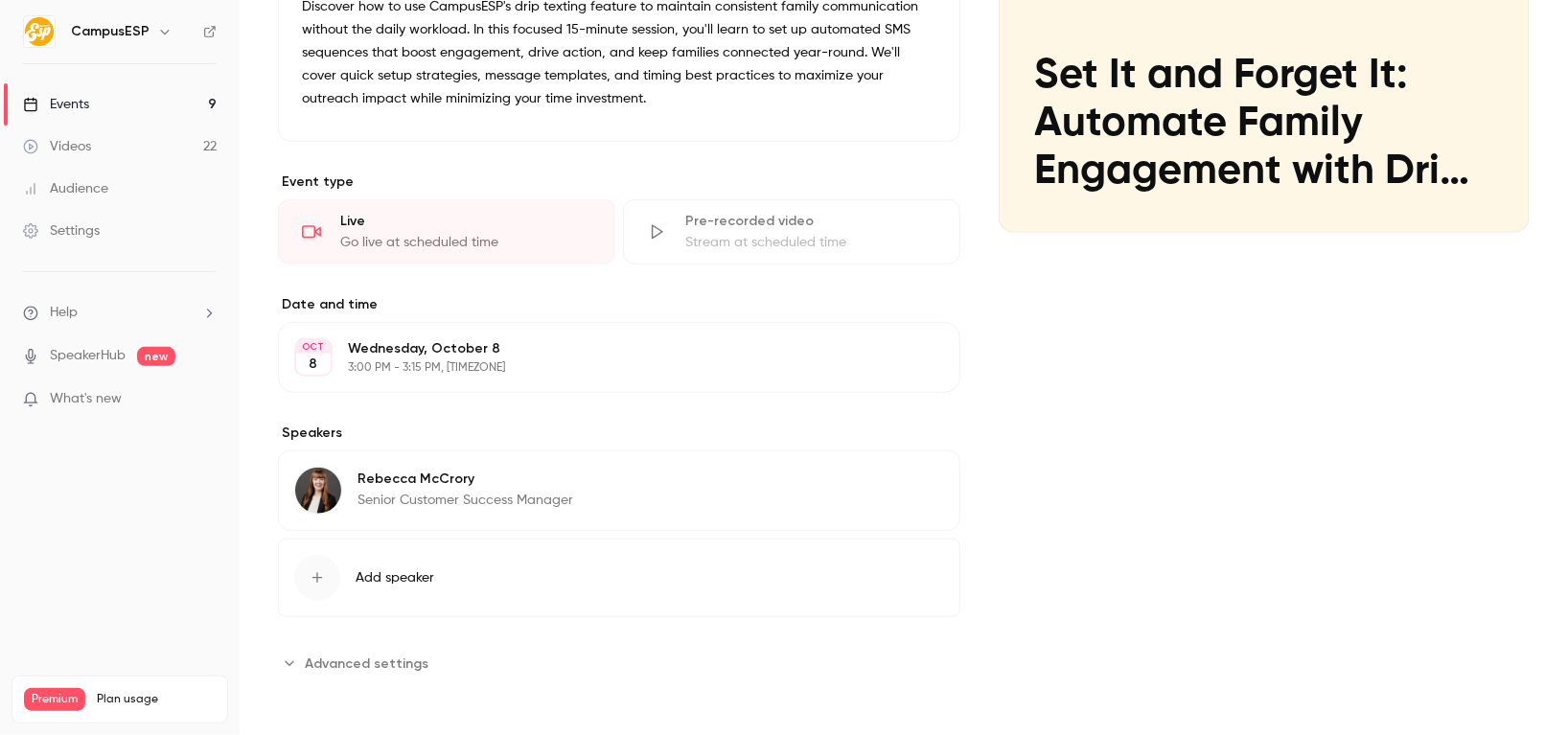 scroll, scrollTop: 0, scrollLeft: 0, axis: both 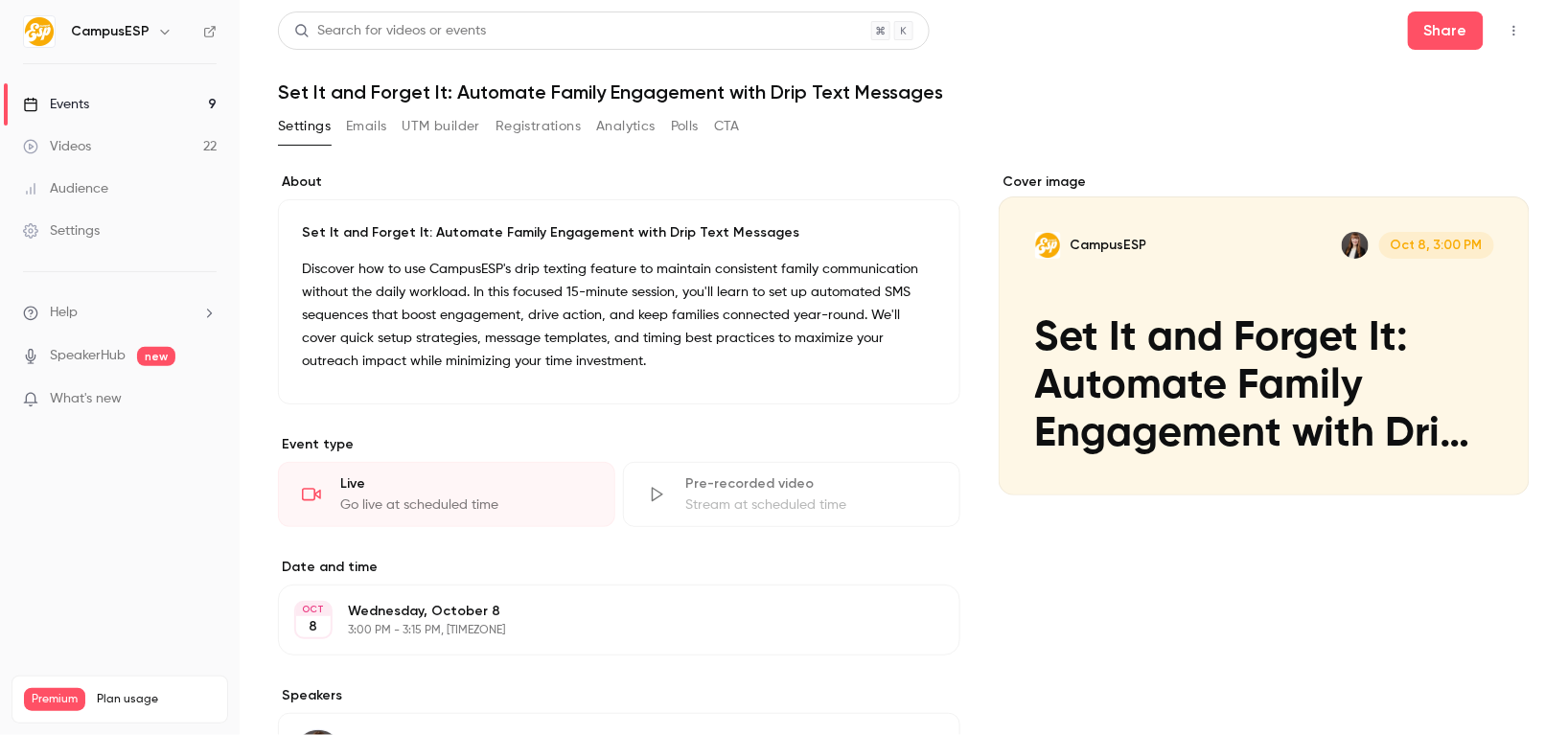 click on "Events 9" at bounding box center (120, 104) 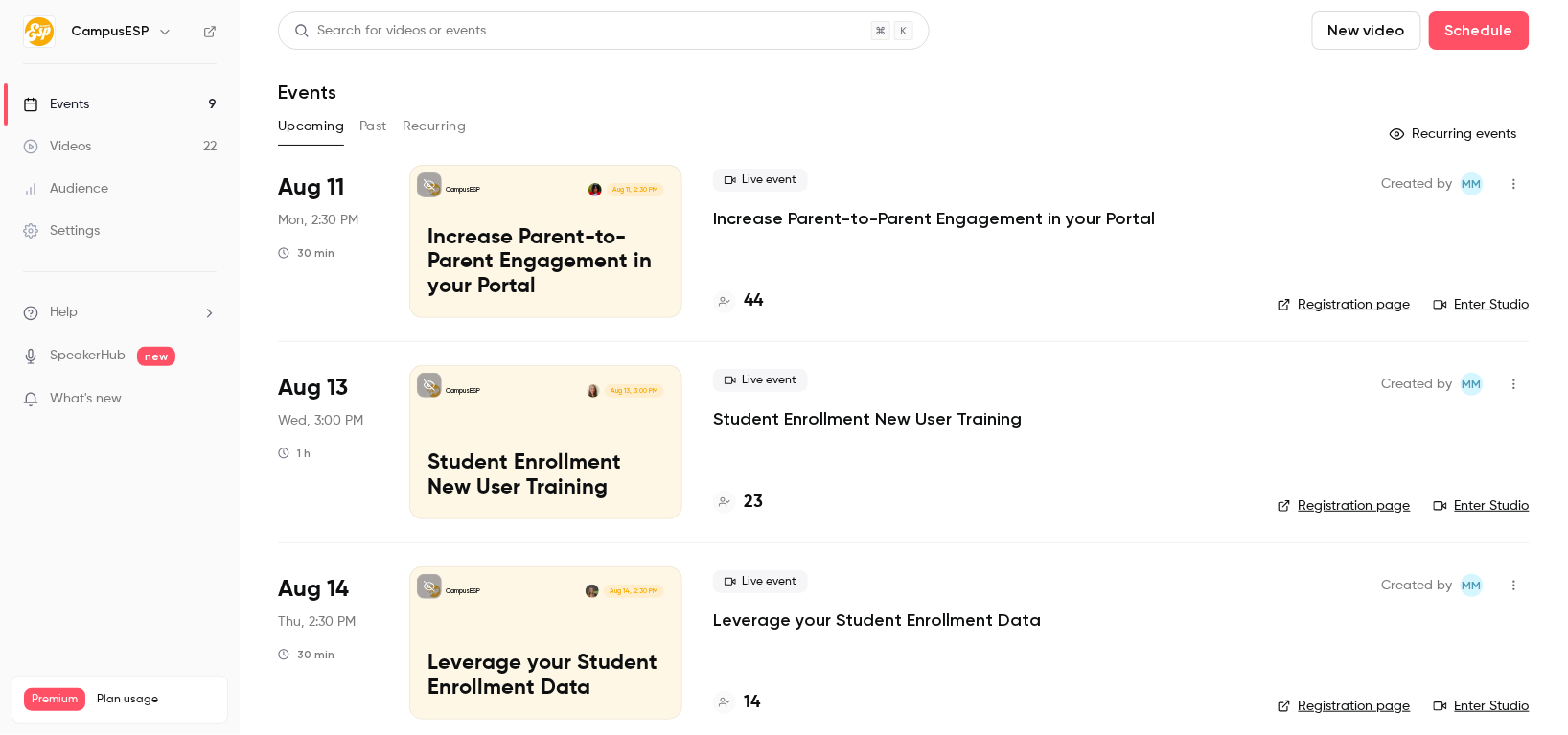 click on "Help SpeakerHub new What's new" at bounding box center (120, 357) 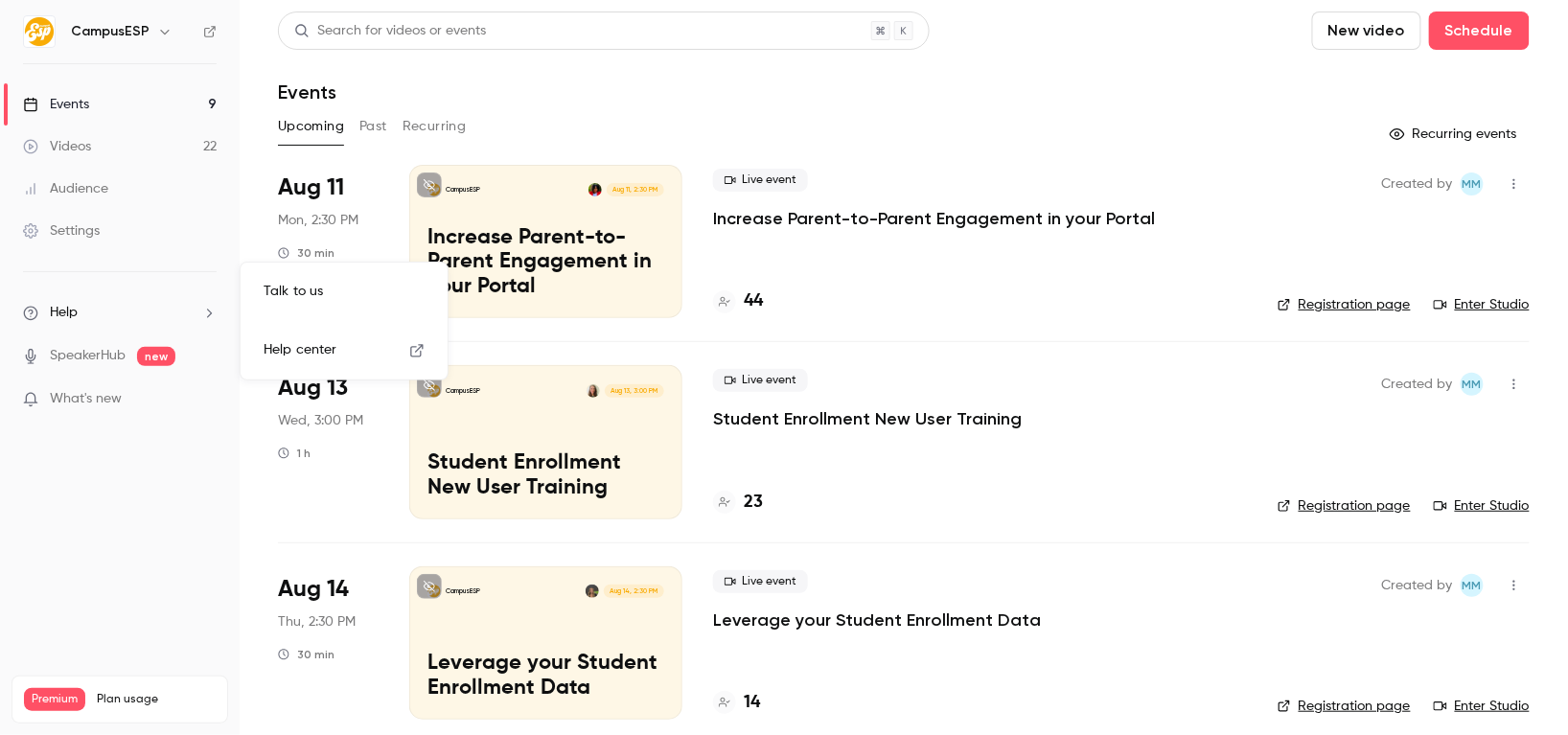 click on "Talk to us" at bounding box center (344, 291) 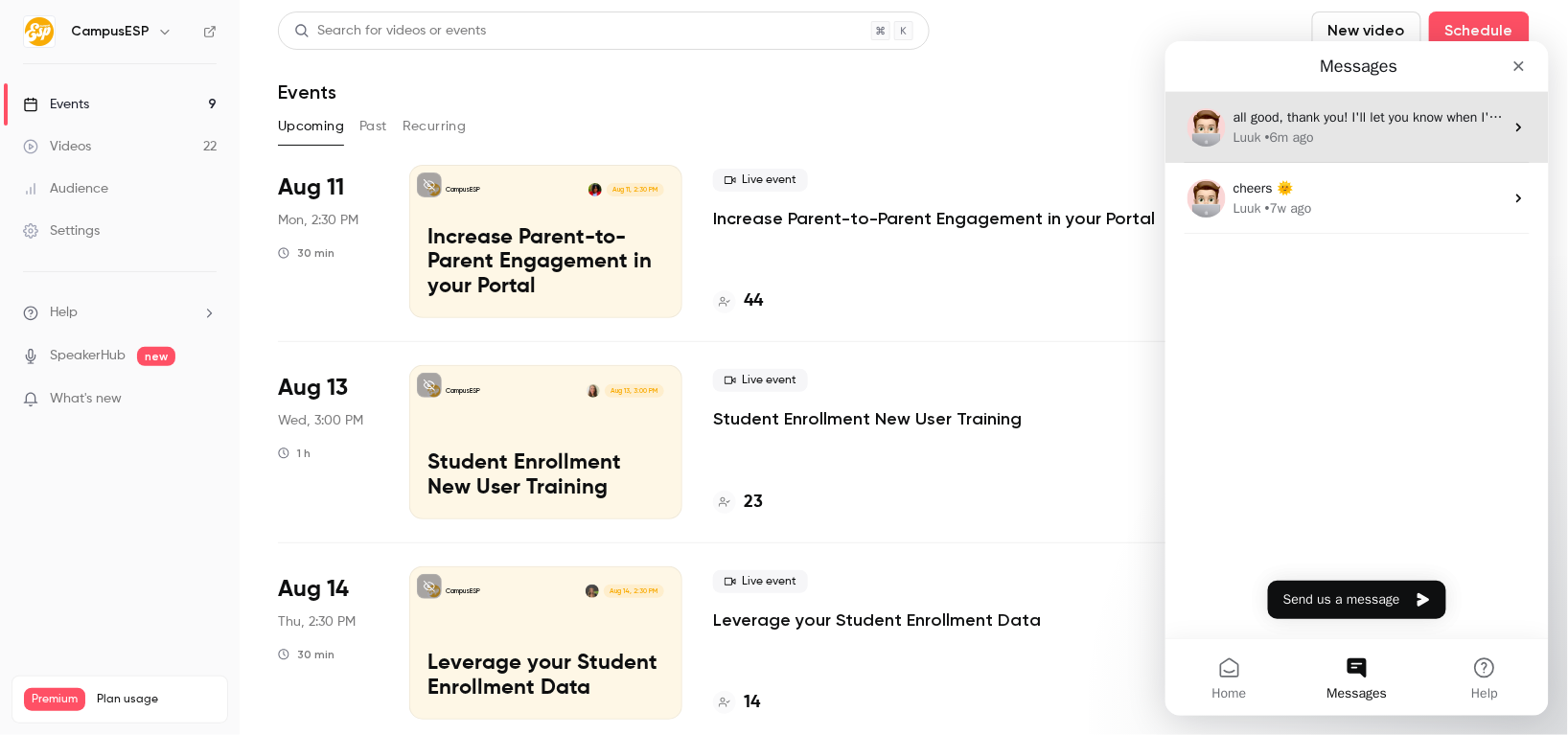 click on "Luuk • 6m ago" at bounding box center [1368, 136] 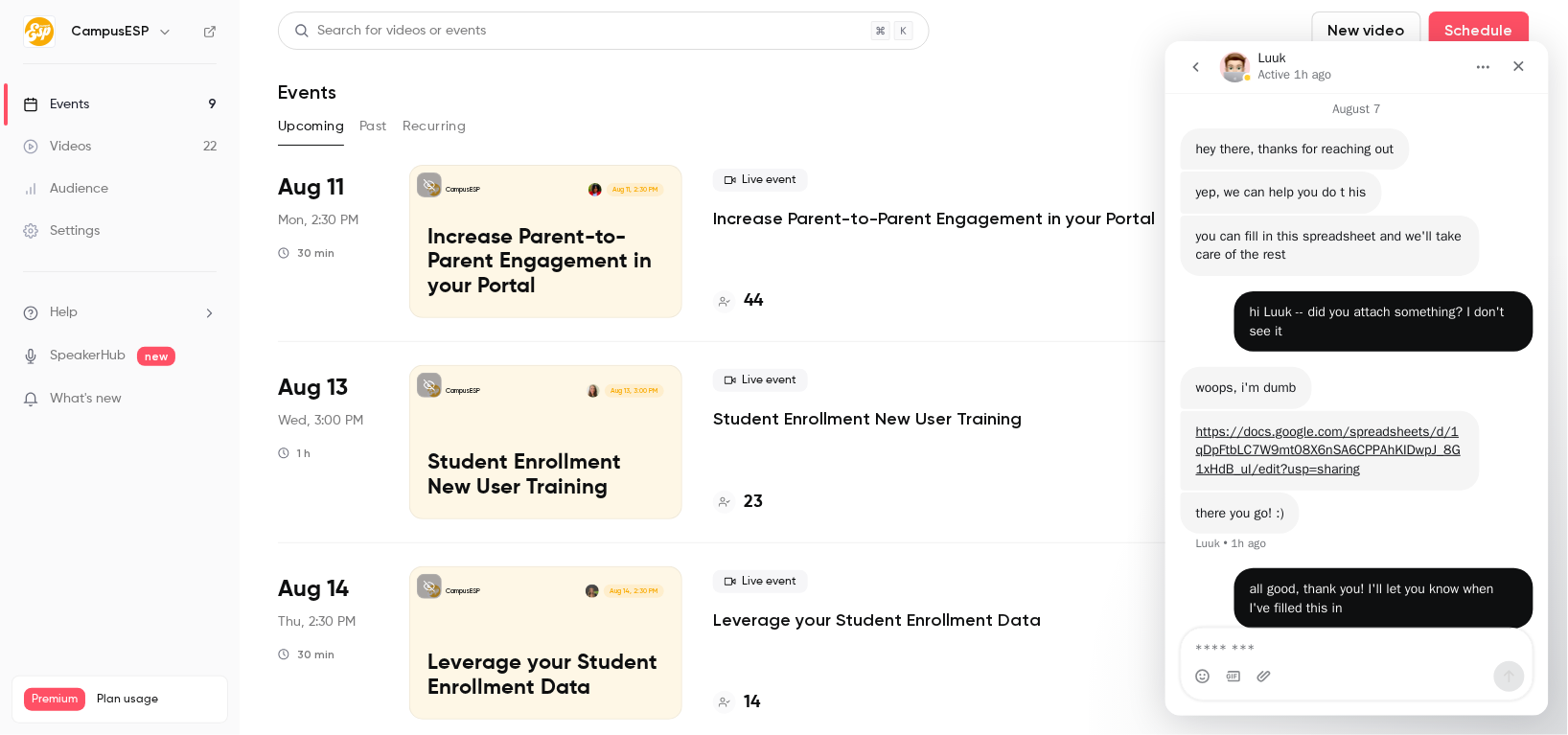 scroll, scrollTop: 285, scrollLeft: 0, axis: vertical 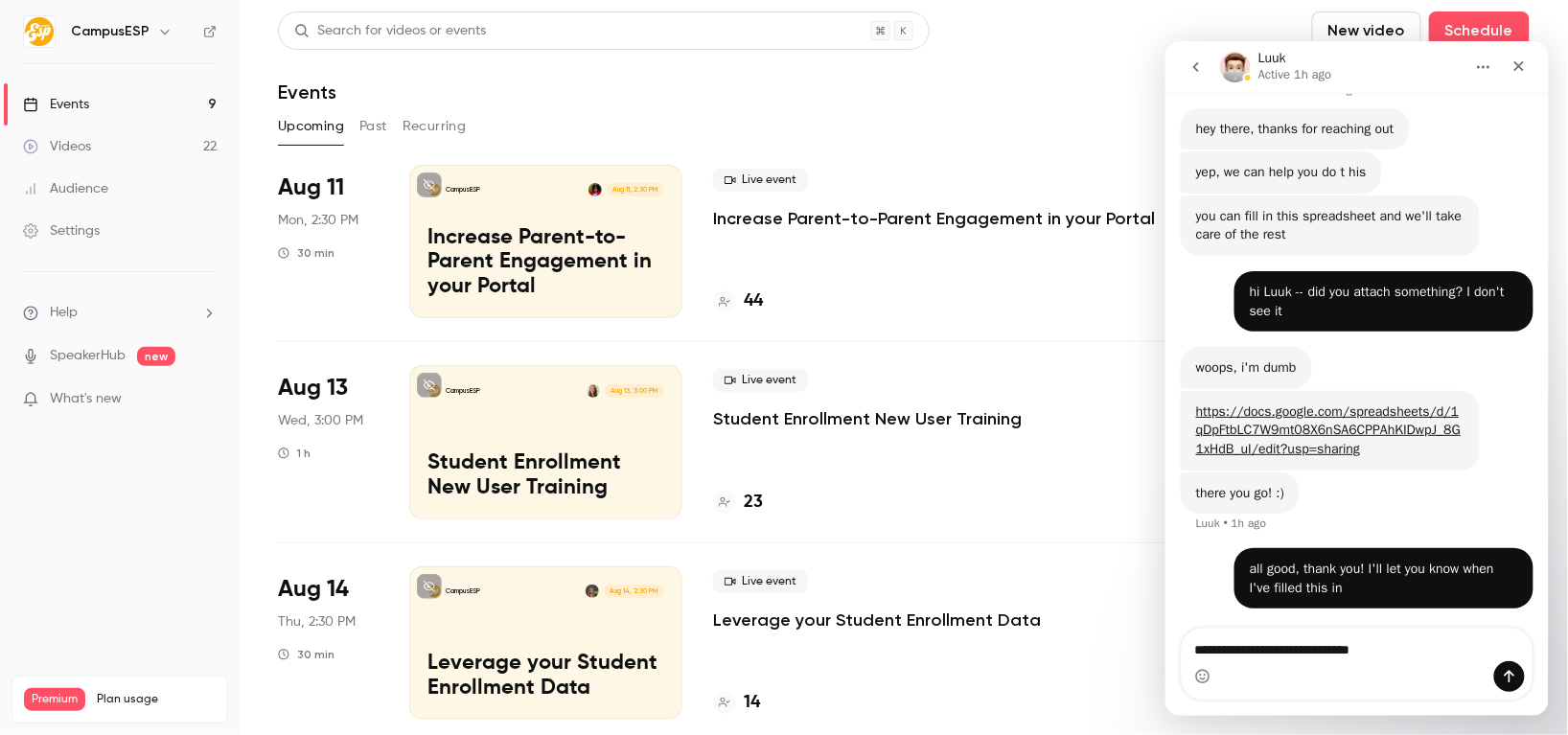 type on "**********" 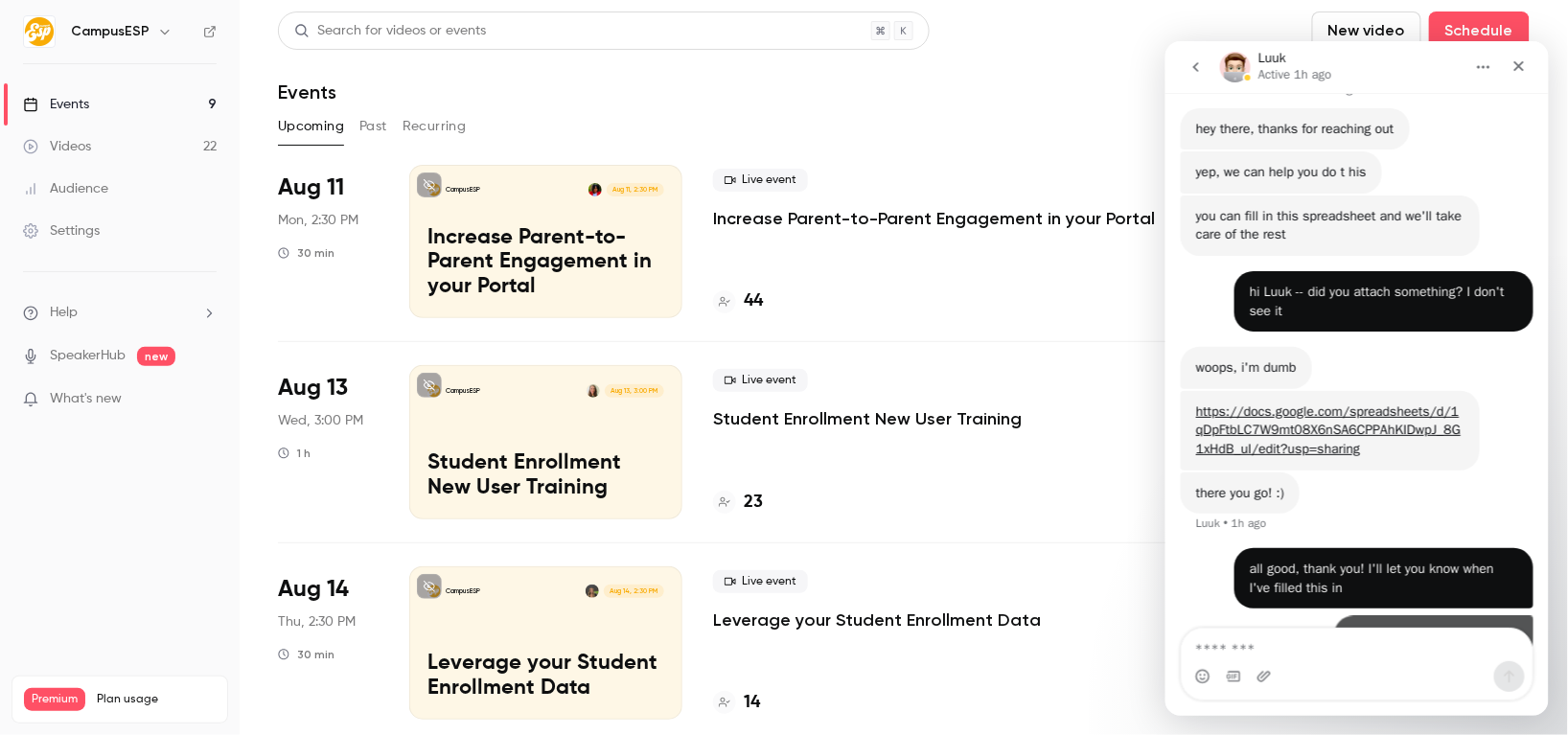 scroll, scrollTop: 329, scrollLeft: 0, axis: vertical 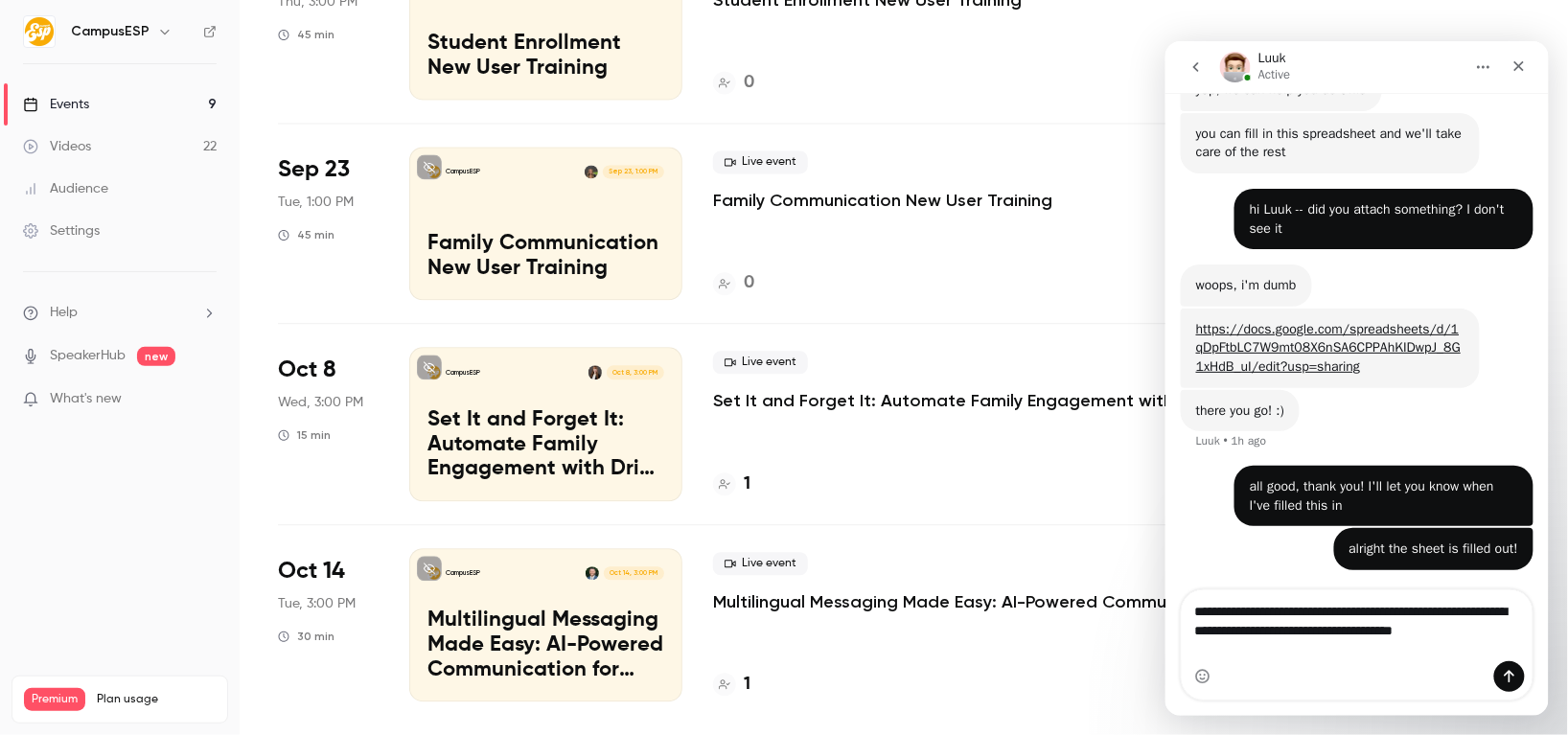 type on "**********" 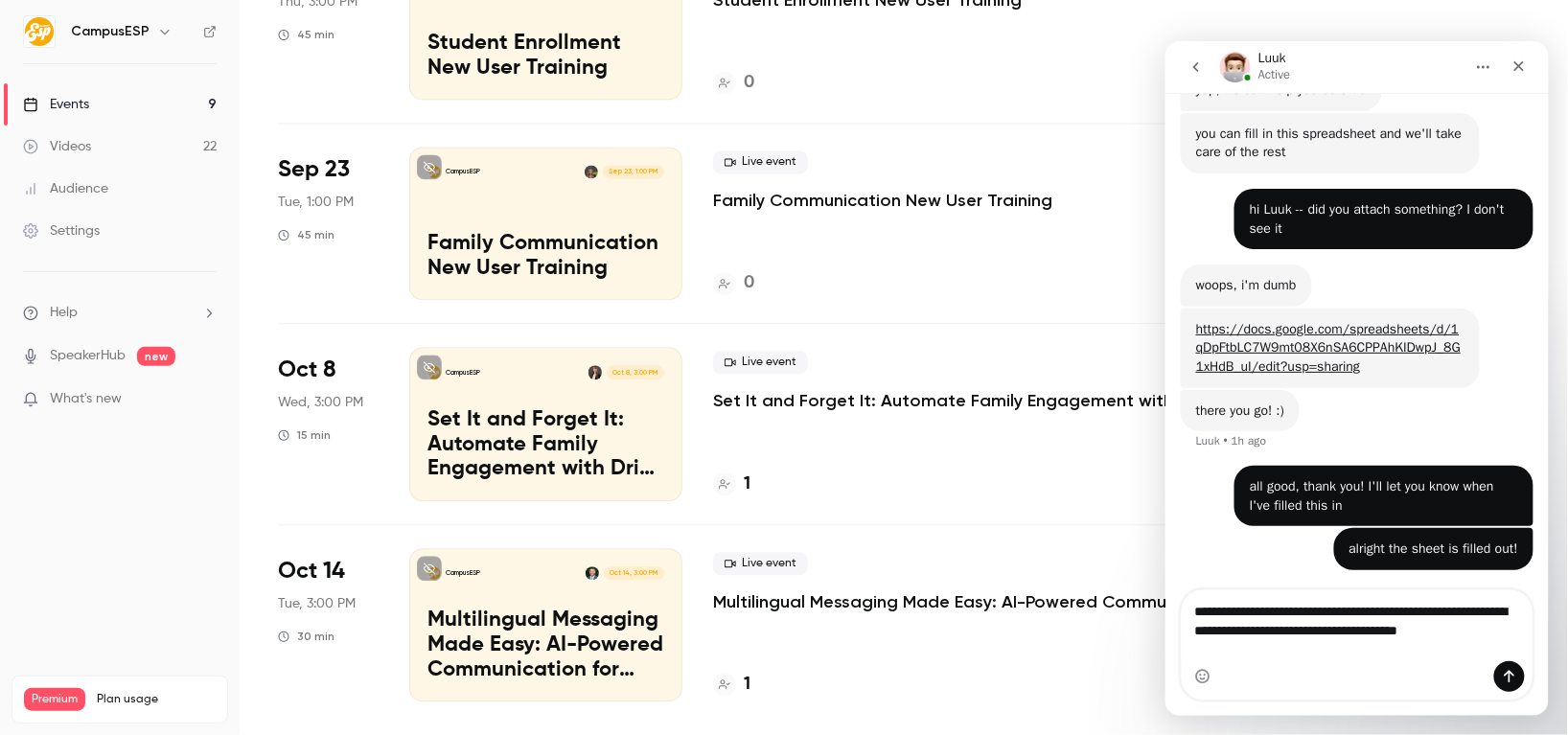type 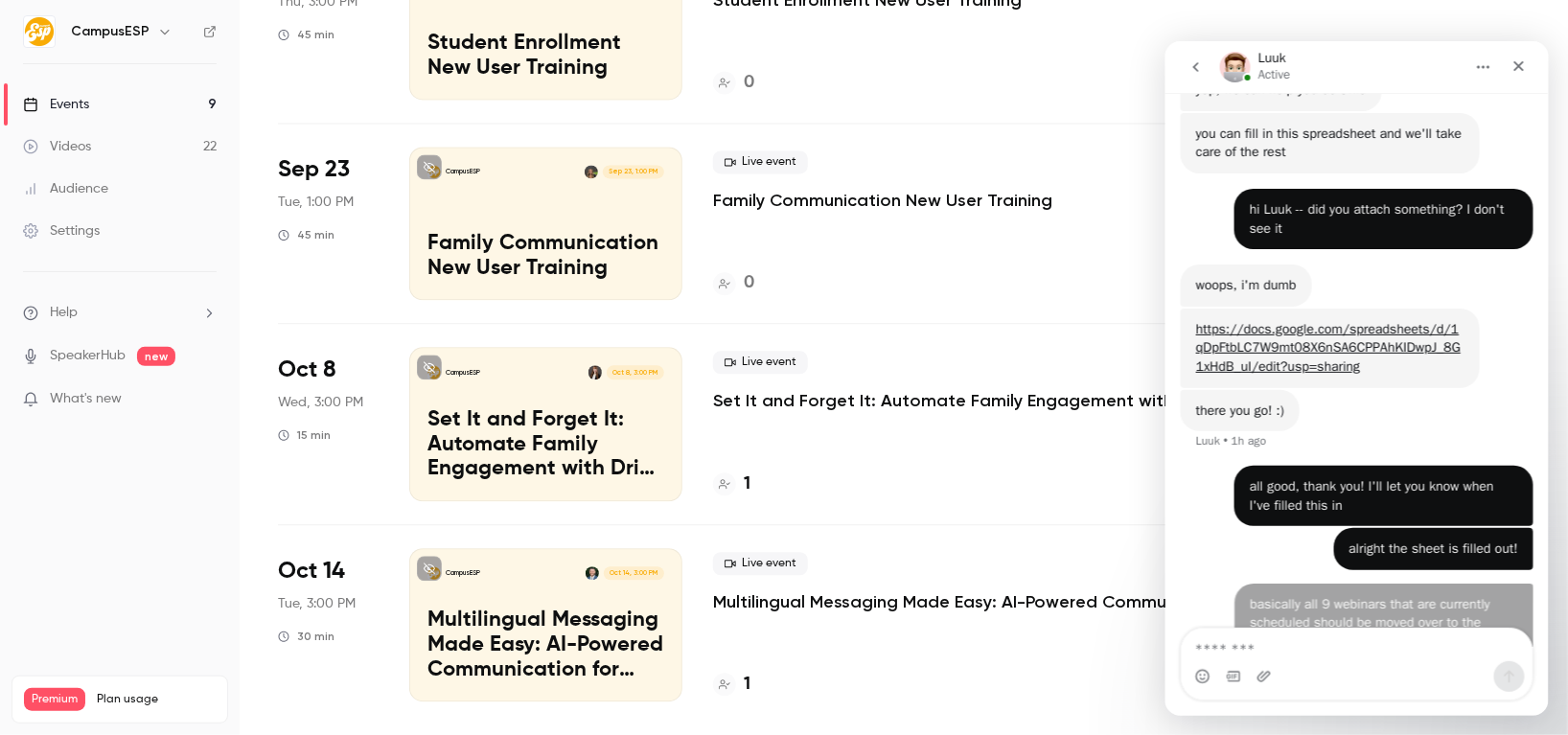 scroll, scrollTop: 409, scrollLeft: 0, axis: vertical 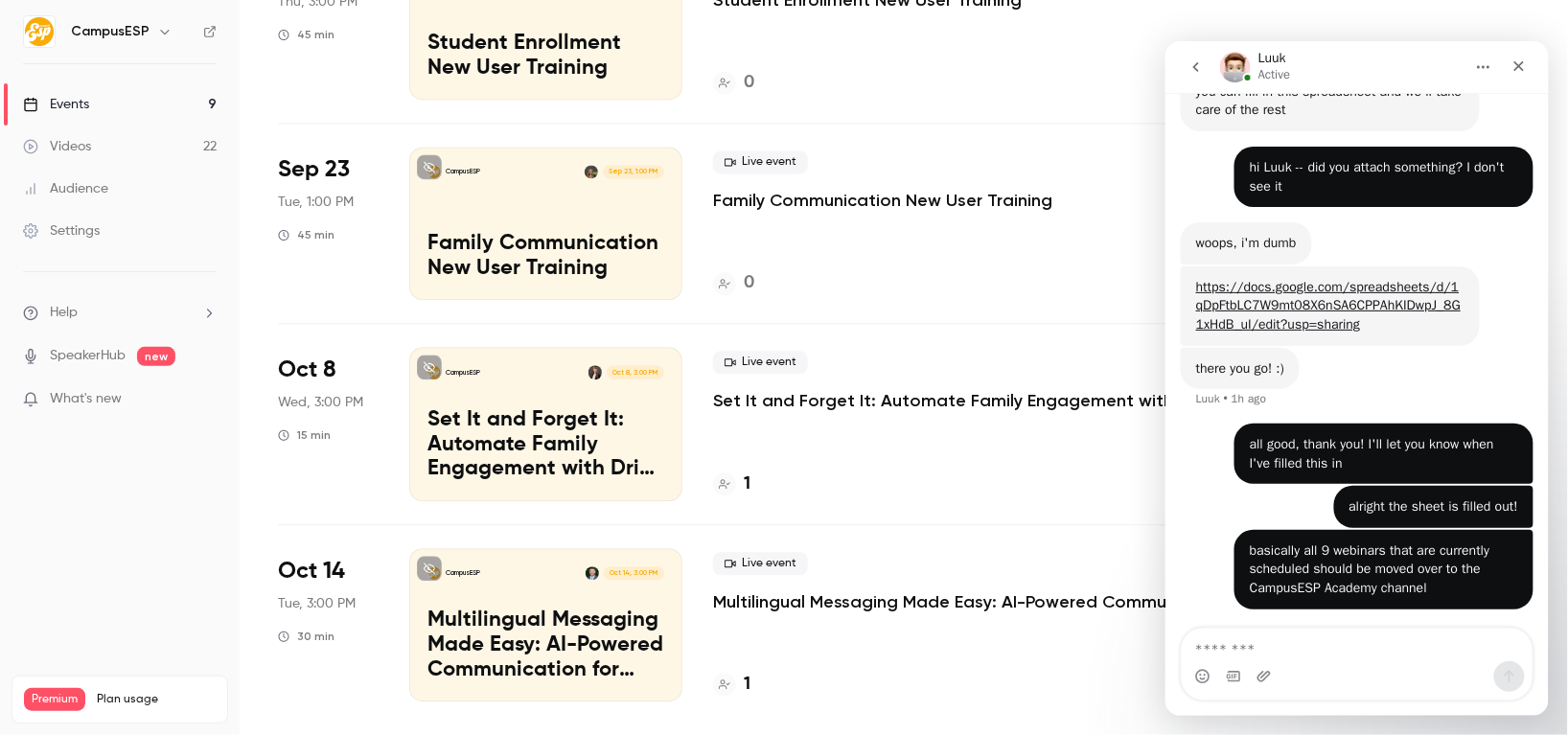 click 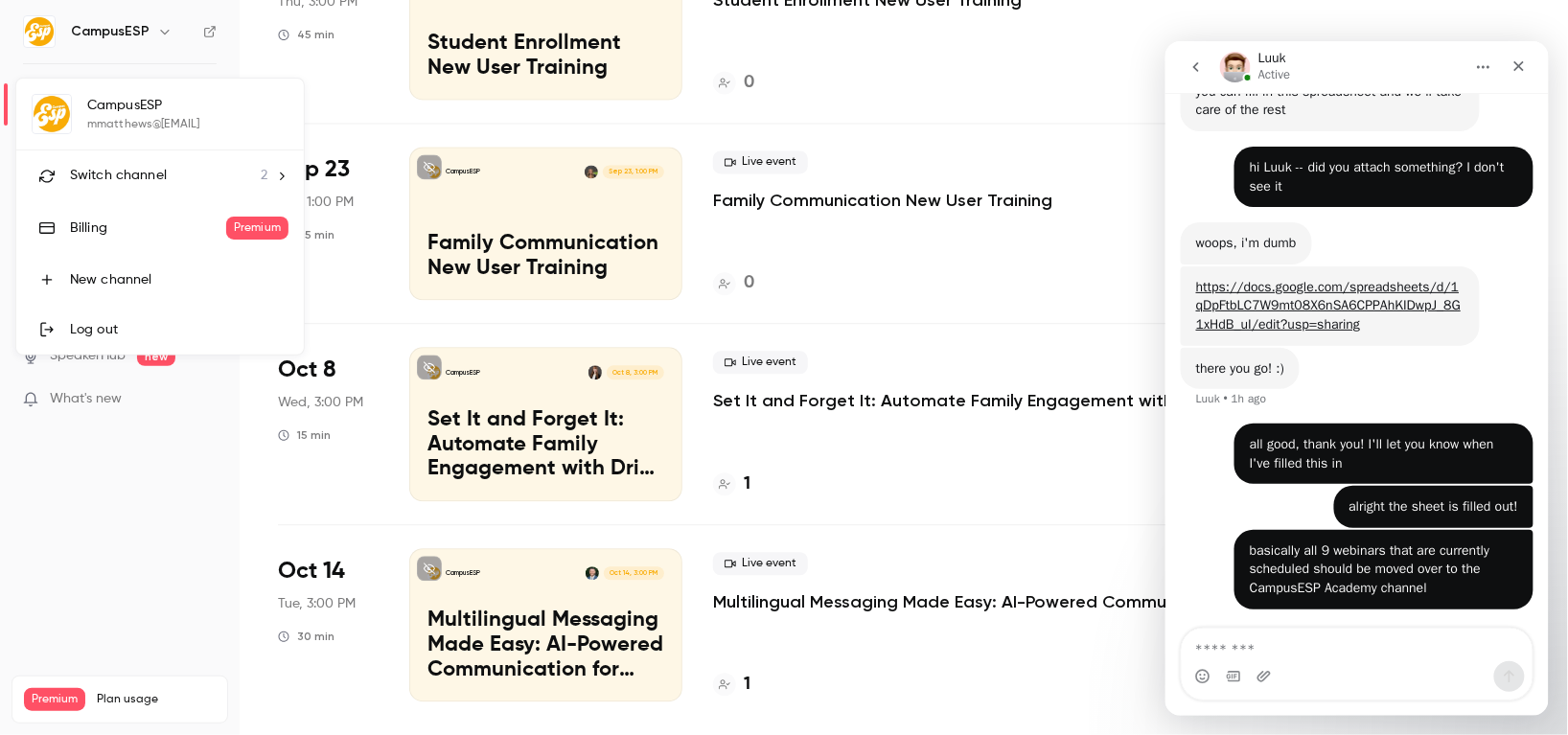 click on "Switch channel 2" at bounding box center (160, 175) 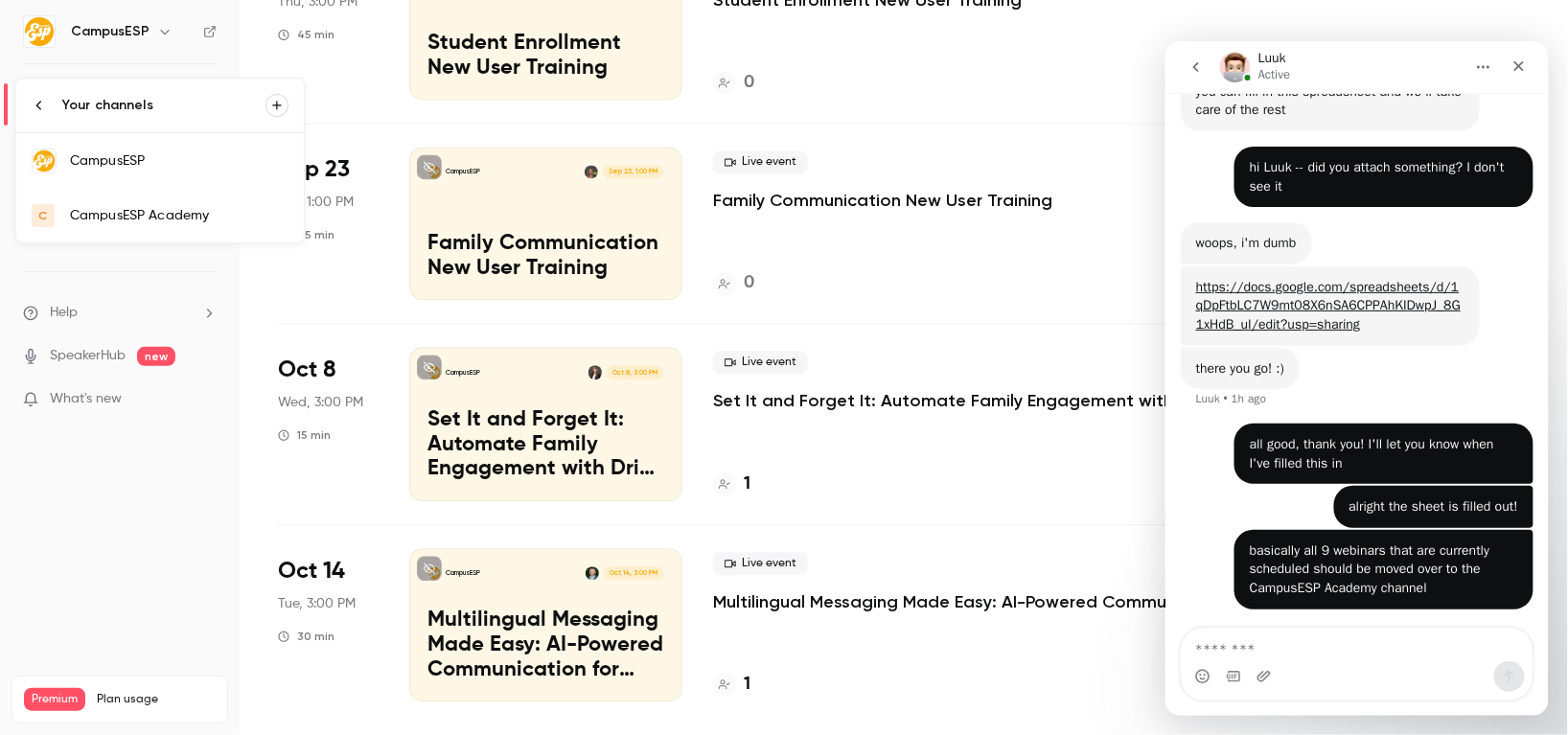click on "CampusESP Academy" at bounding box center [179, 216] 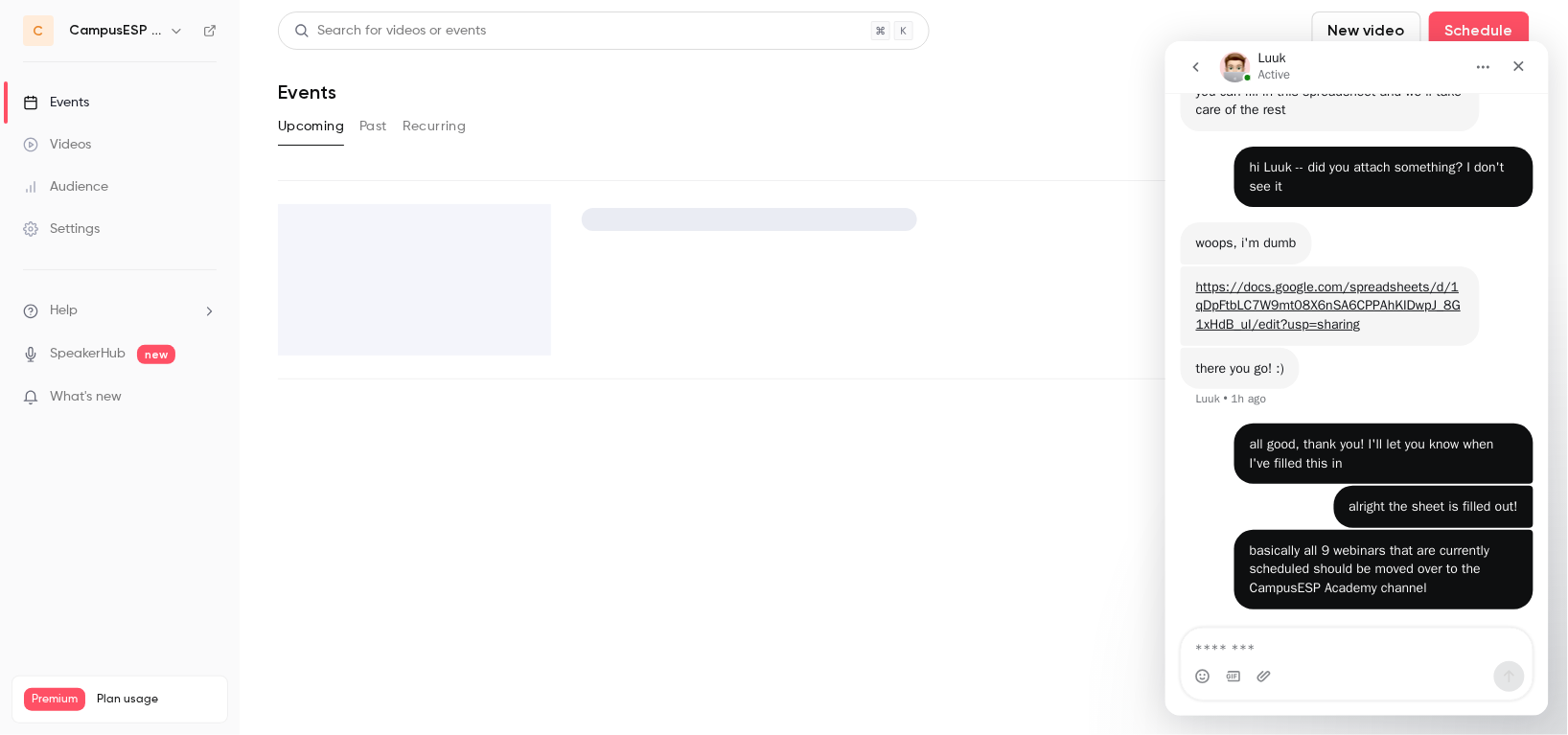 scroll, scrollTop: 0, scrollLeft: 0, axis: both 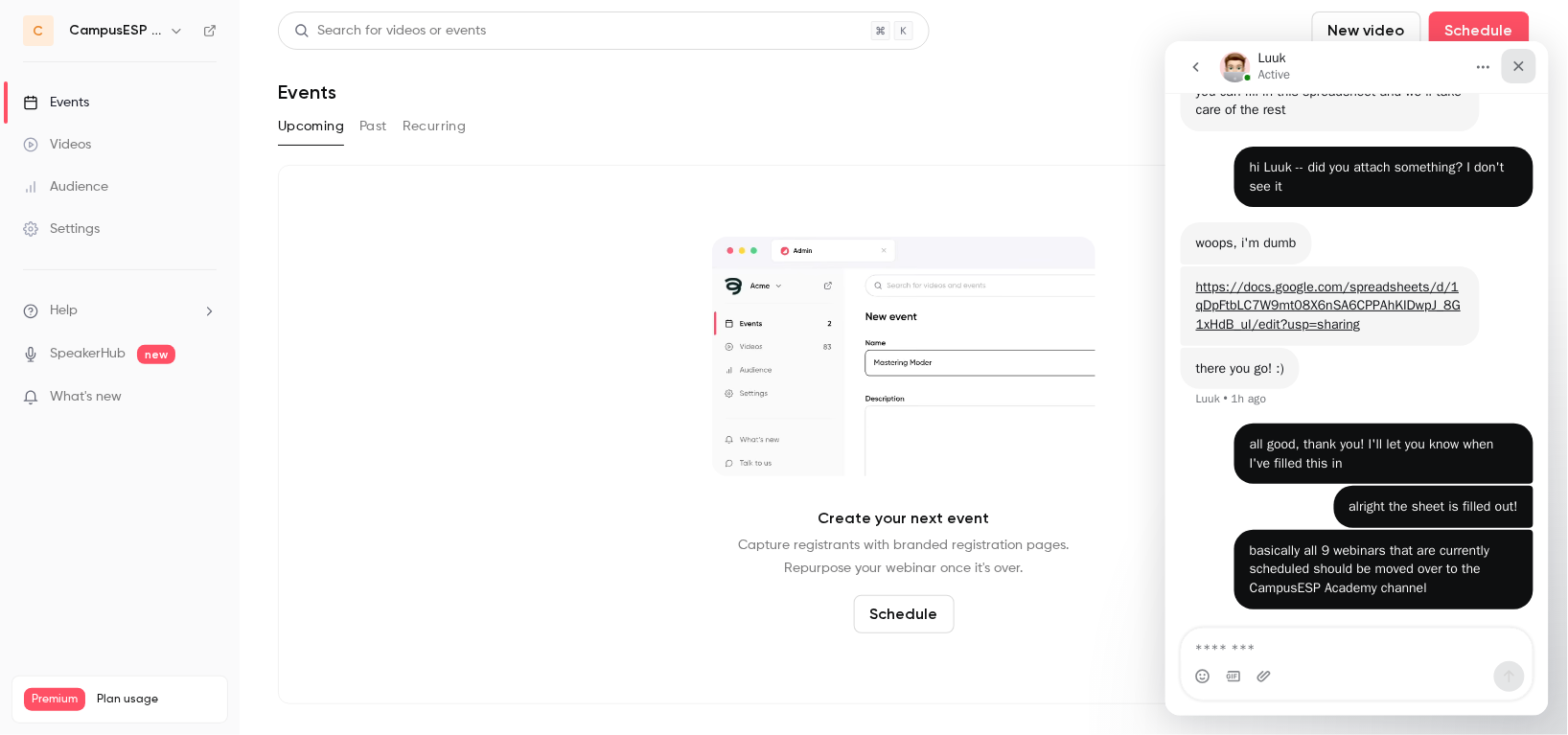 click at bounding box center [1518, 65] 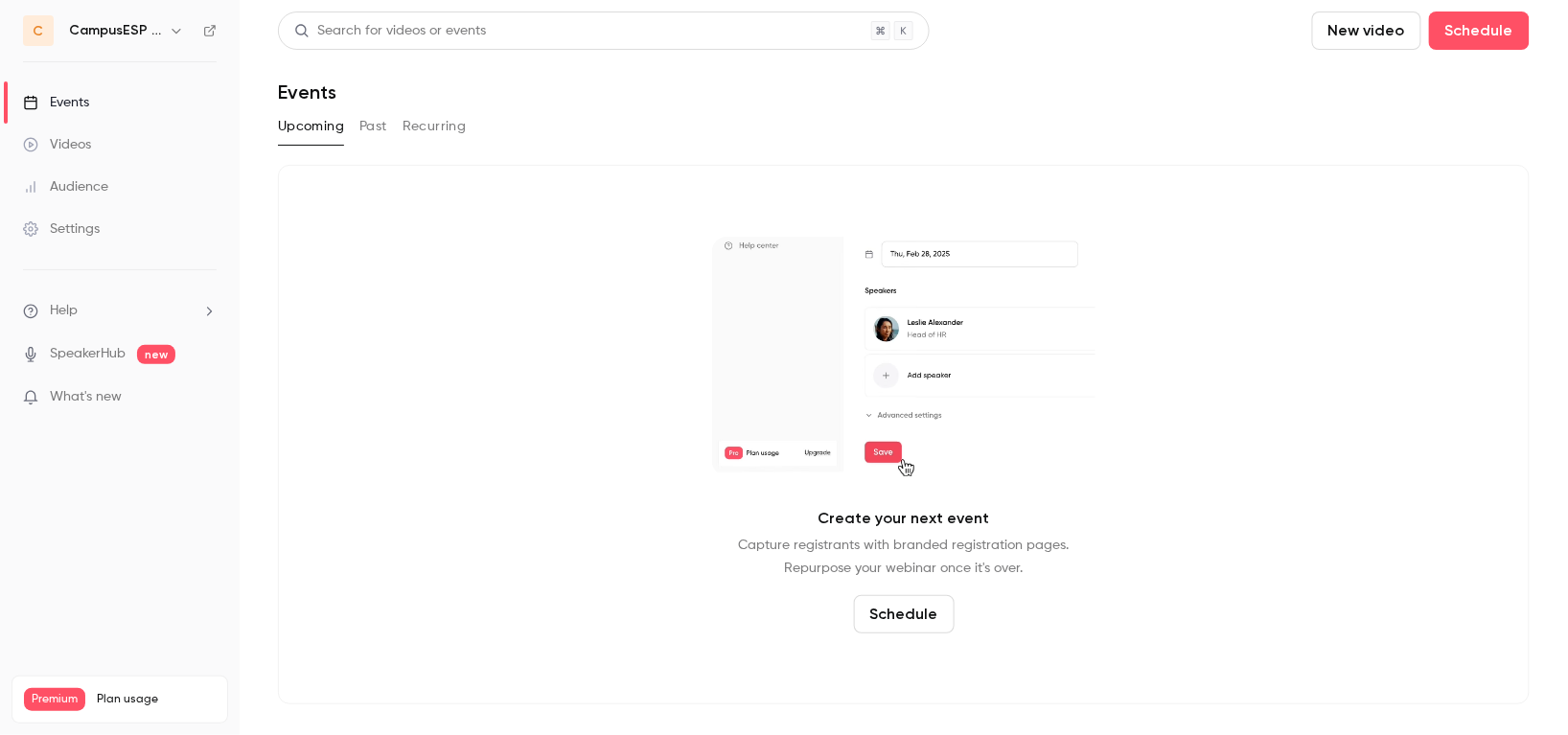 click on "Settings" at bounding box center (61, 229) 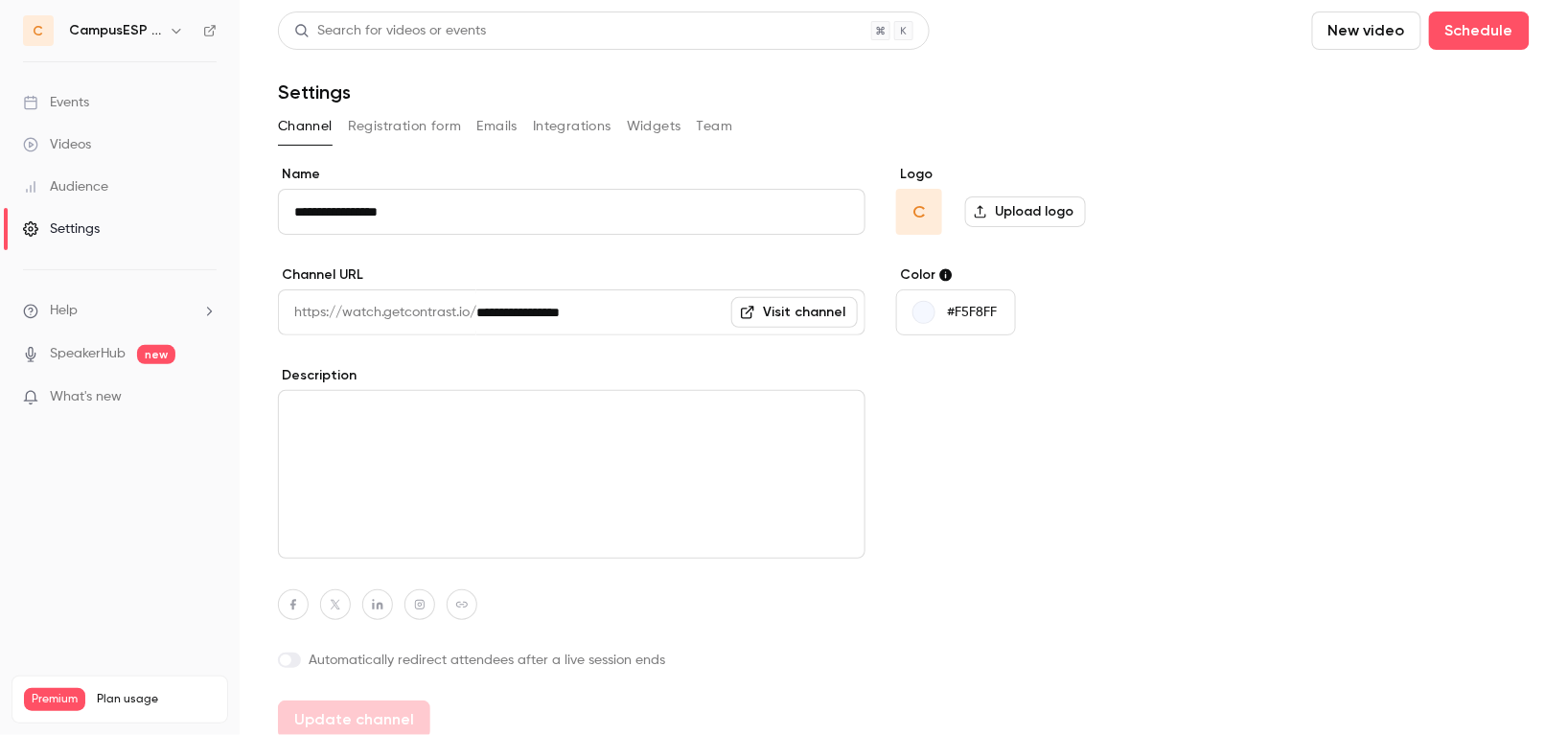 click on "Upload logo" at bounding box center (1026, 212) 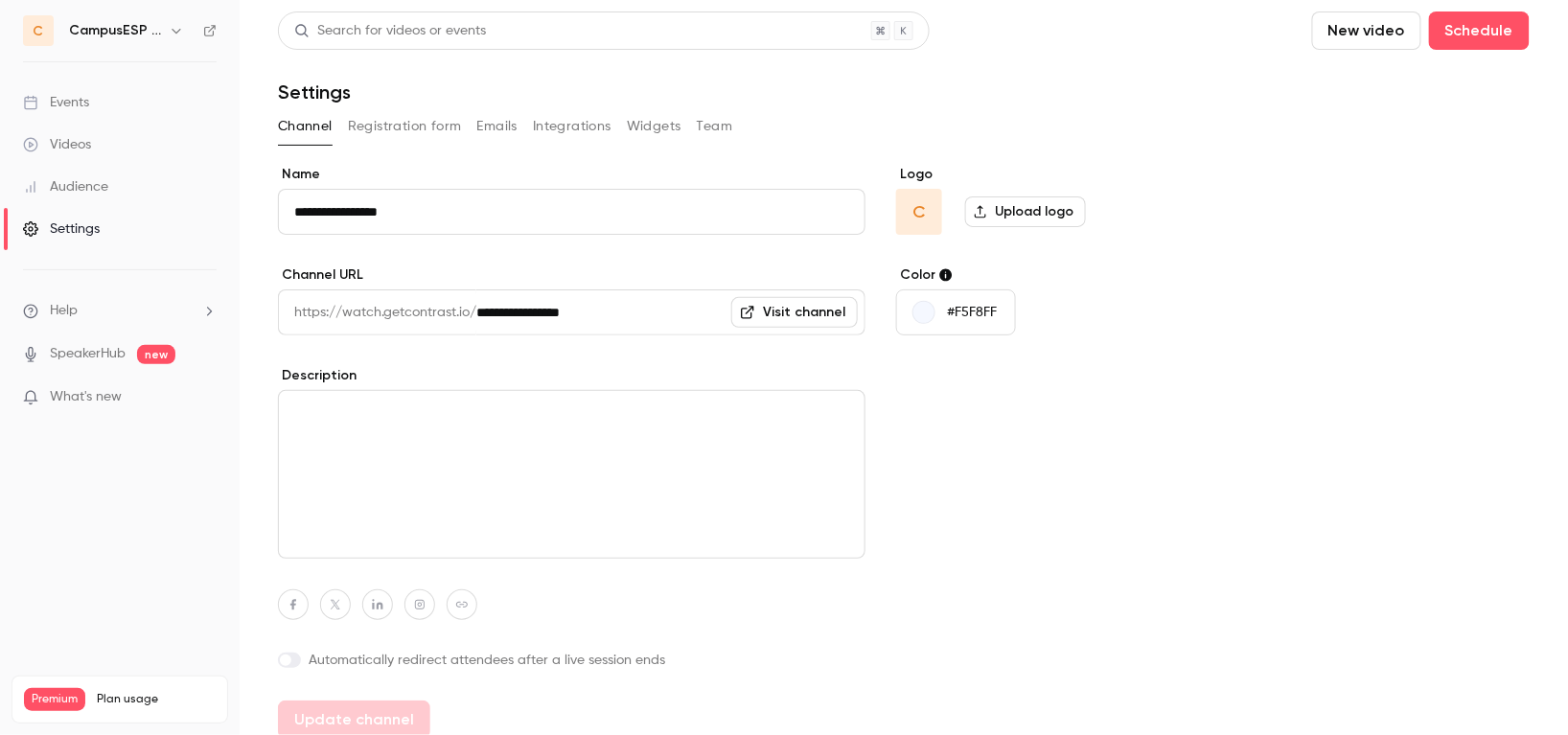 click on "Upload logo" at bounding box center (1026, 212) 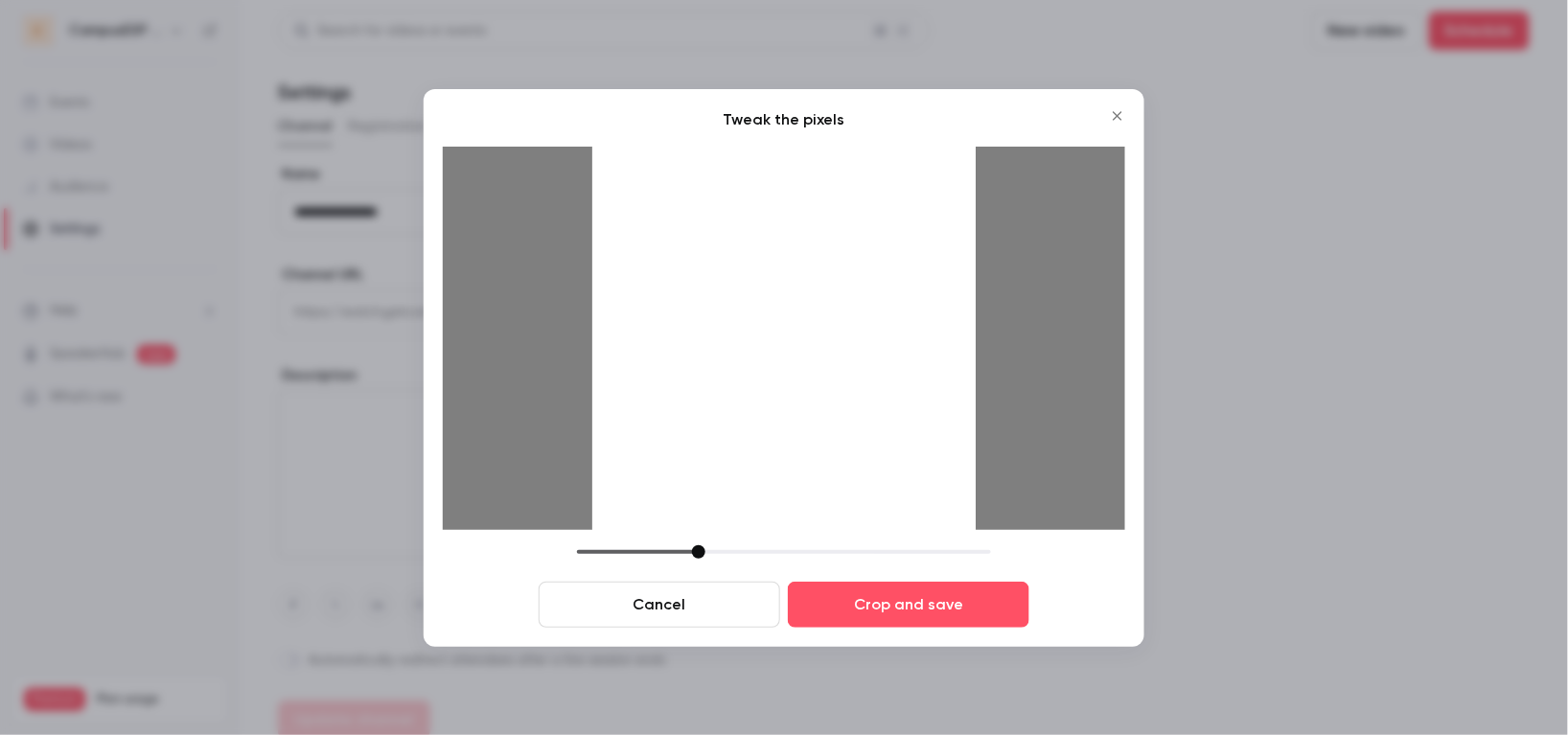drag, startPoint x: 716, startPoint y: 552, endPoint x: 701, endPoint y: 560, distance: 17 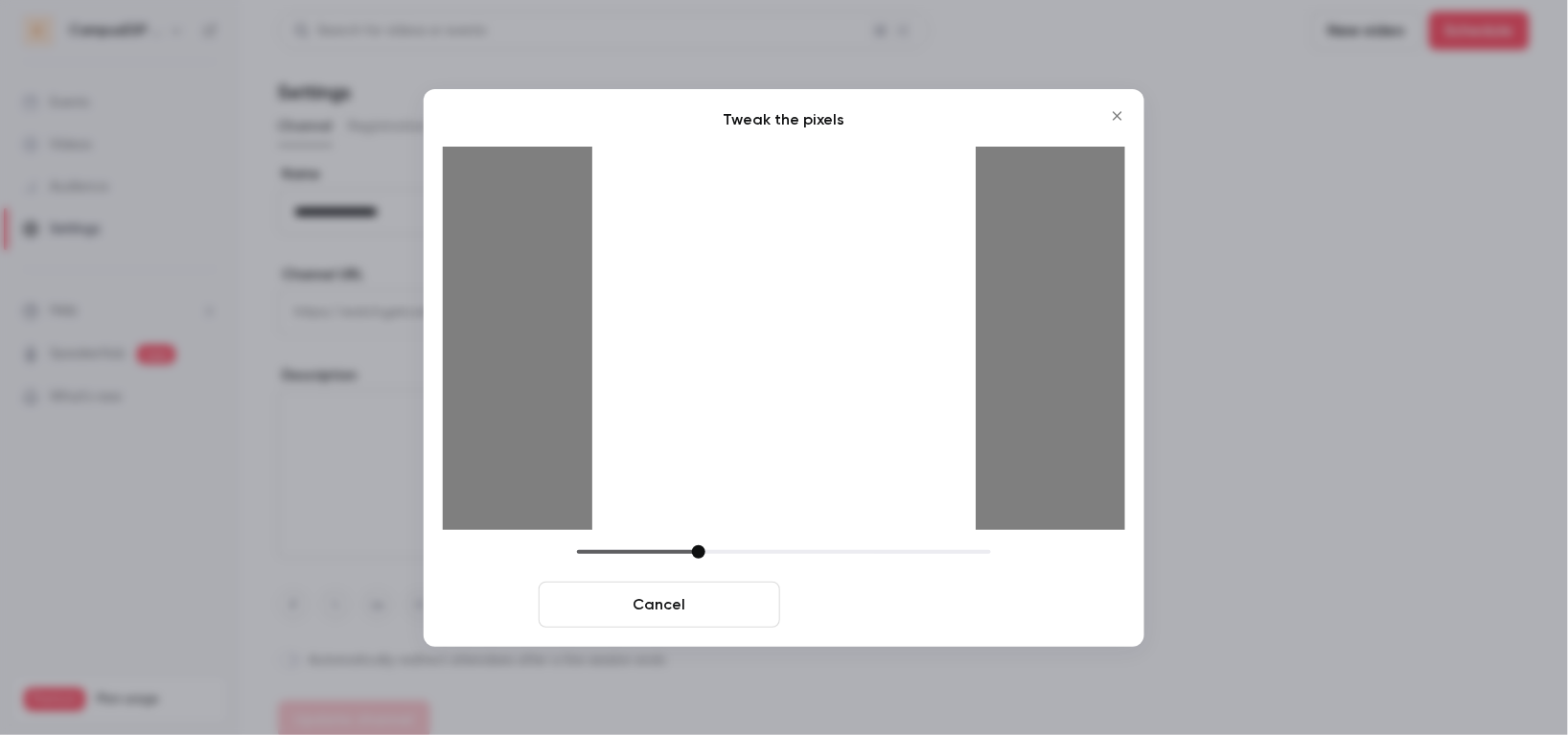 click on "Crop and save" at bounding box center [909, 605] 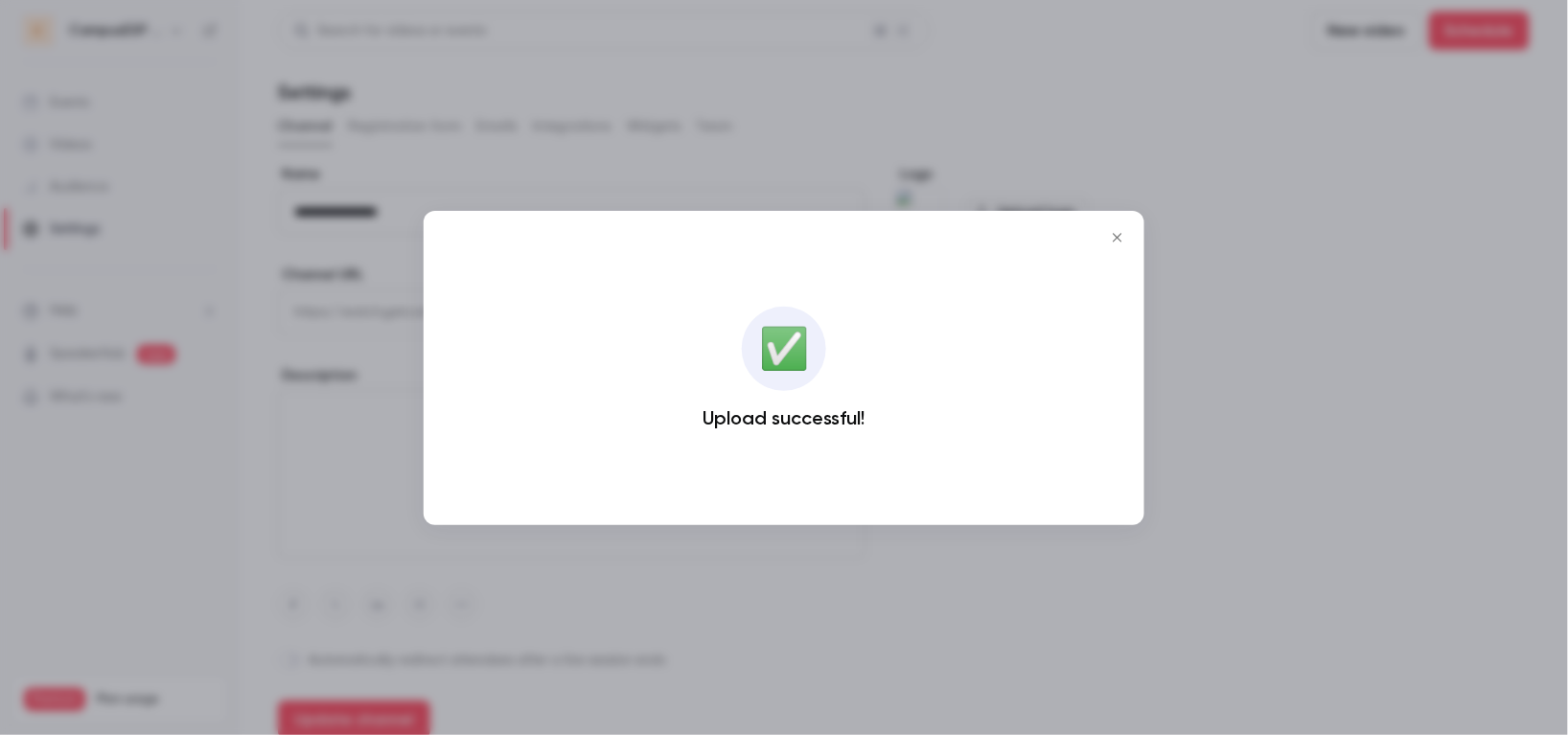 click 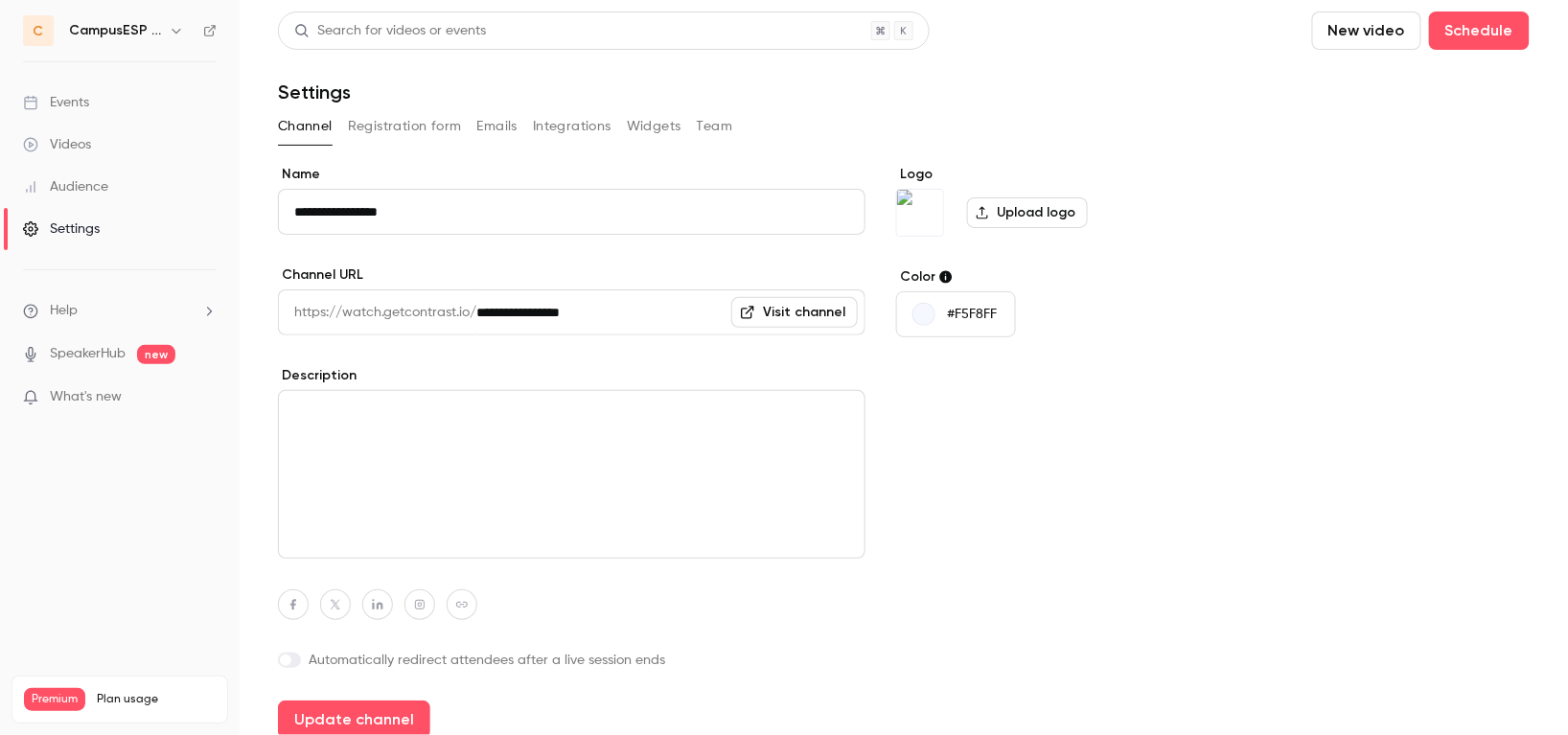 click at bounding box center (924, 314) 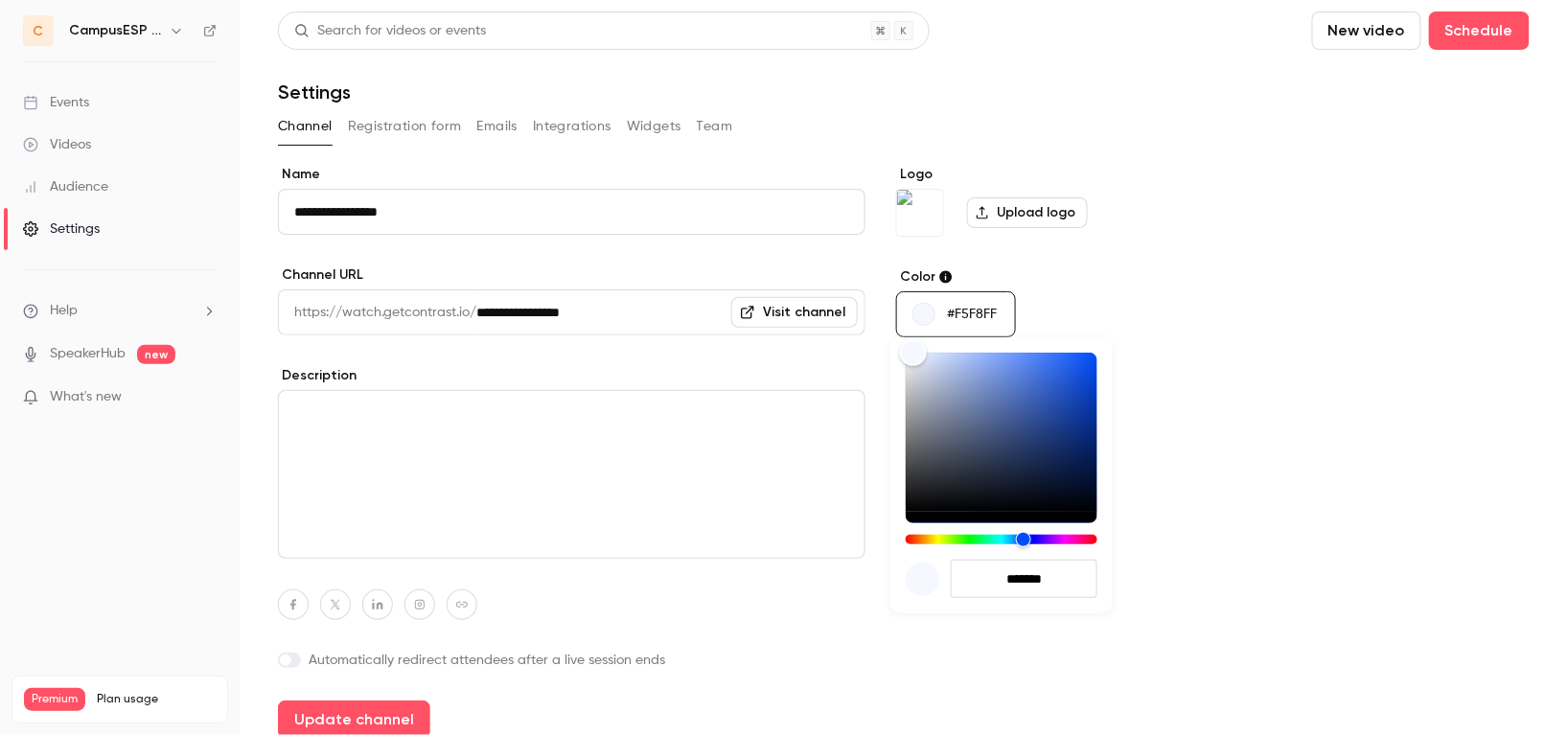 click on "*******" at bounding box center (1024, 579) 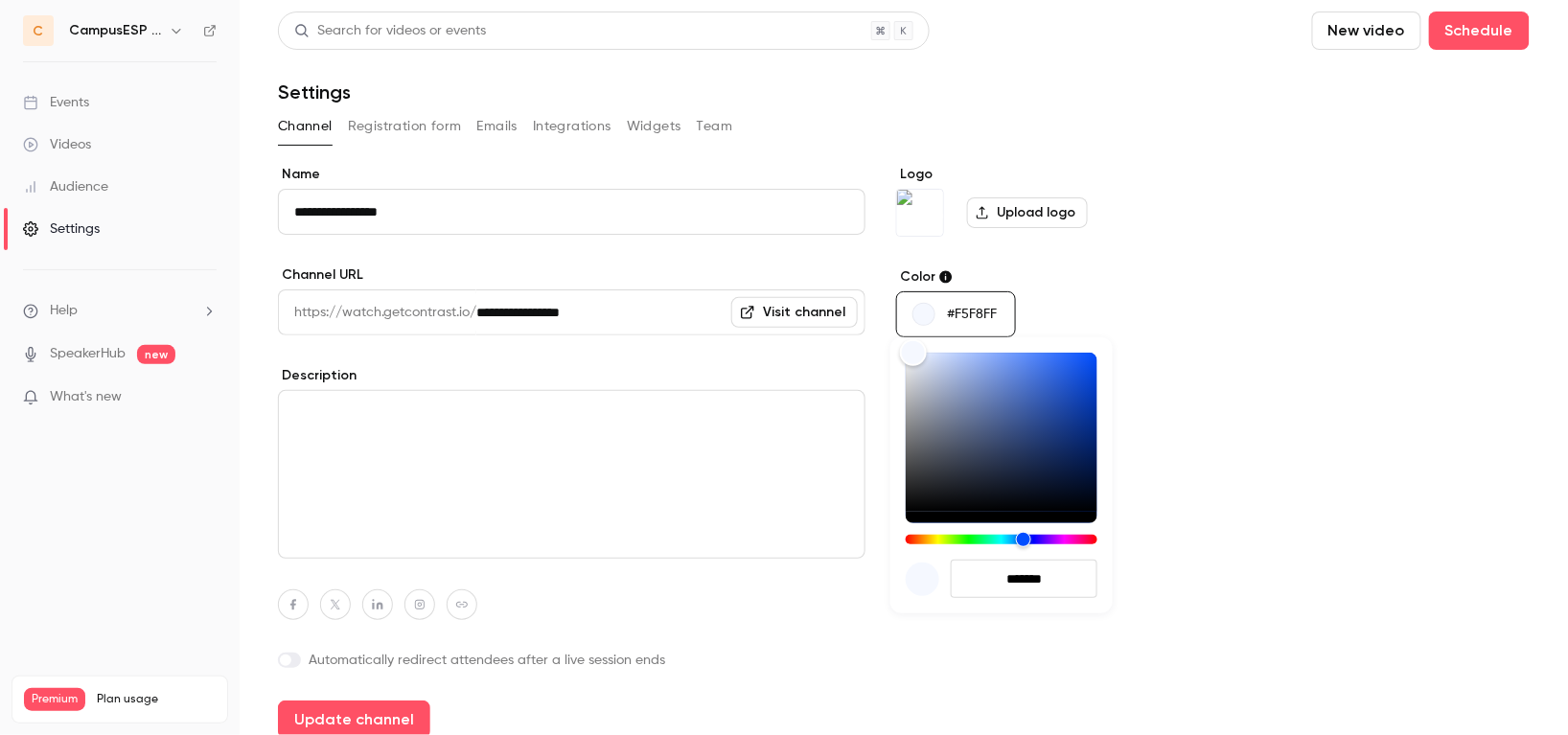 click at bounding box center (784, 367) 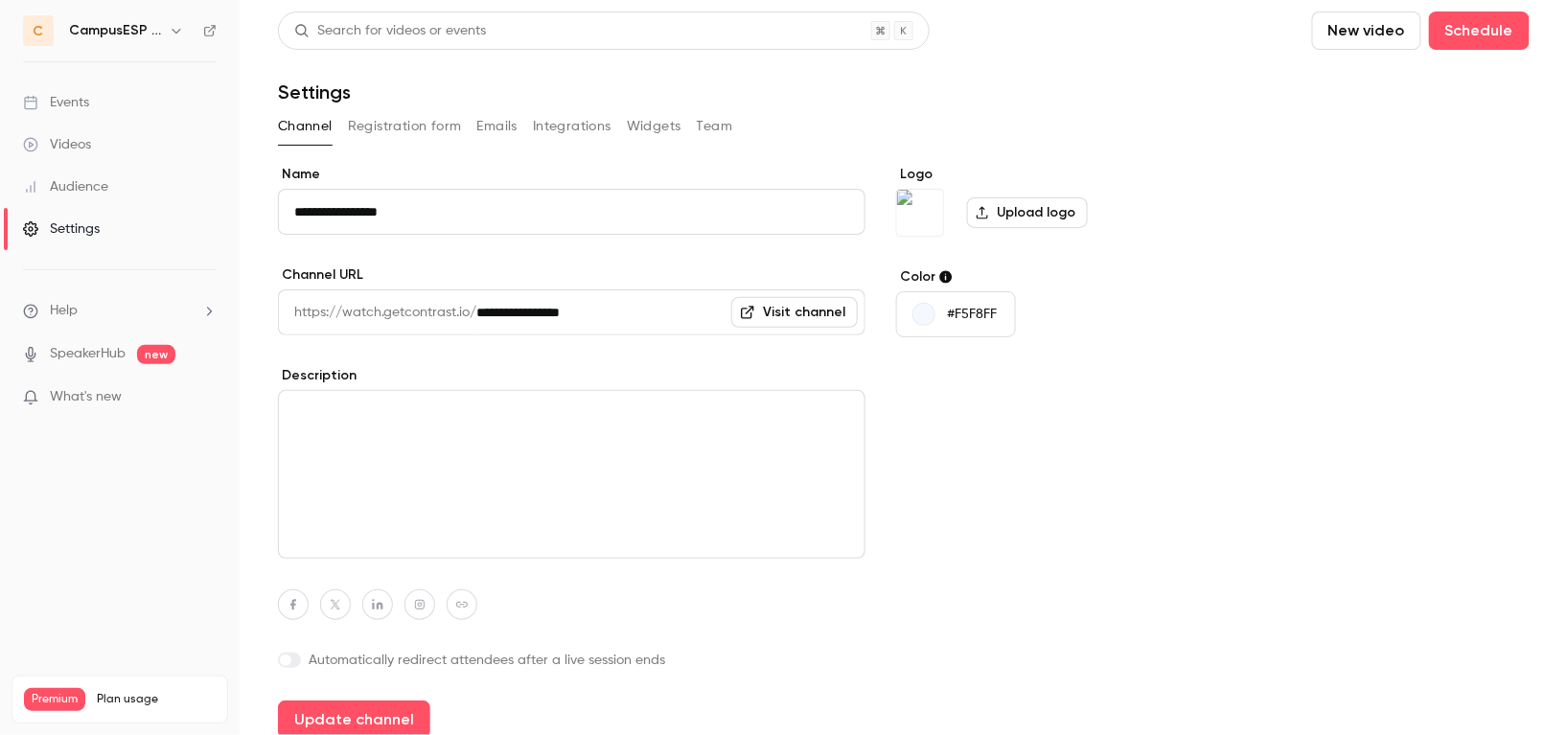 click on "#F5F8FF" at bounding box center [972, 314] 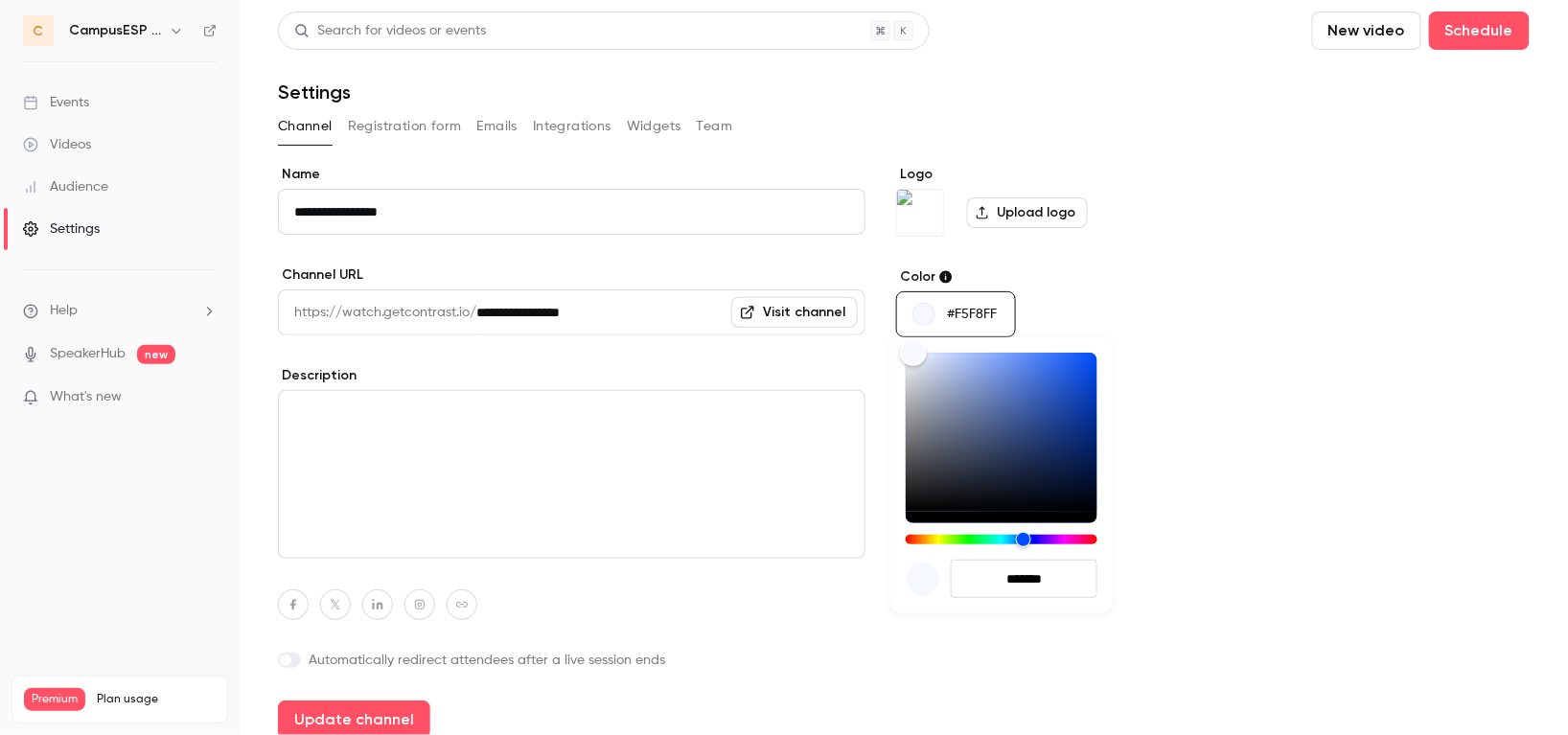 click on "*******" at bounding box center (1024, 579) 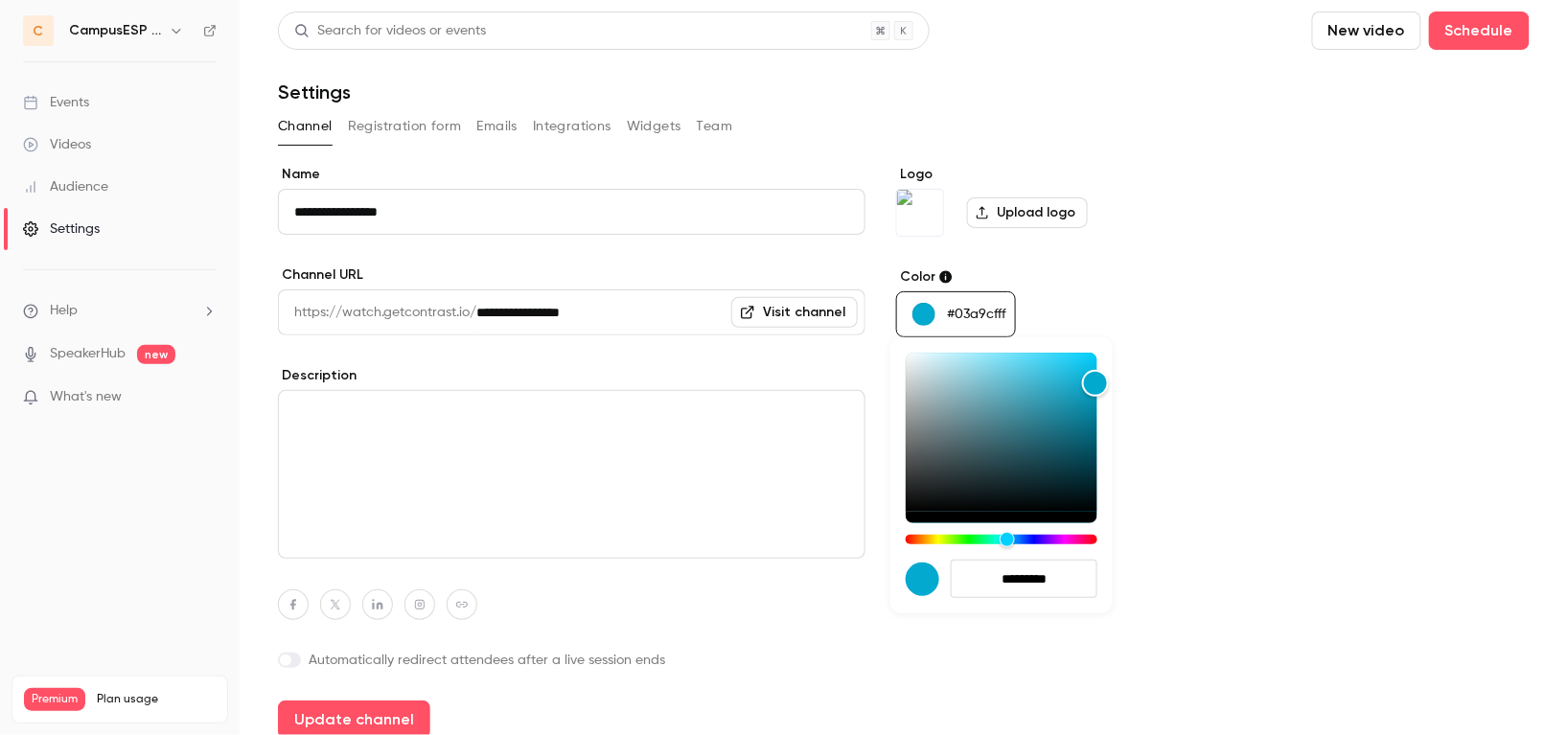 type on "*********" 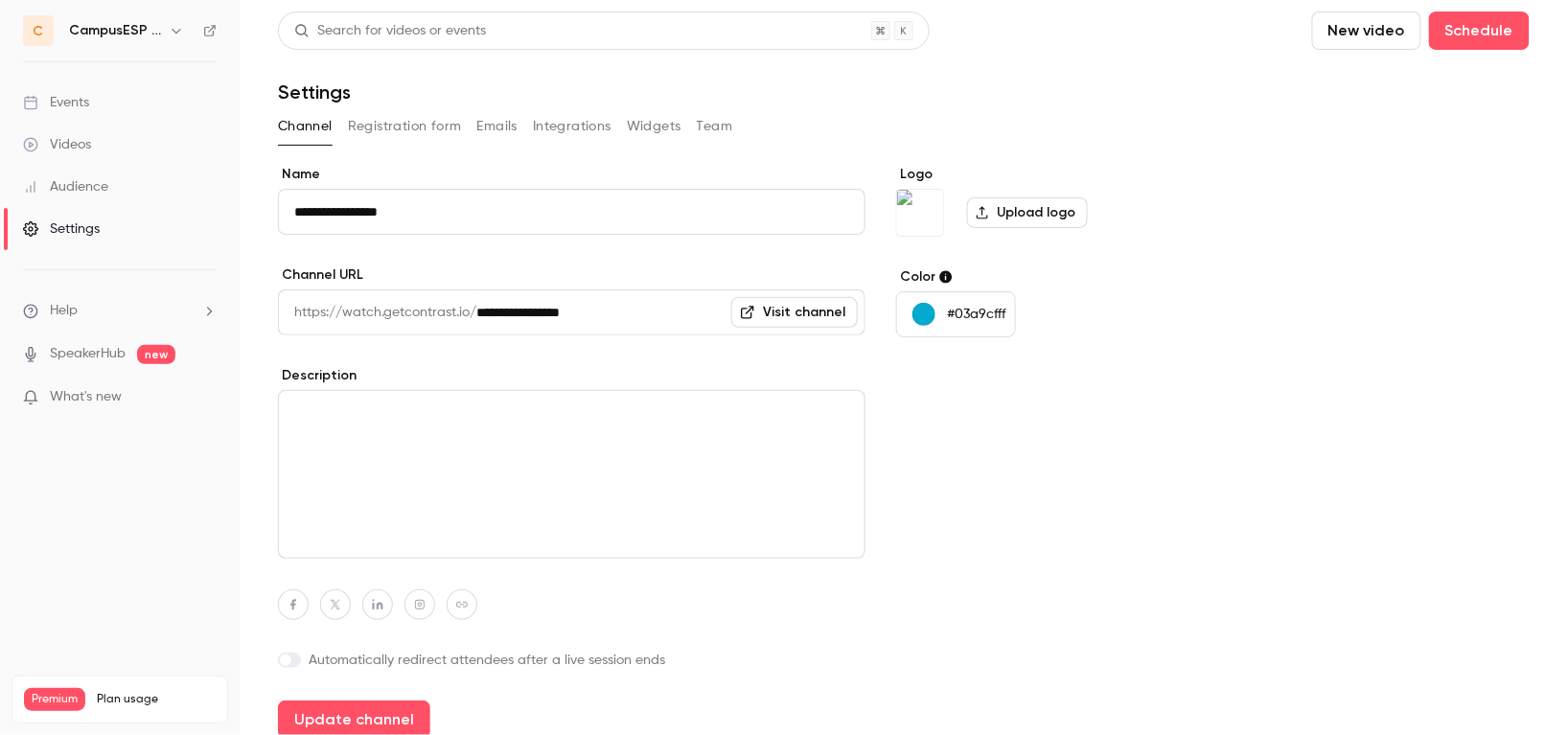 scroll, scrollTop: 75, scrollLeft: 0, axis: vertical 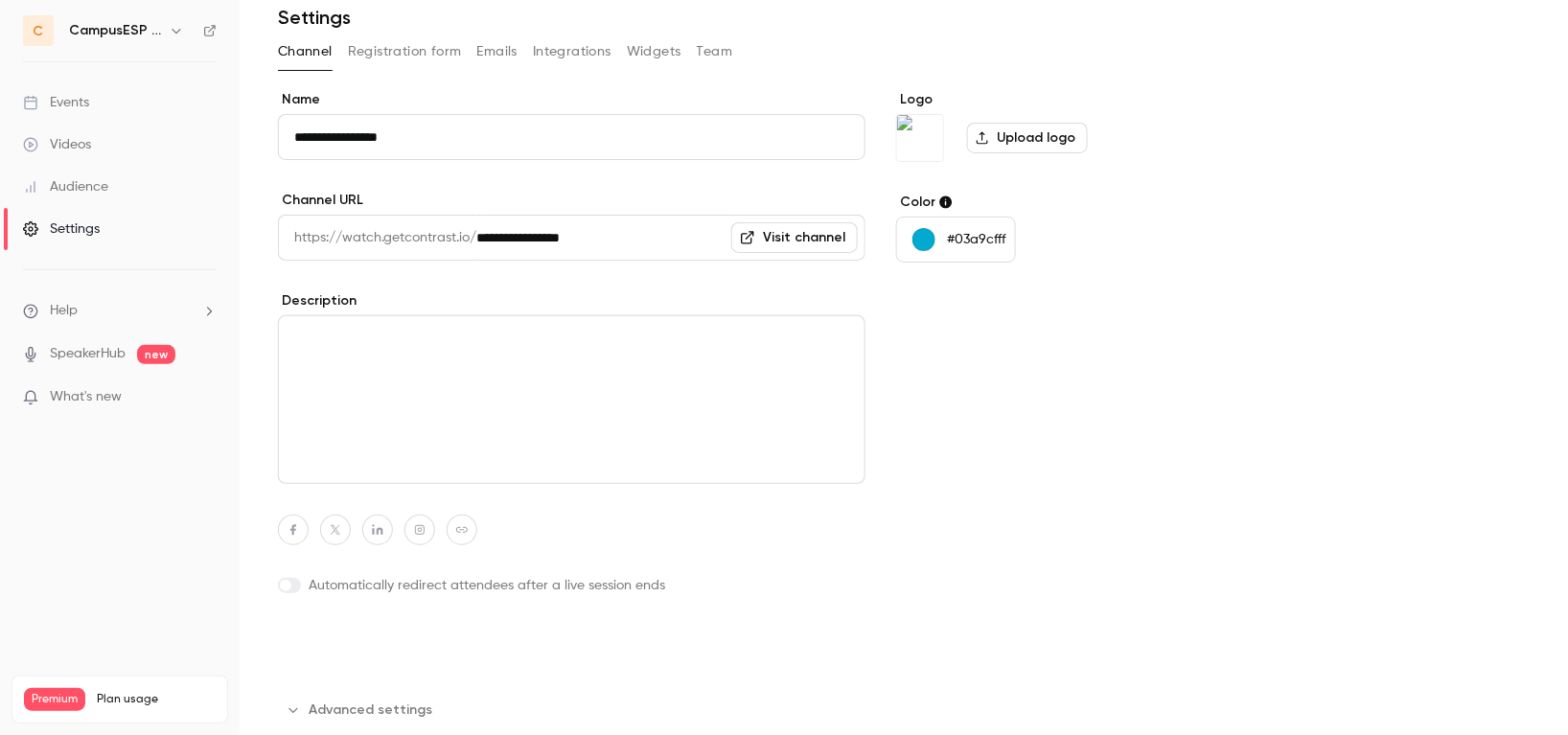 click on "Update channel" at bounding box center [354, 645] 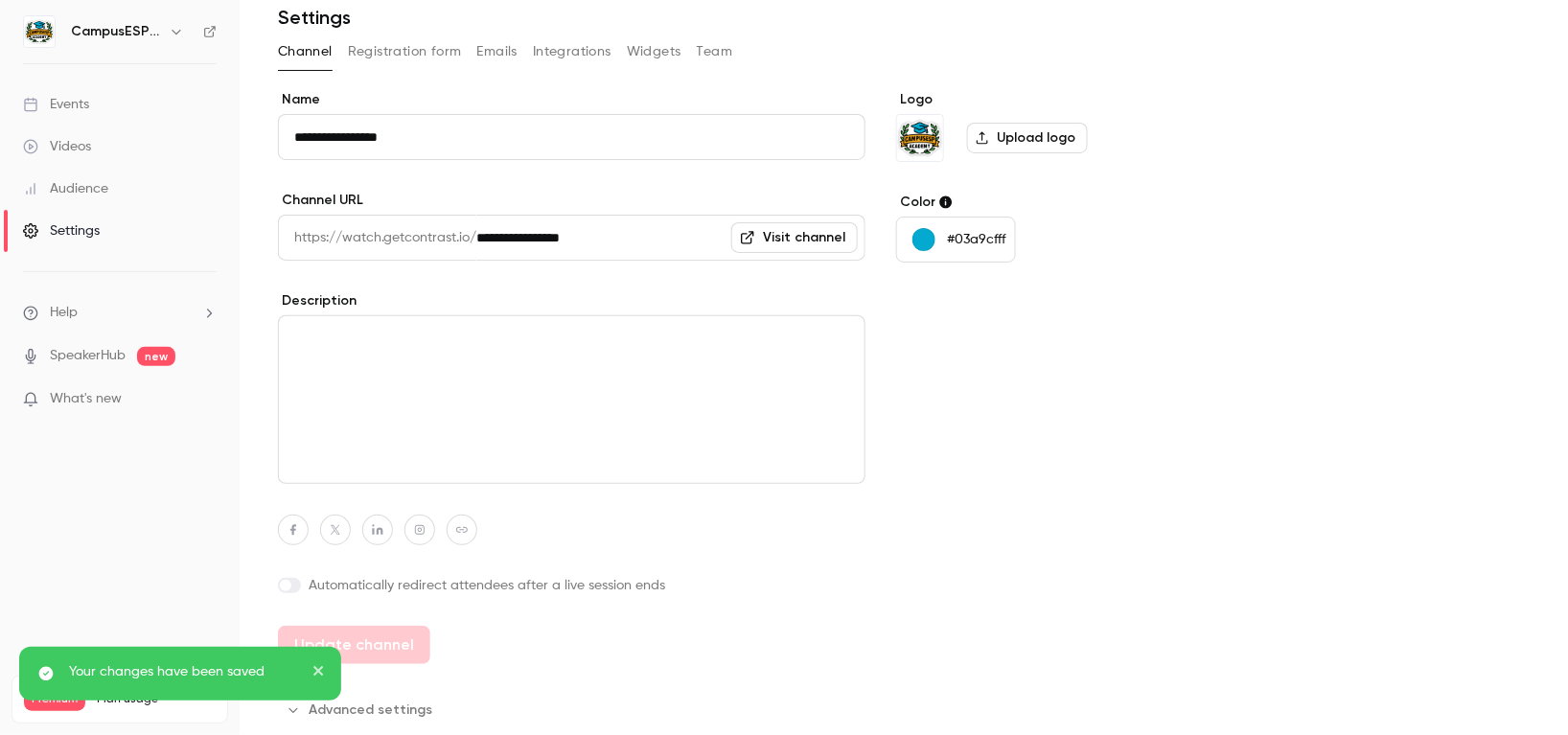 scroll, scrollTop: 0, scrollLeft: 0, axis: both 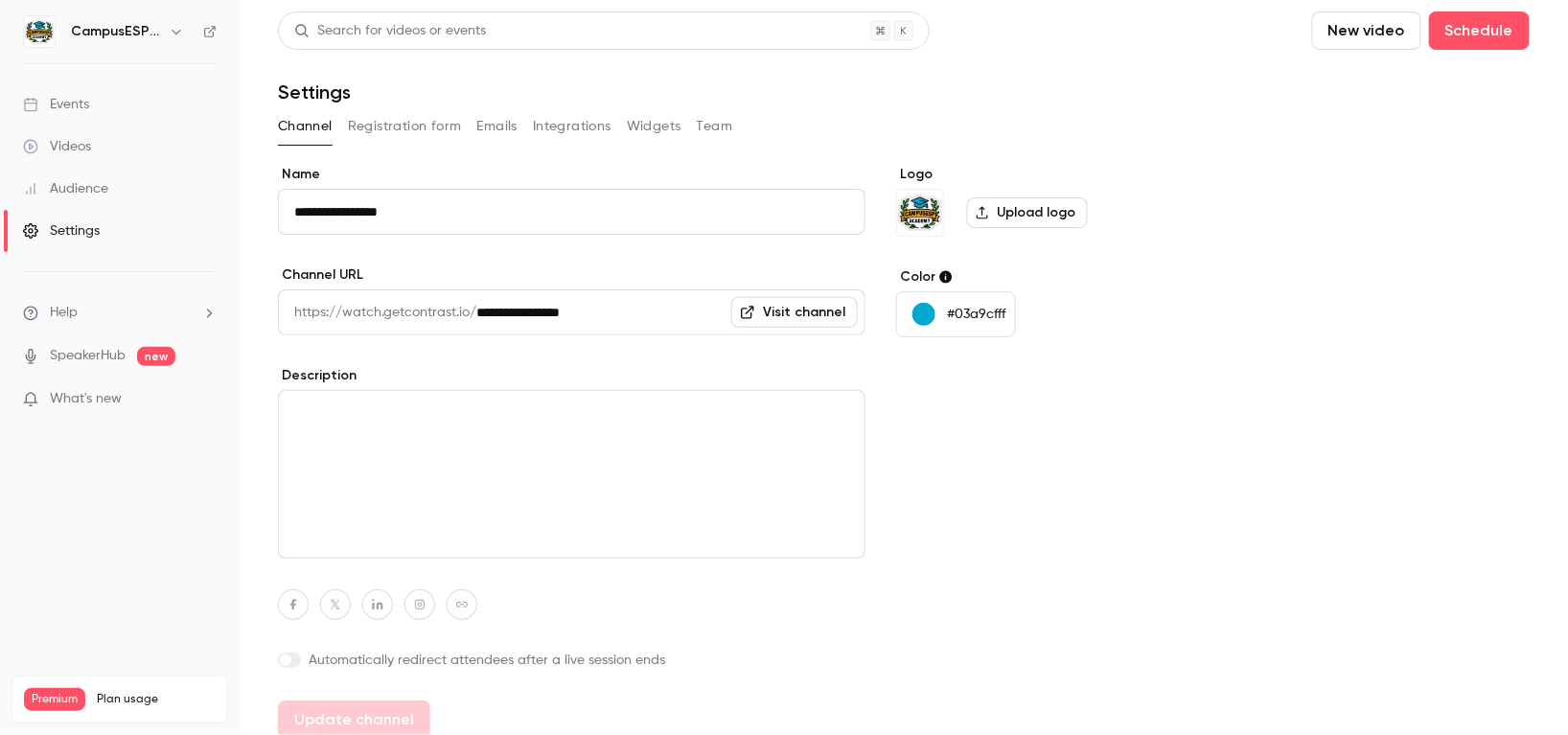 click on "Registration form" at bounding box center [404, 126] 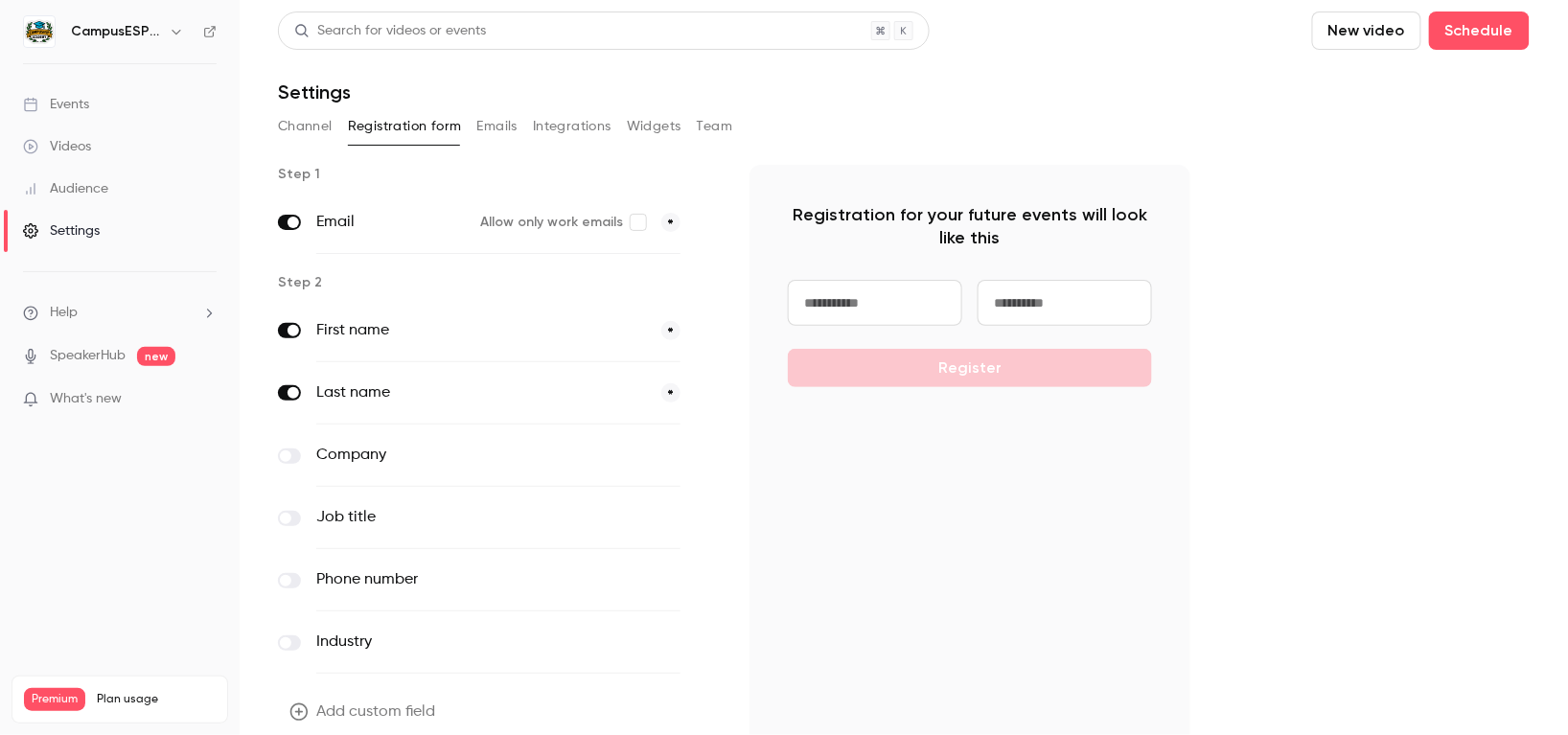 click on "Emails" at bounding box center (497, 126) 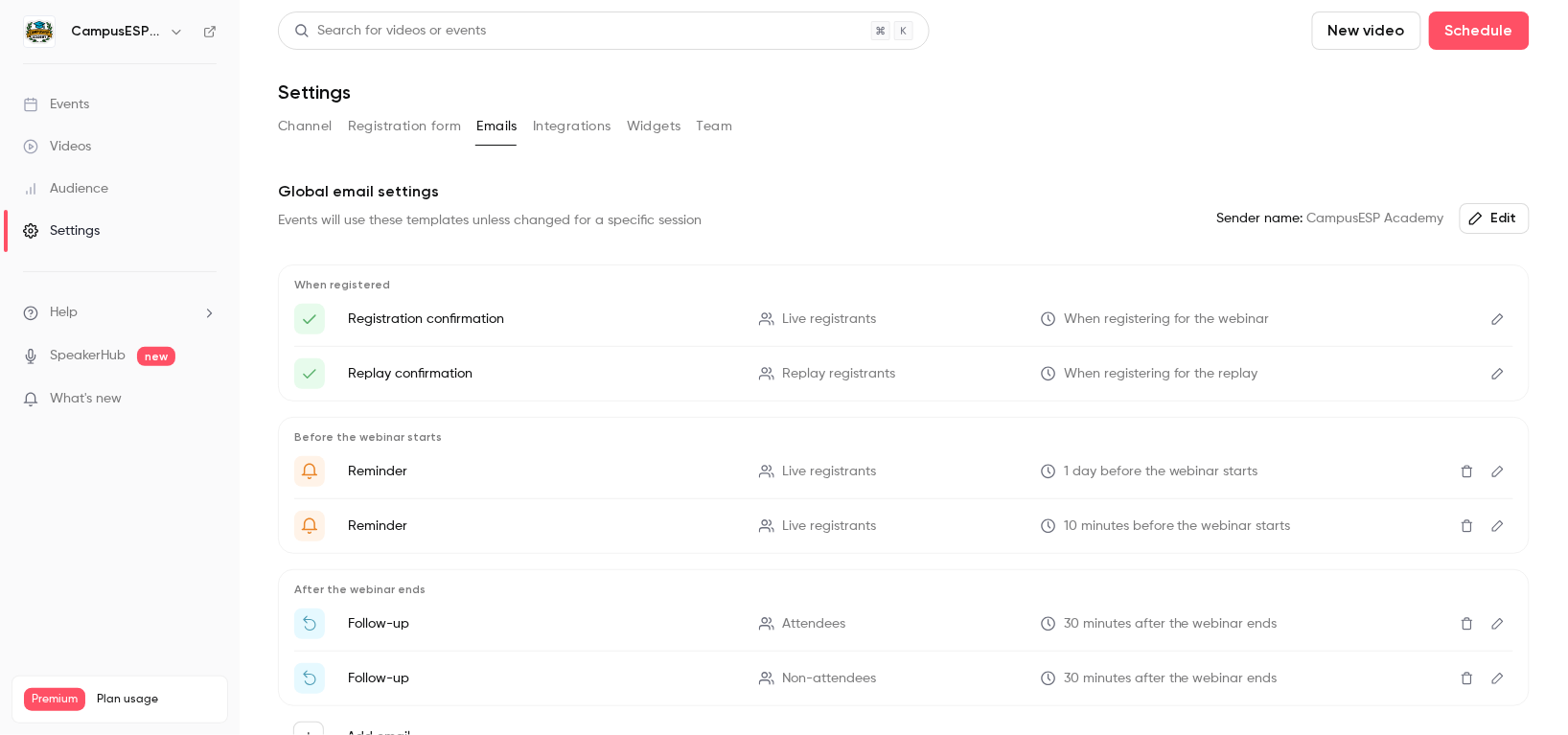 click on "Integrations" at bounding box center [572, 126] 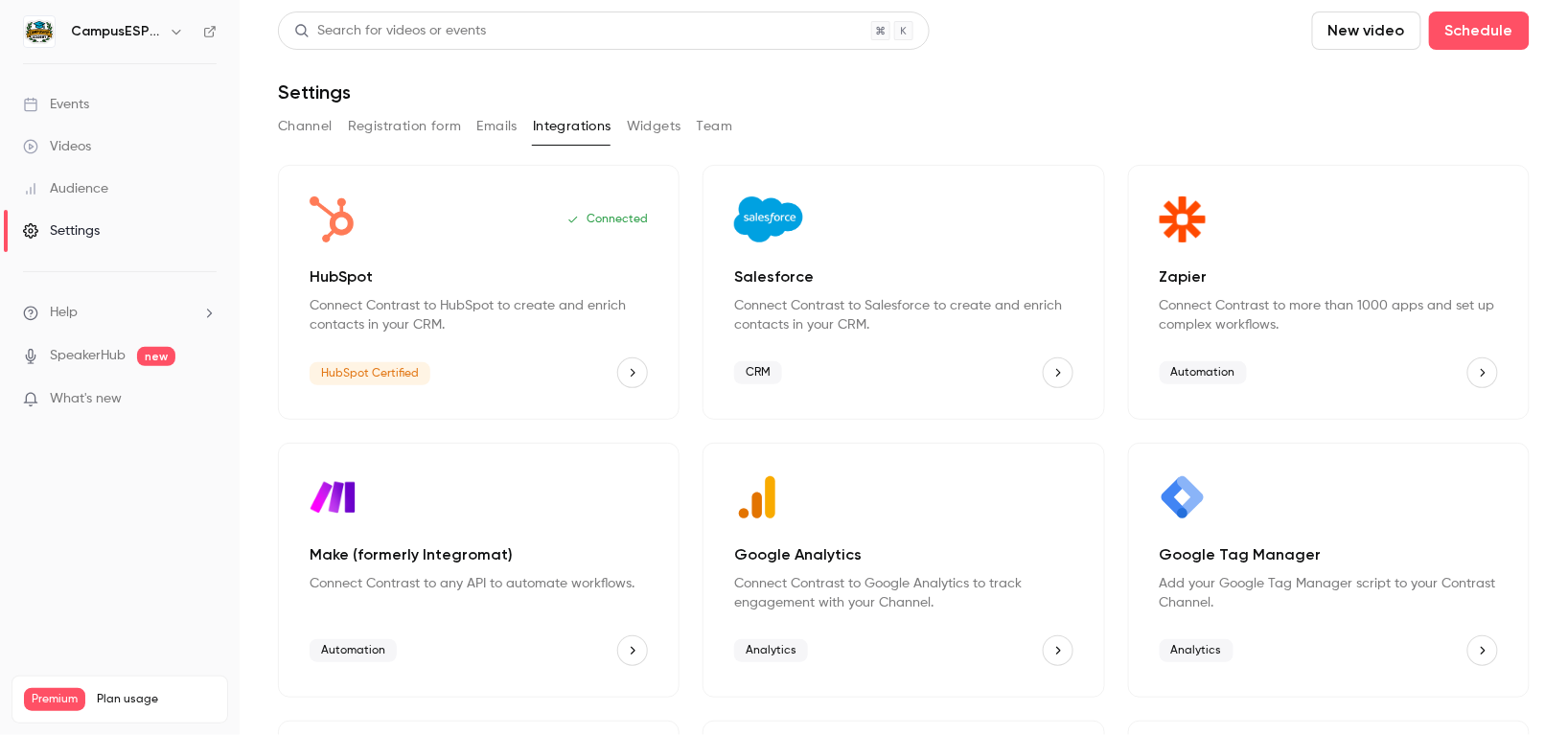 click on "Channel" at bounding box center (305, 126) 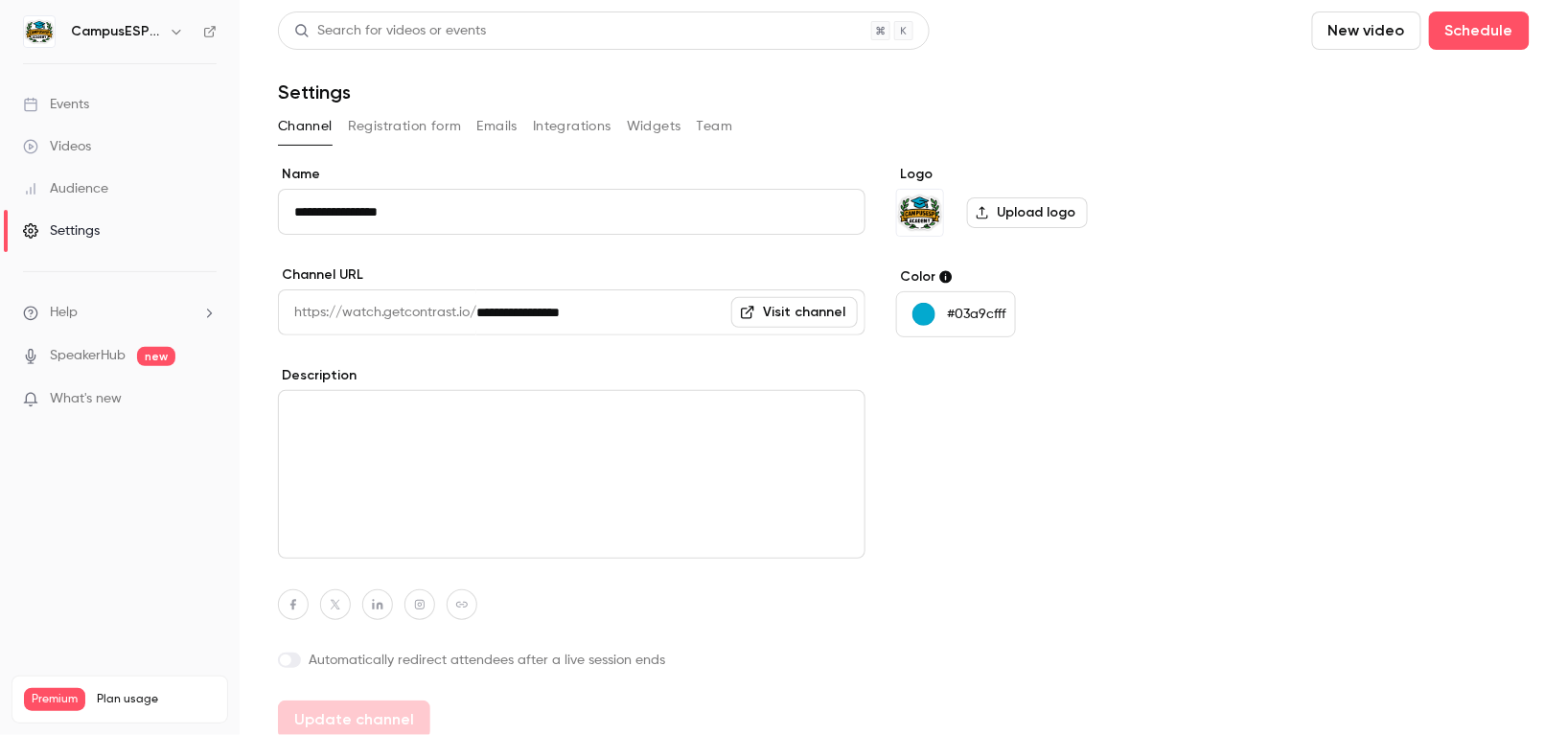 click on "Events" at bounding box center [56, 104] 